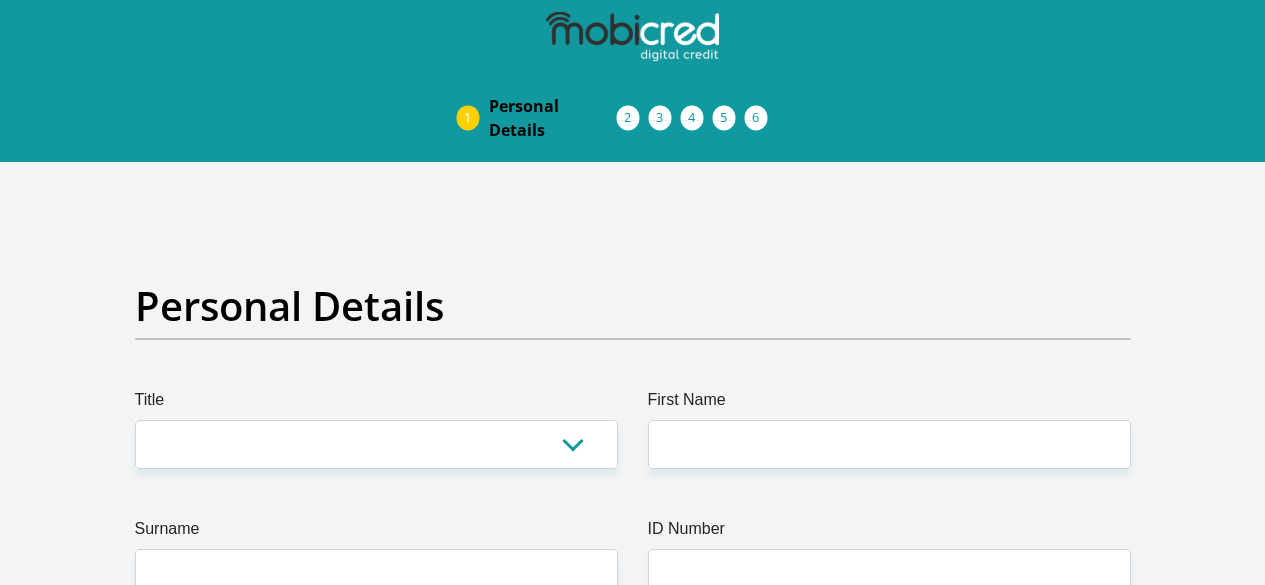 scroll, scrollTop: 0, scrollLeft: 0, axis: both 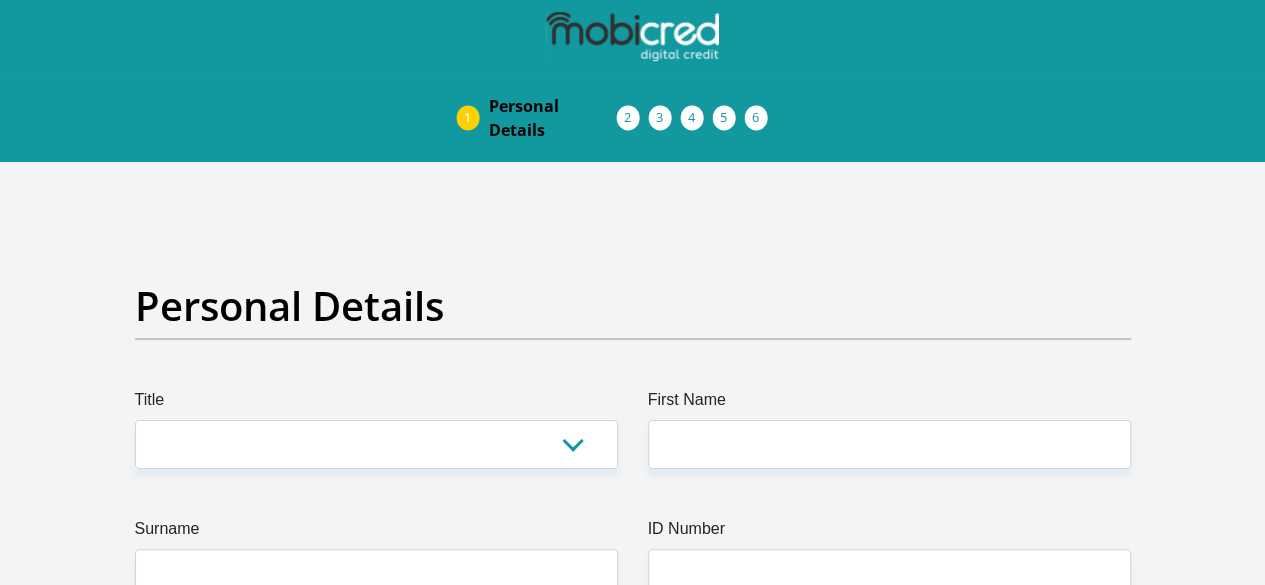 click on "Title
Mr
Ms
Mrs
Dr
Other
First Name
Surname
ID Number
Please input valid ID number
Race
Black
Coloured
Indian
White
Other
Contact Number
Please input valid contact number
Nationality
South Africa
Afghanistan
Aland Islands
Albania  Algeria  Andorra" at bounding box center (633, 3641) 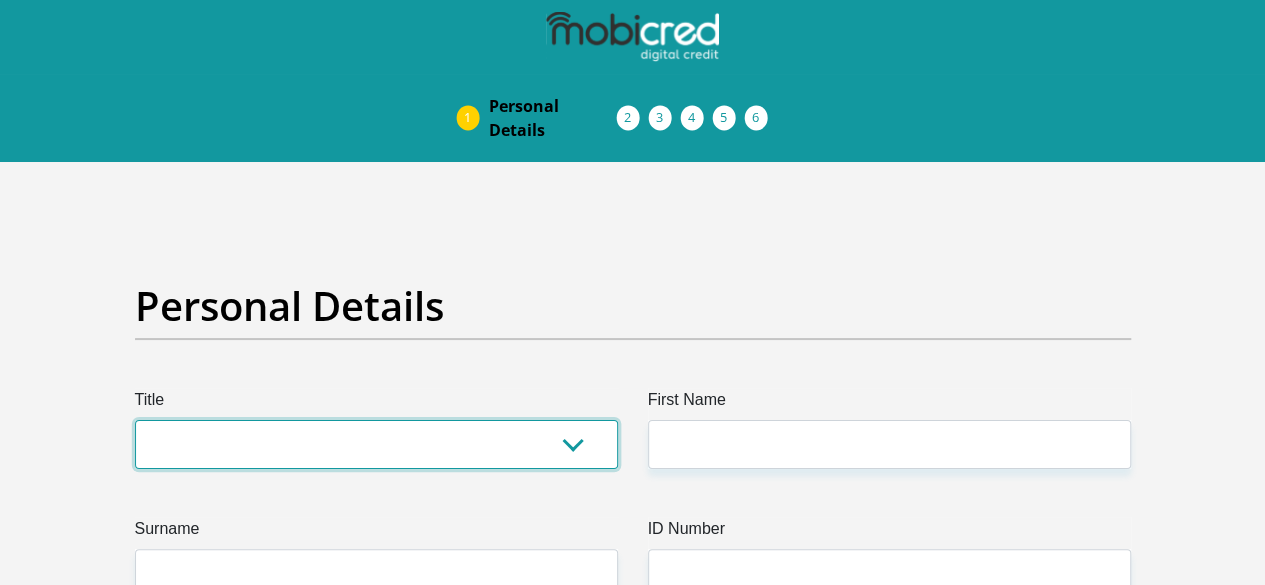 click on "Mr
Ms
Mrs
Dr
Other" at bounding box center (376, 444) 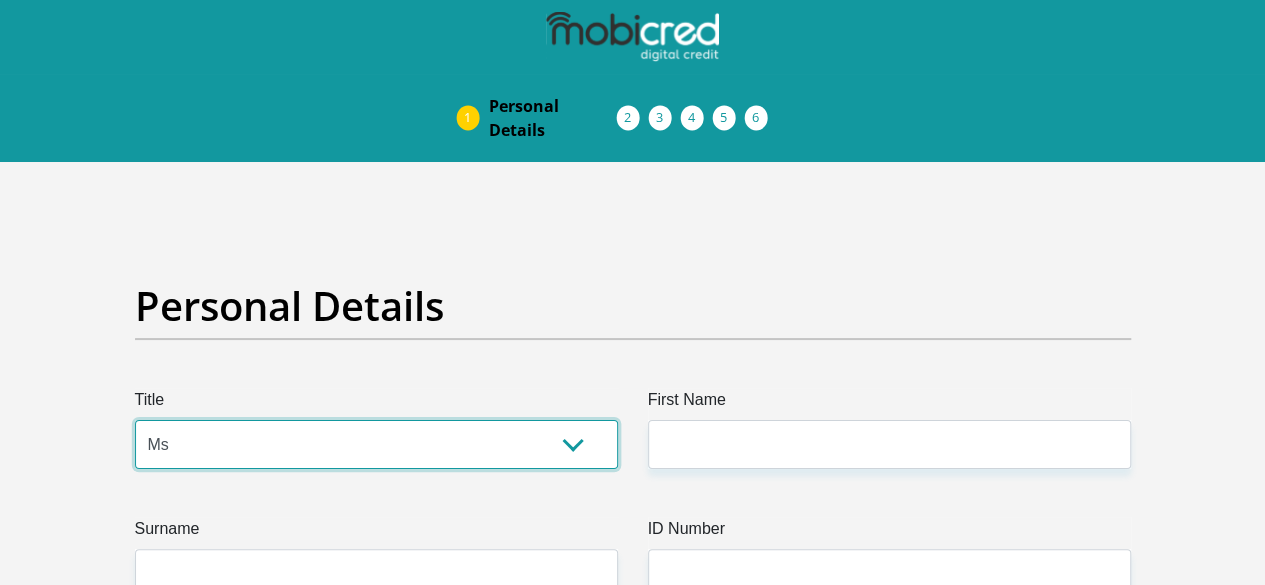 click on "Mr
Ms
Mrs
Dr
Other" at bounding box center (376, 444) 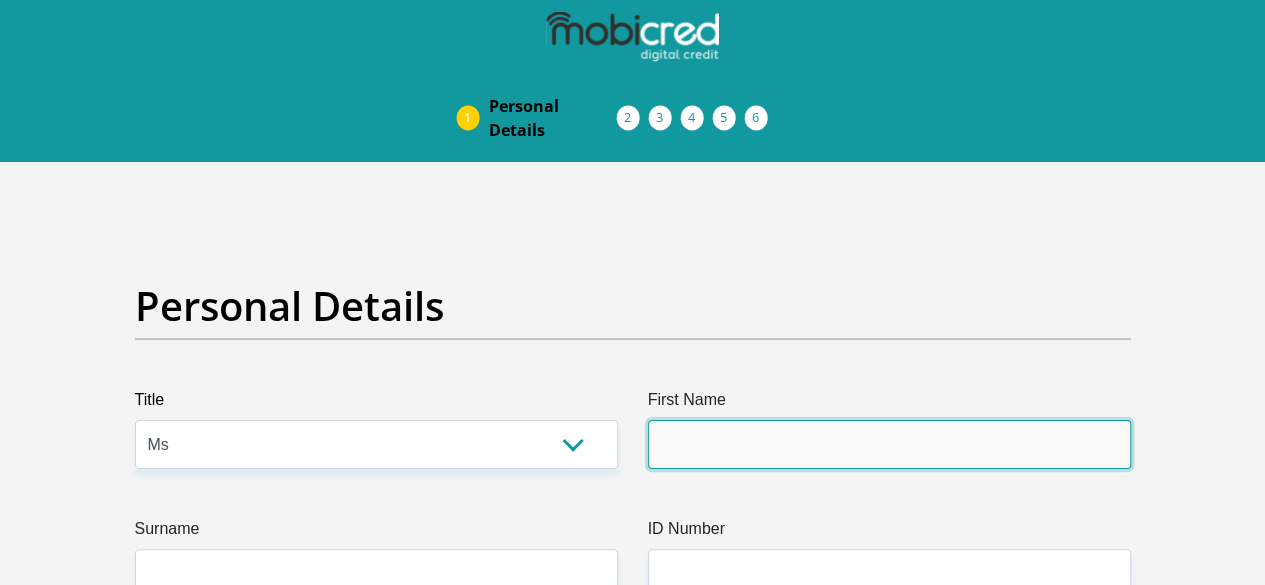 click on "First Name" at bounding box center [889, 444] 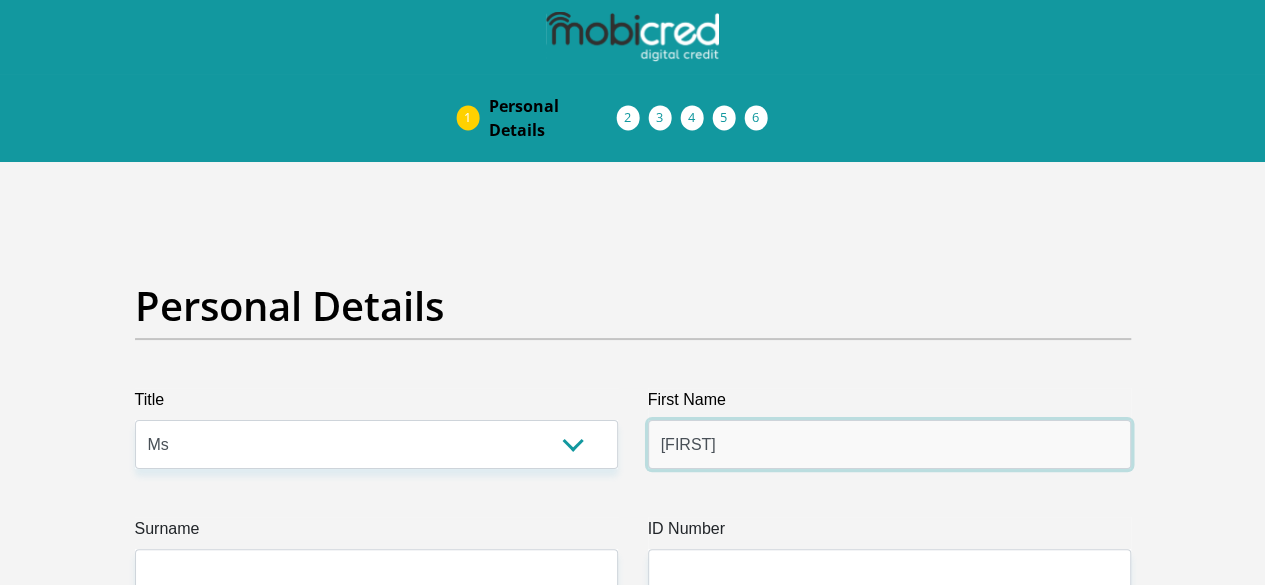 type on "Simnikiwe" 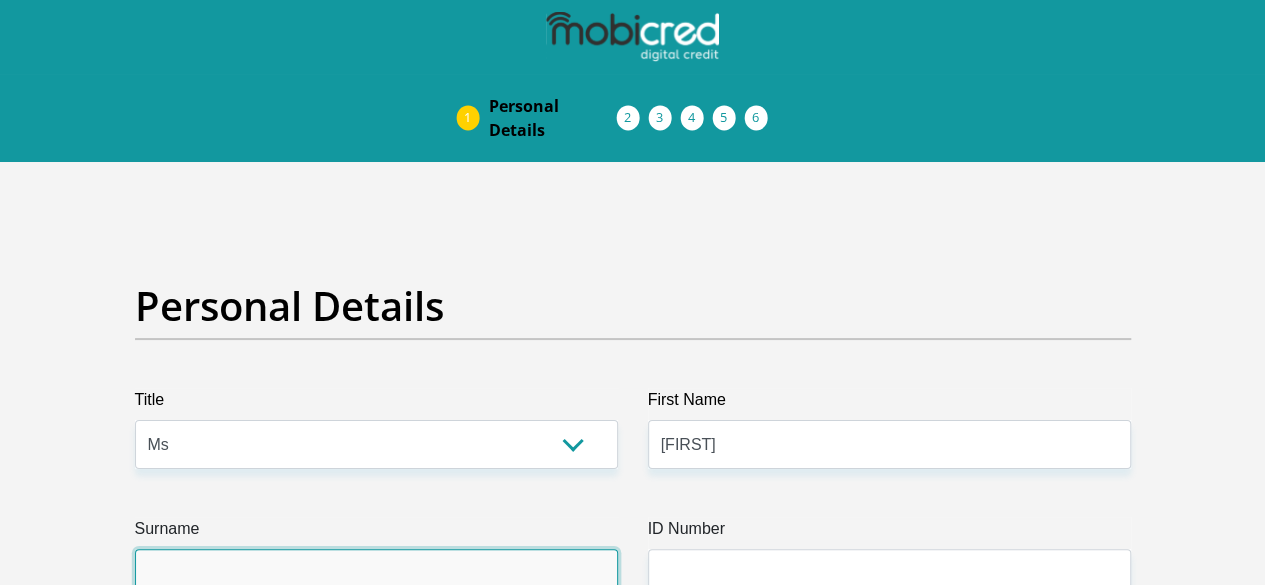 type on "Somhaya" 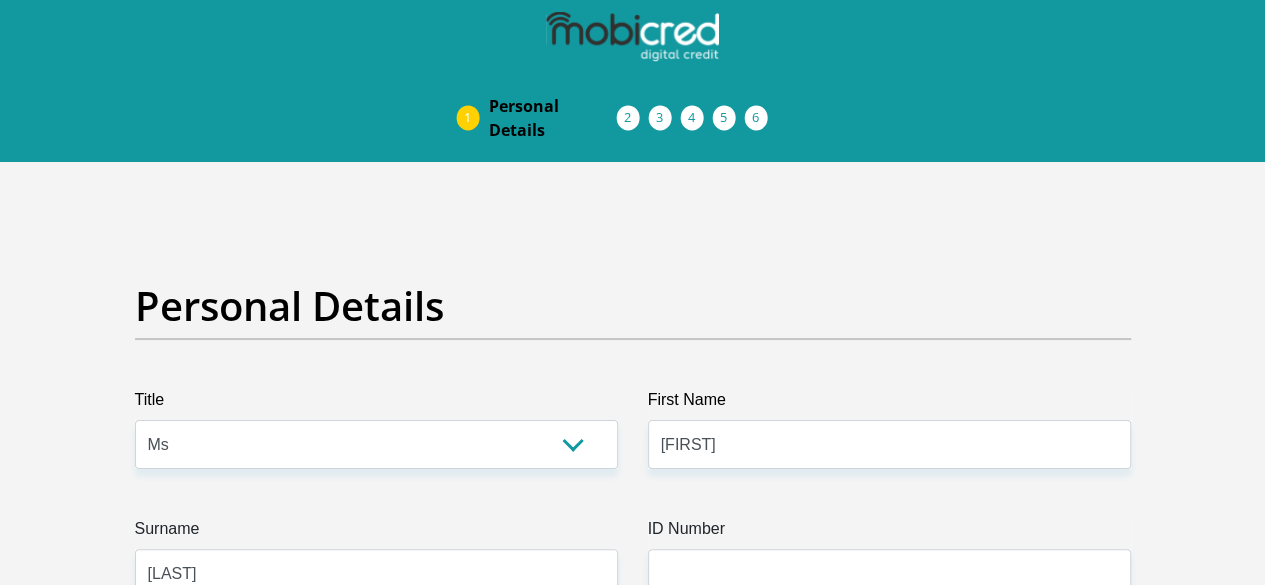 type on "0781502511" 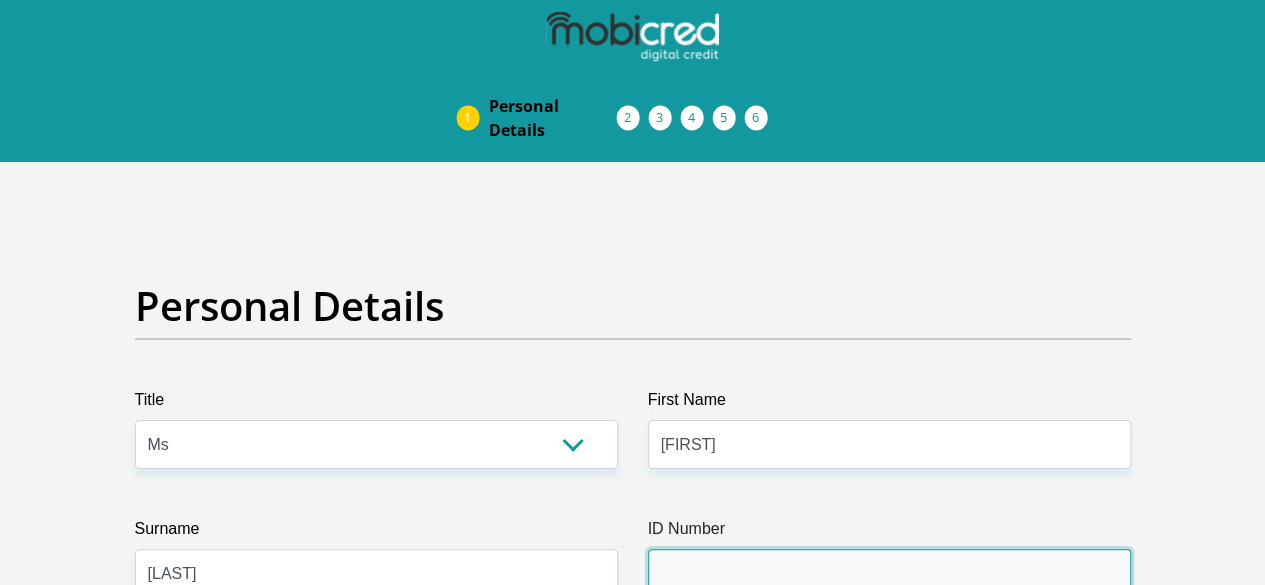click on "ID Number" at bounding box center [889, 573] 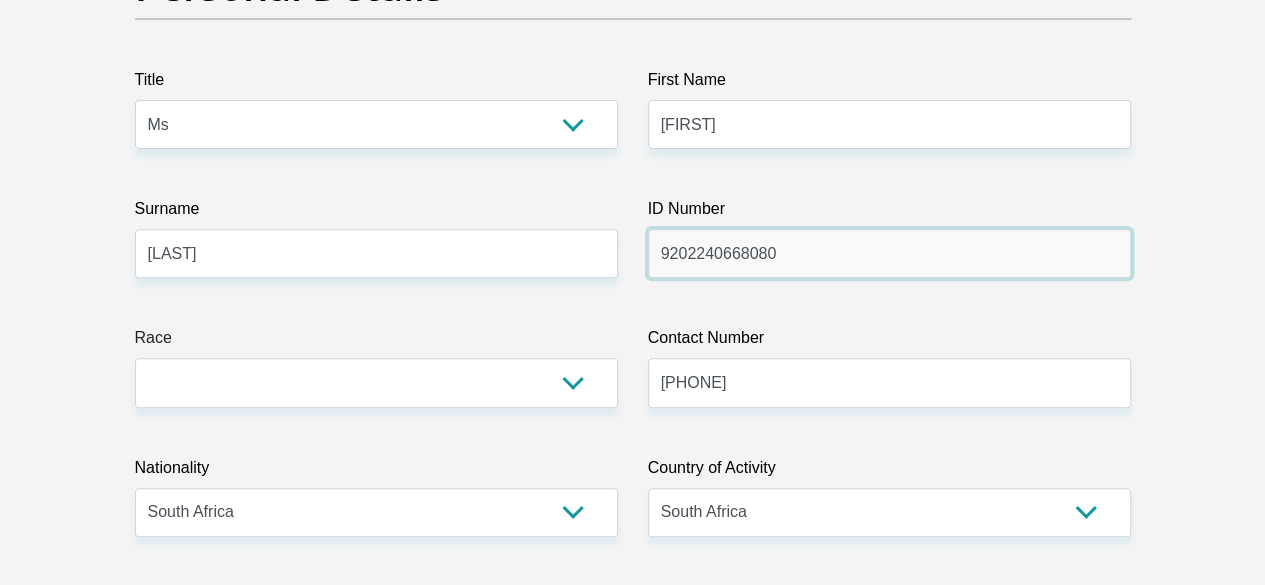 scroll, scrollTop: 372, scrollLeft: 0, axis: vertical 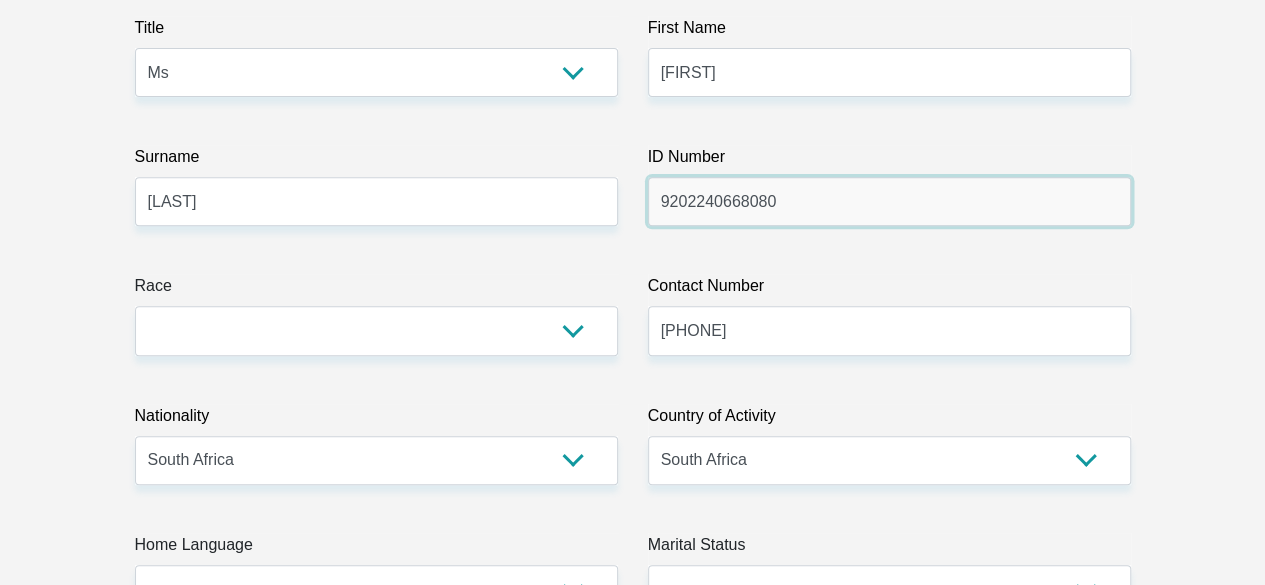 type on "9202240668080" 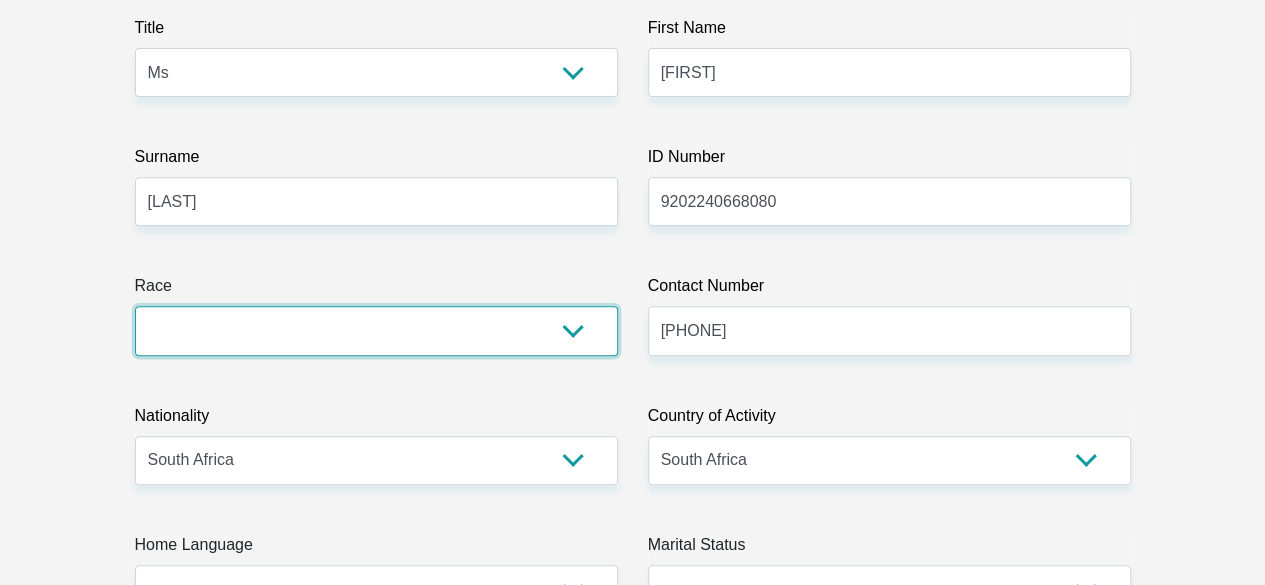 click on "Black
Coloured
Indian
White
Other" at bounding box center (376, 330) 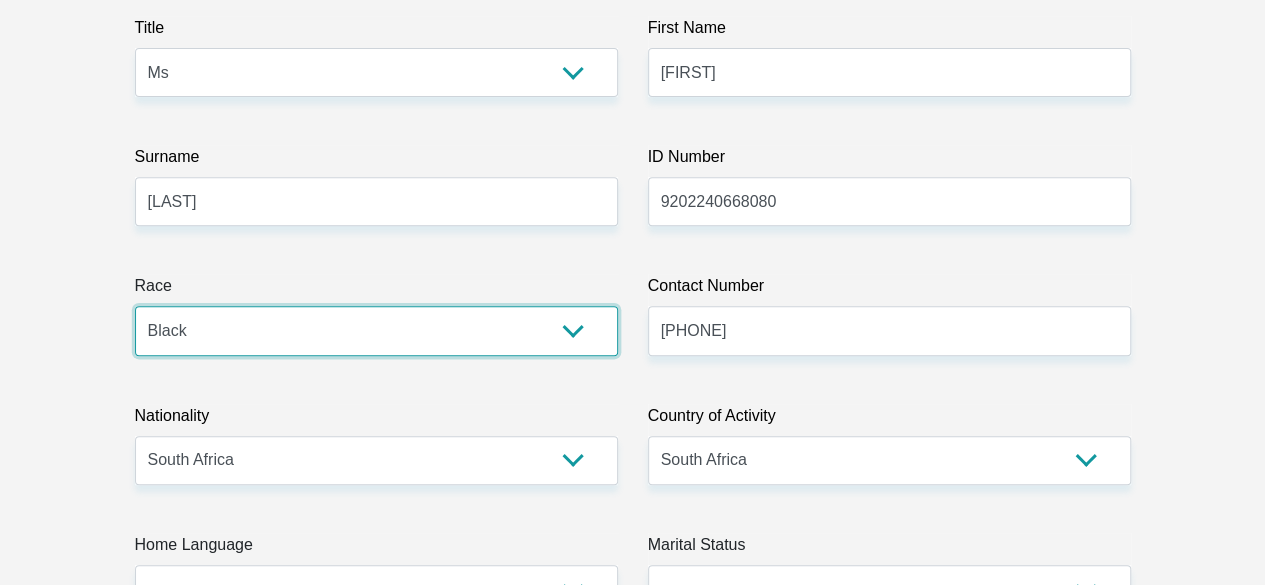 click on "Black
Coloured
Indian
White
Other" at bounding box center (376, 330) 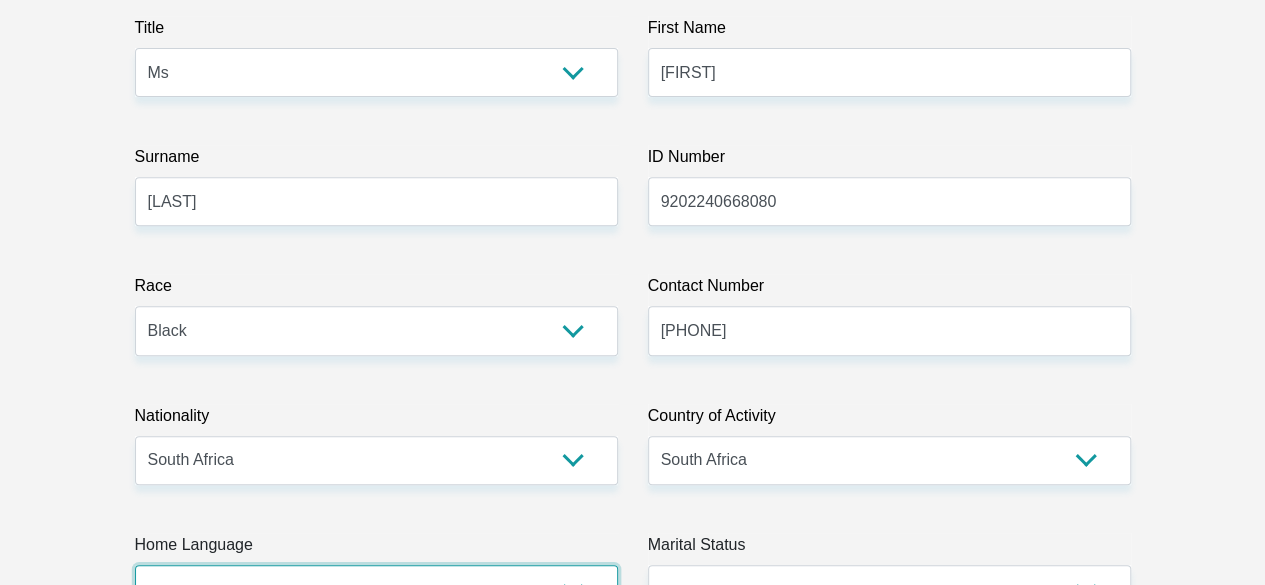 click on "Afrikaans
English
Sepedi
South Ndebele
Southern Sotho
Swati
Tsonga
Tswana
Venda
Xhosa
Zulu
Other" at bounding box center [376, 589] 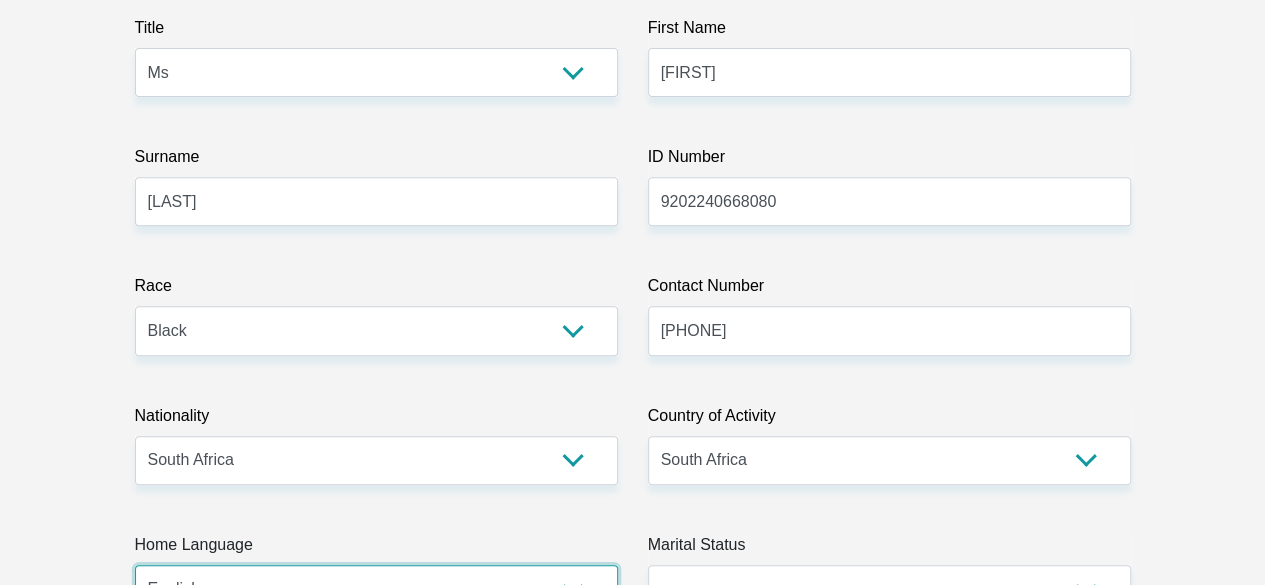 click on "Afrikaans
English
Sepedi
South Ndebele
Southern Sotho
Swati
Tsonga
Tswana
Venda
Xhosa
Zulu
Other" at bounding box center [376, 589] 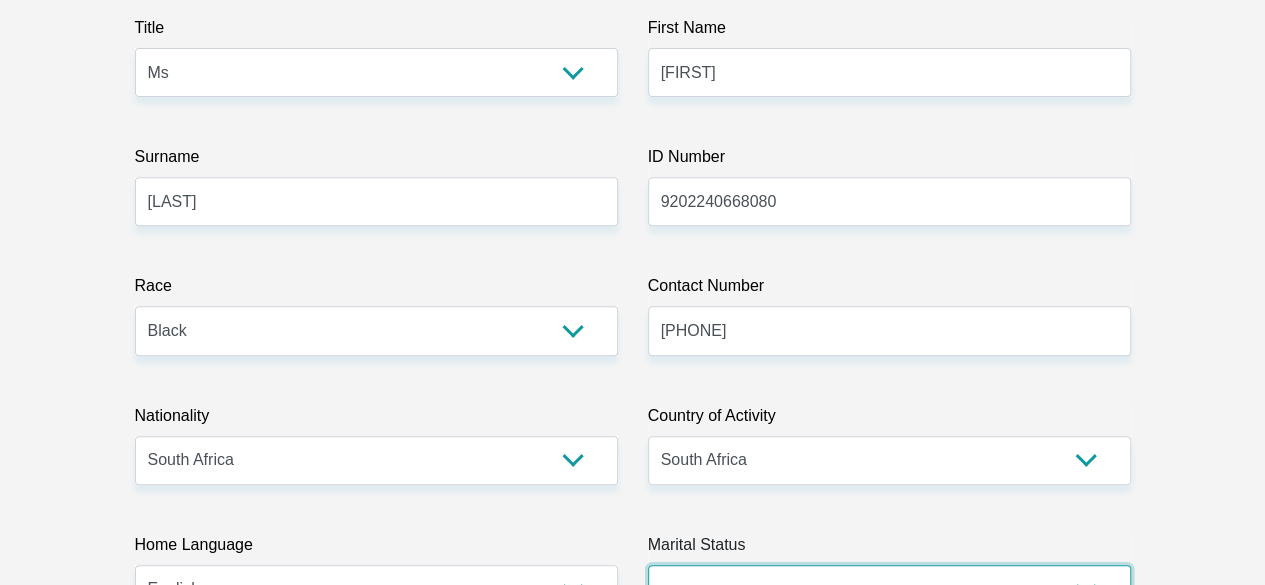 click on "Married ANC
Single
Divorced
Widowed
Married COP or Customary Law" at bounding box center (889, 589) 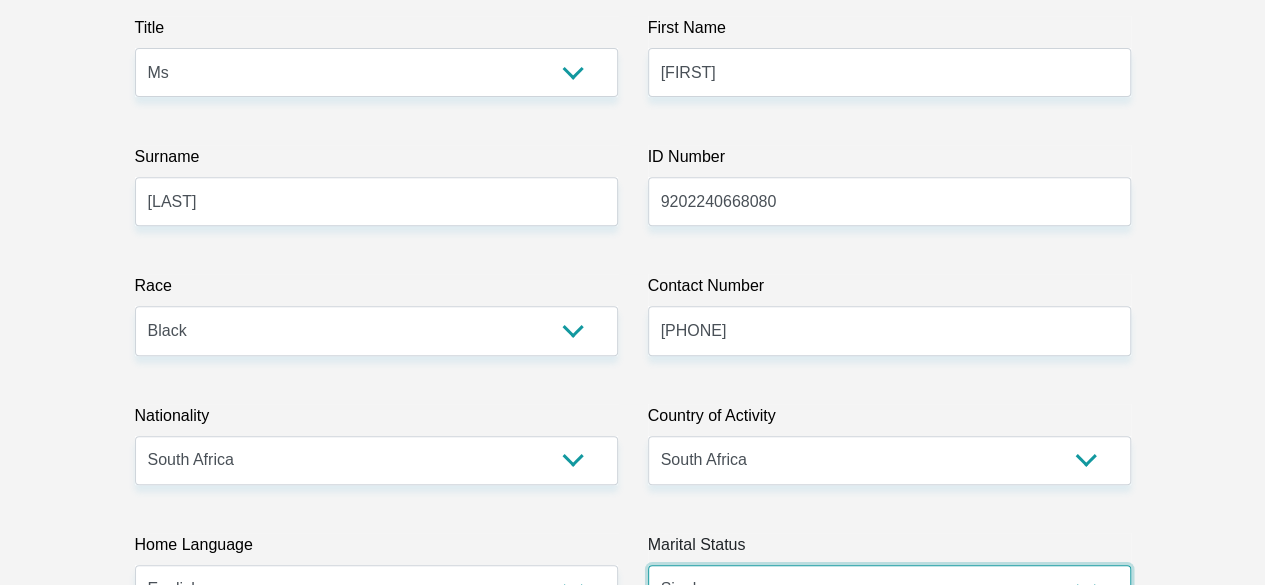 click on "Married ANC
Single
Divorced
Widowed
Married COP or Customary Law" at bounding box center (889, 589) 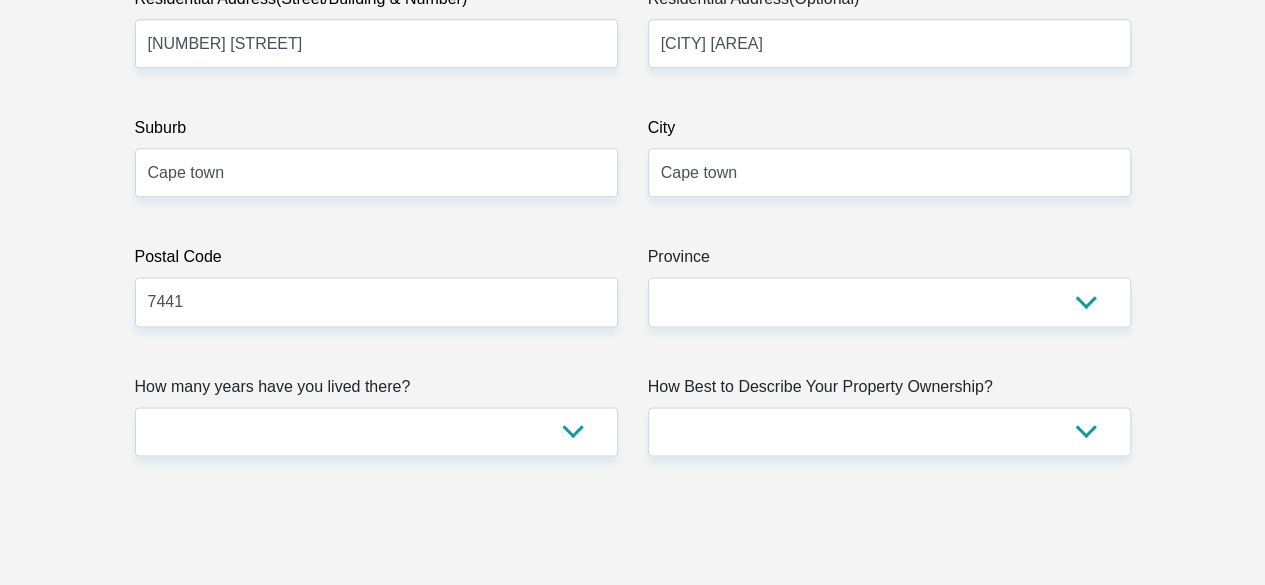 scroll, scrollTop: 1252, scrollLeft: 0, axis: vertical 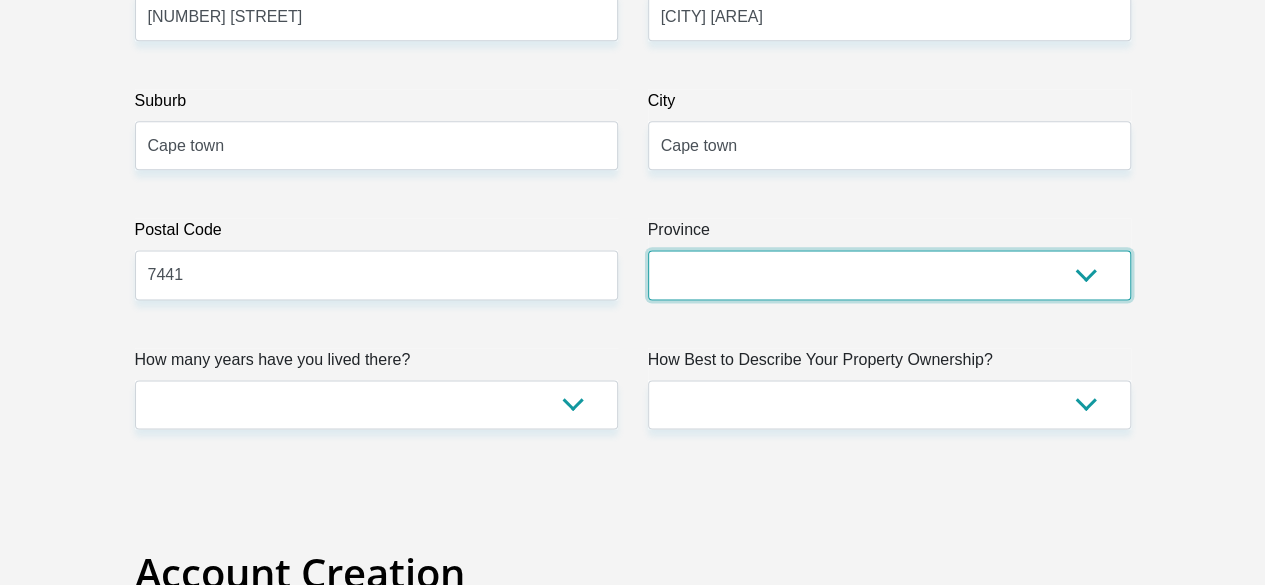 click on "Eastern Cape
Free State
Gauteng
KwaZulu-Natal
Limpopo
Mpumalanga
Northern Cape
North West
Western Cape" at bounding box center (889, 274) 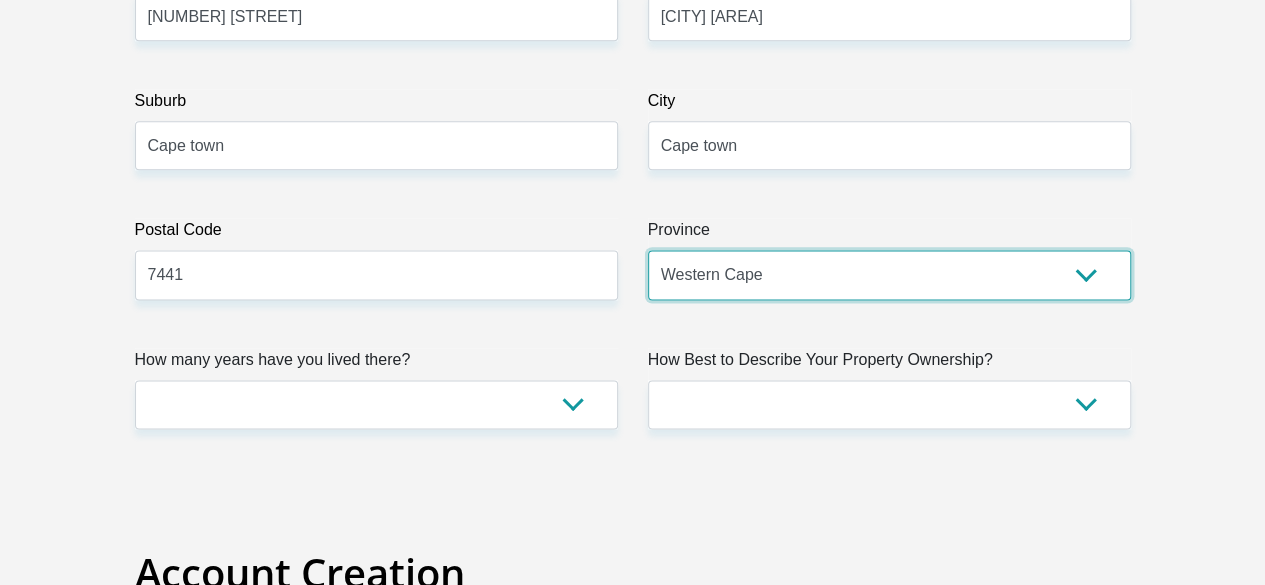 click on "Eastern Cape
Free State
Gauteng
KwaZulu-Natal
Limpopo
Mpumalanga
Northern Cape
North West
Western Cape" at bounding box center [889, 274] 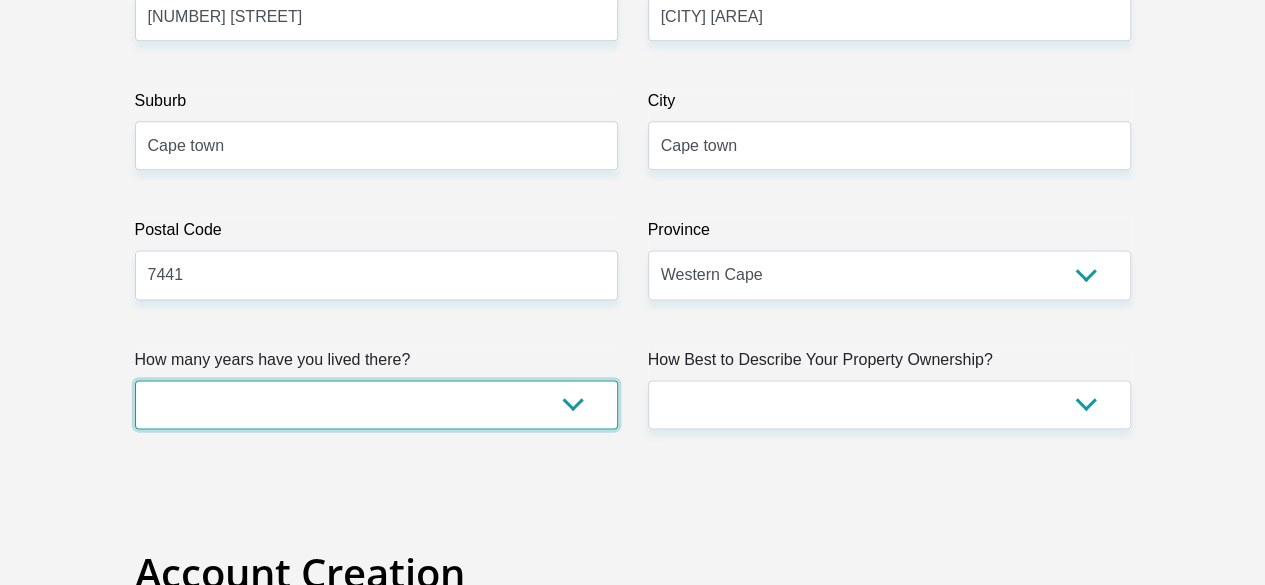 click on "less than 1 year
1-3 years
3-5 years
5+ years" at bounding box center (376, 404) 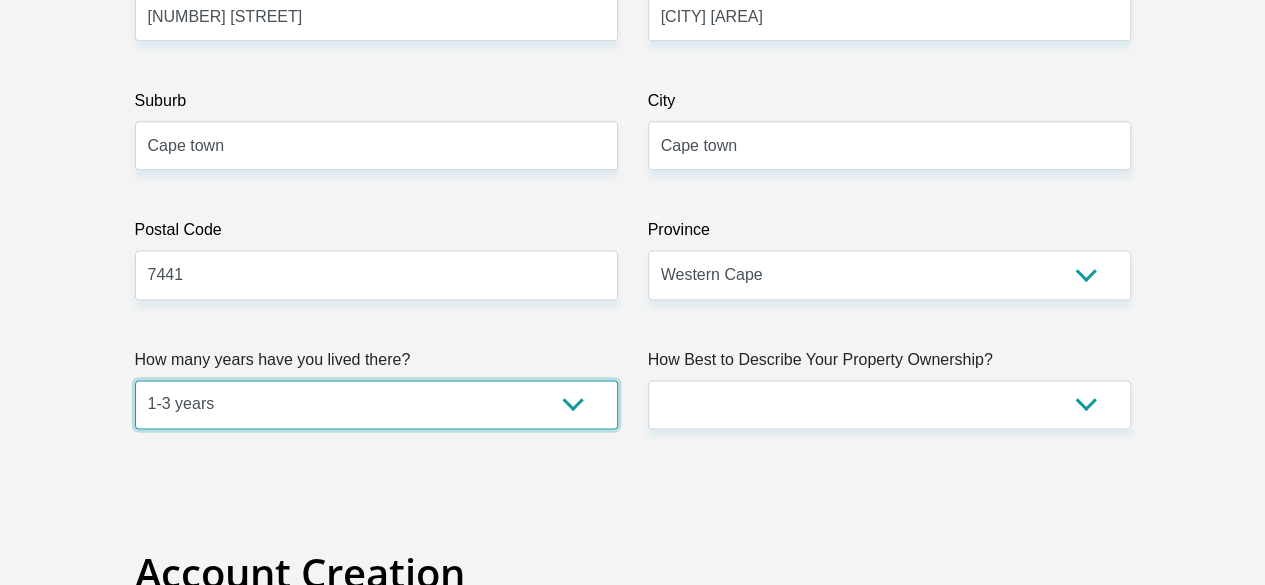 click on "less than 1 year
1-3 years
3-5 years
5+ years" at bounding box center [376, 404] 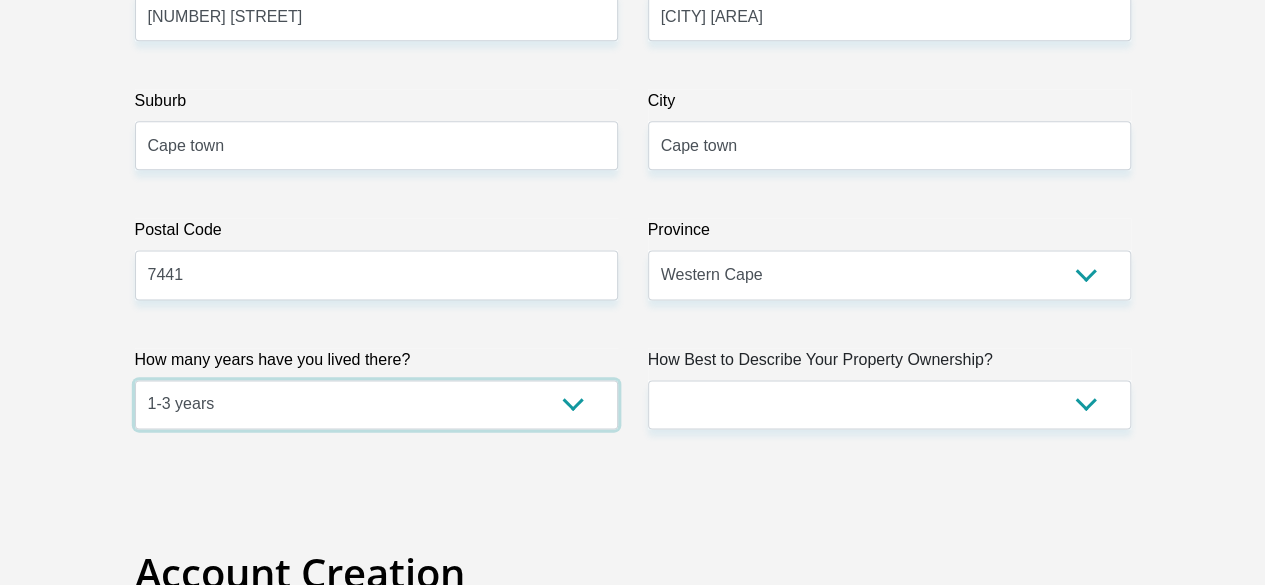 click on "less than 1 year
1-3 years
3-5 years
5+ years" at bounding box center (376, 404) 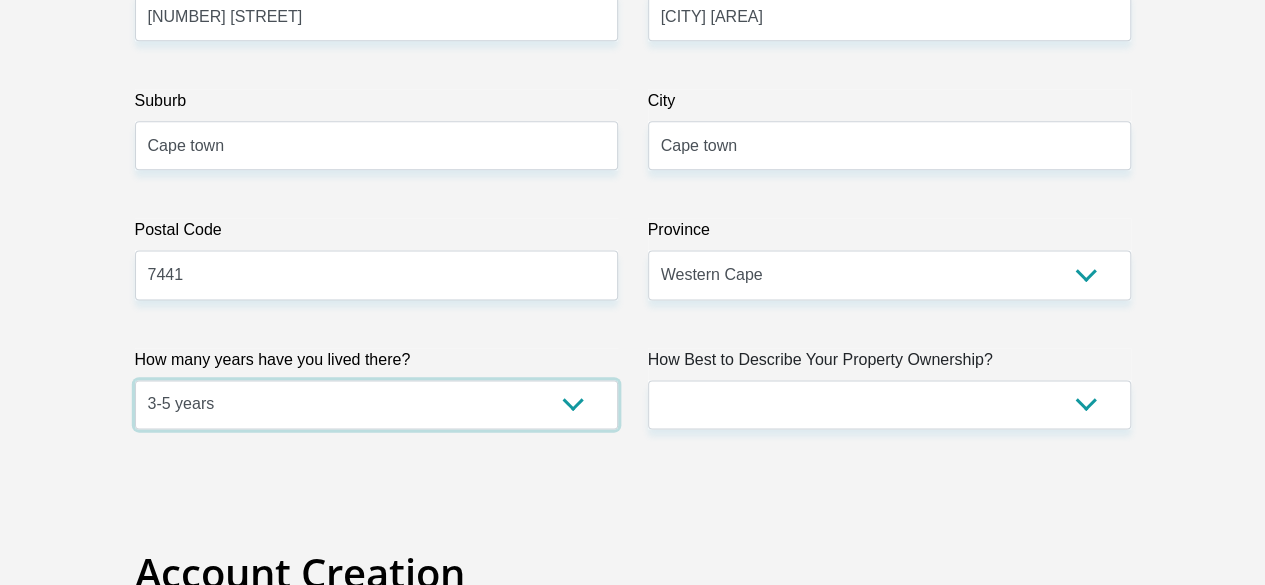 click on "less than 1 year
1-3 years
3-5 years
5+ years" at bounding box center [376, 404] 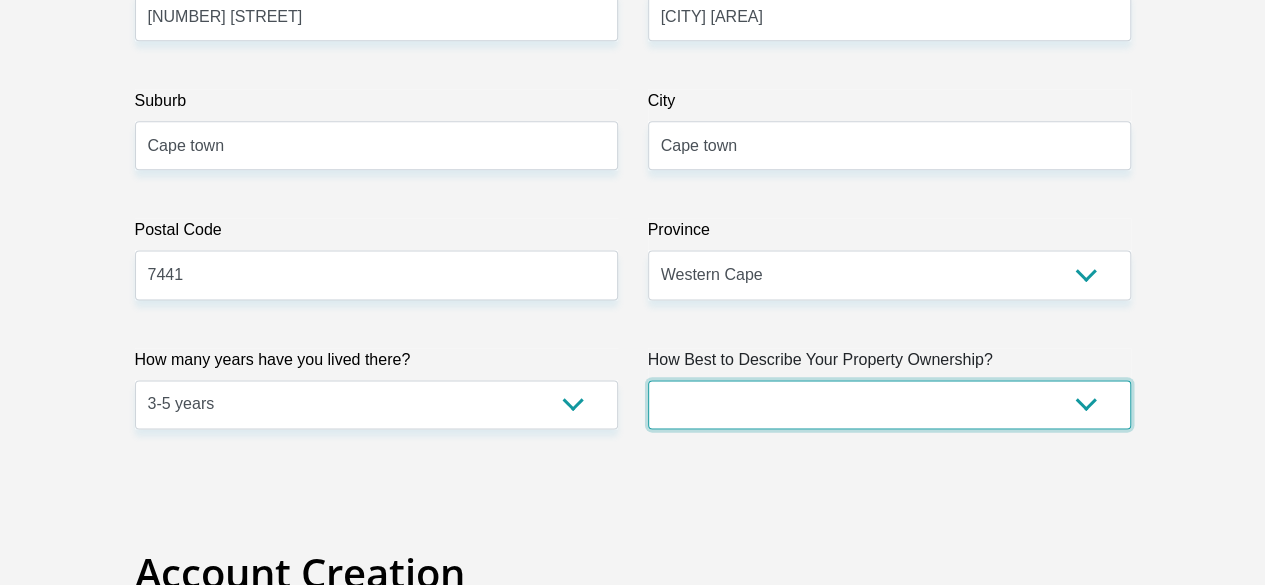 click on "Owned
Rented
Family Owned
Company Dwelling" at bounding box center (889, 404) 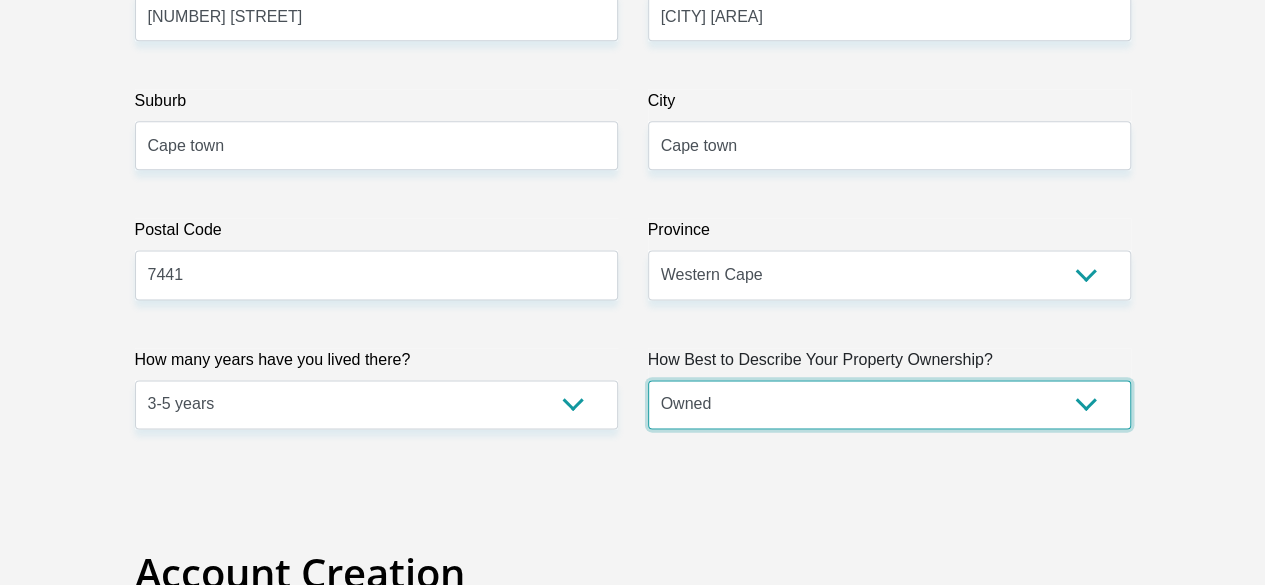 click on "Owned
Rented
Family Owned
Company Dwelling" at bounding box center [889, 404] 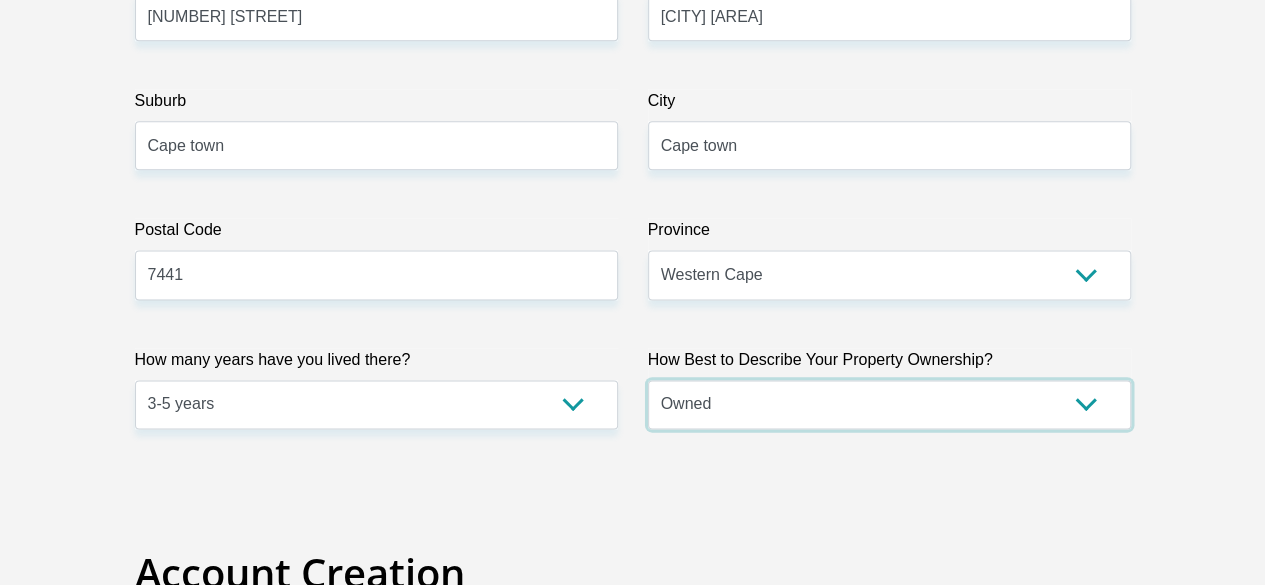 click on "Owned
Rented
Family Owned
Company Dwelling" at bounding box center (889, 404) 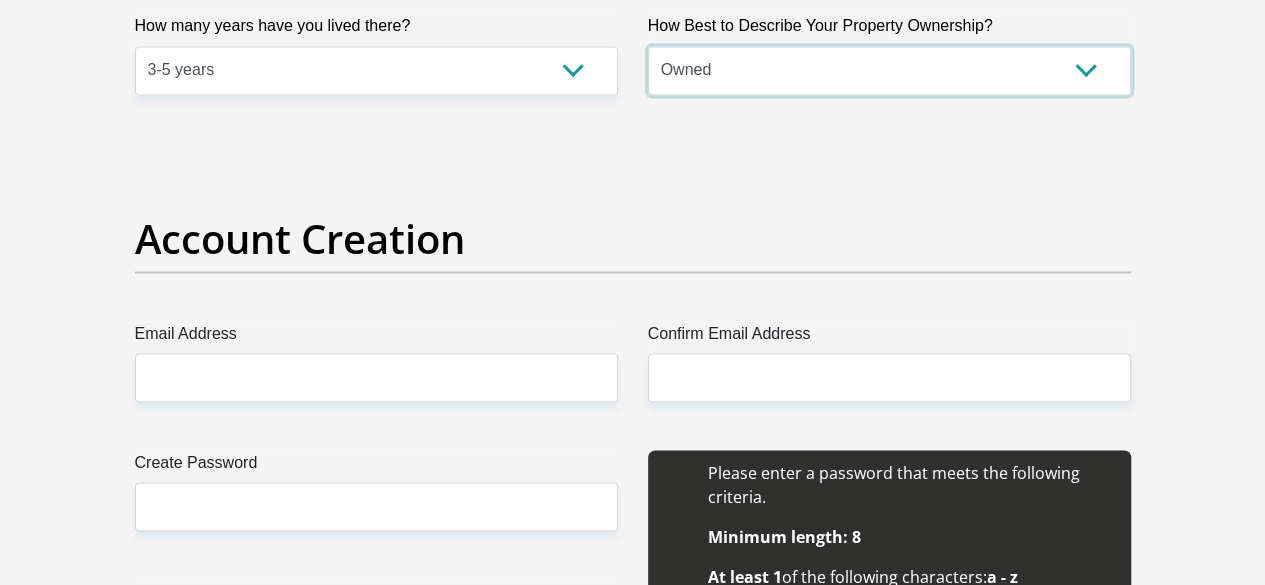 scroll, scrollTop: 1578, scrollLeft: 0, axis: vertical 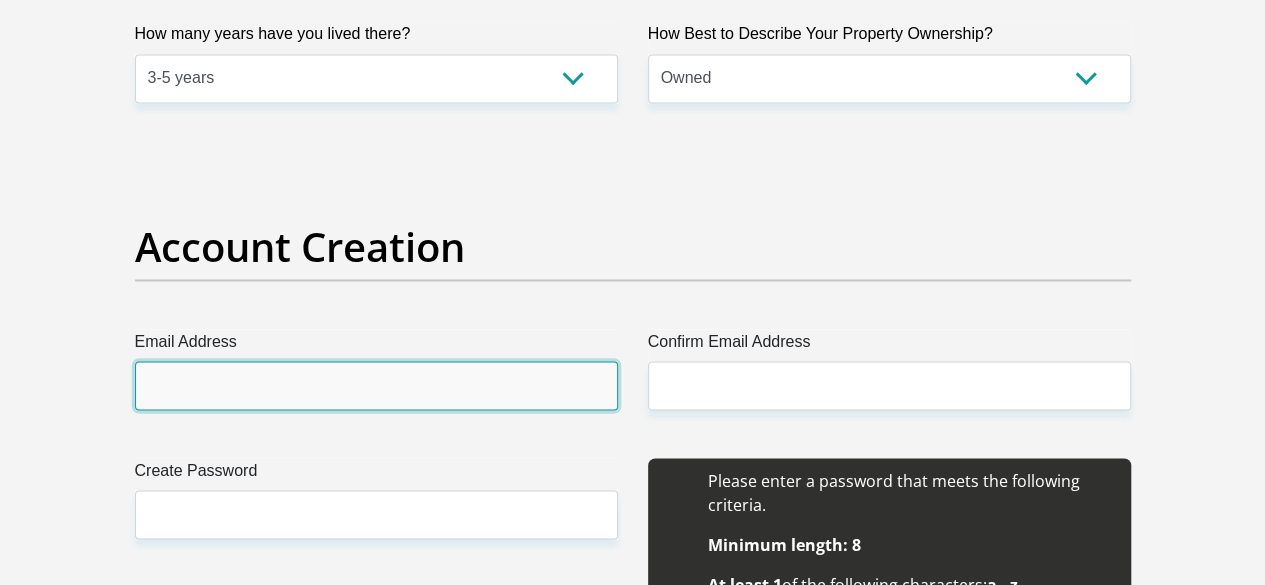 click on "Email Address" at bounding box center (376, 385) 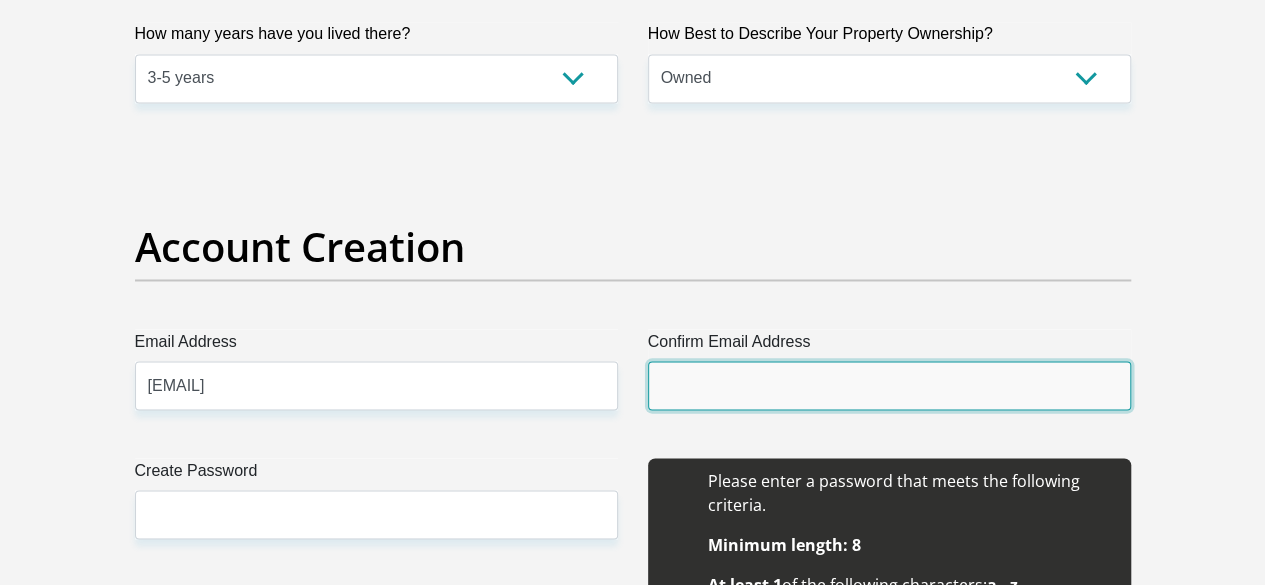 type on "somhayasimnikiwe@gmail.com" 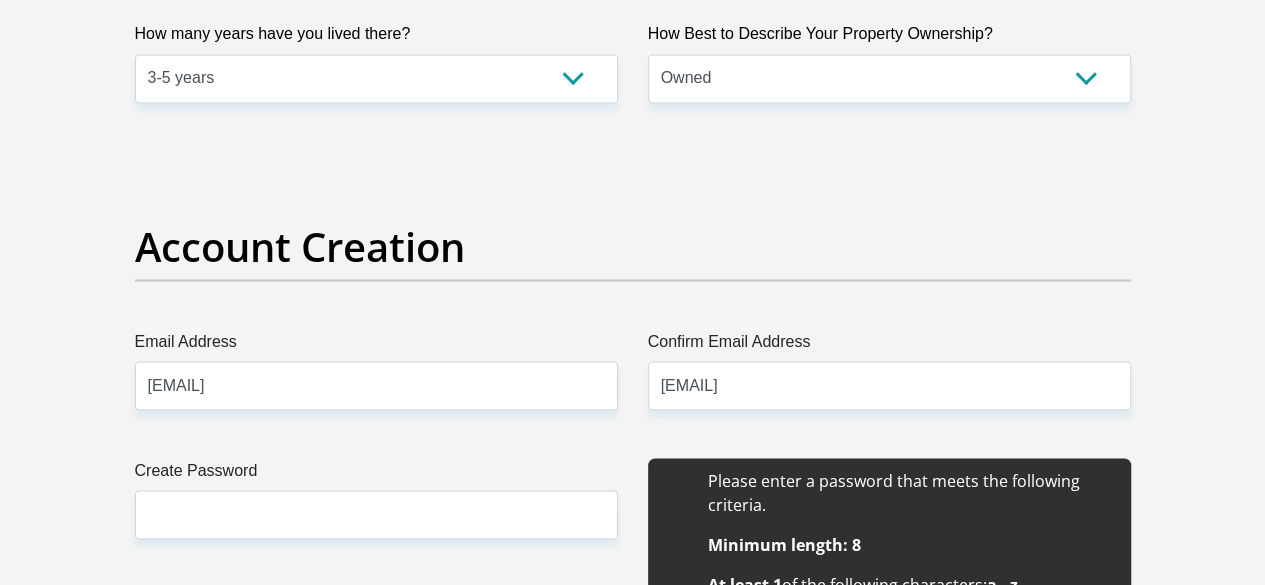 type 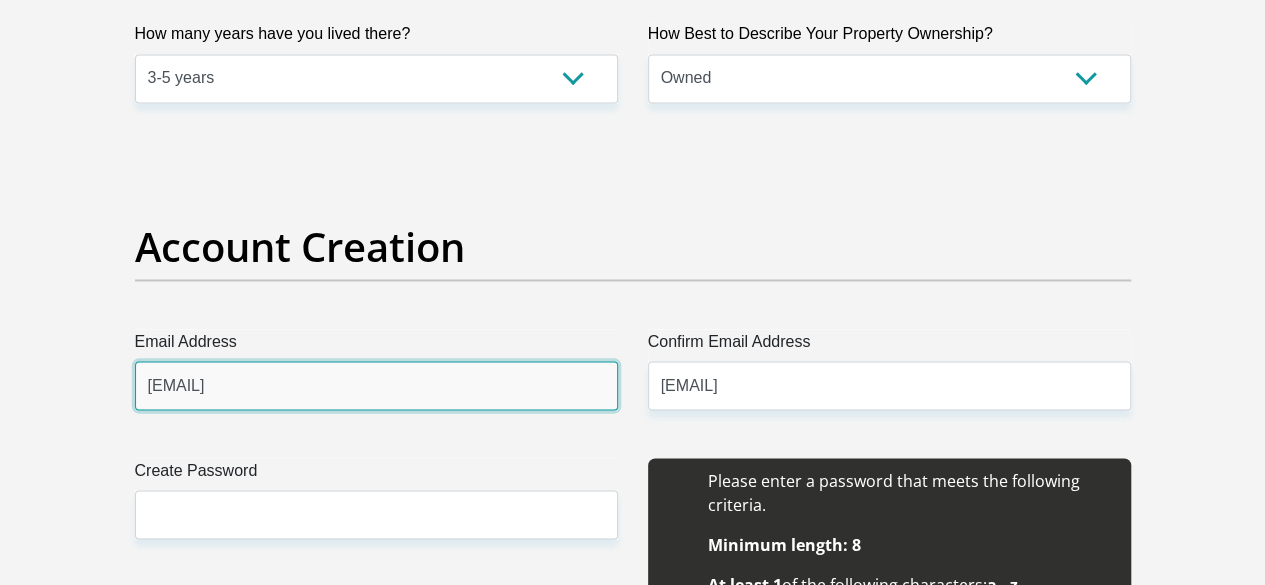 type 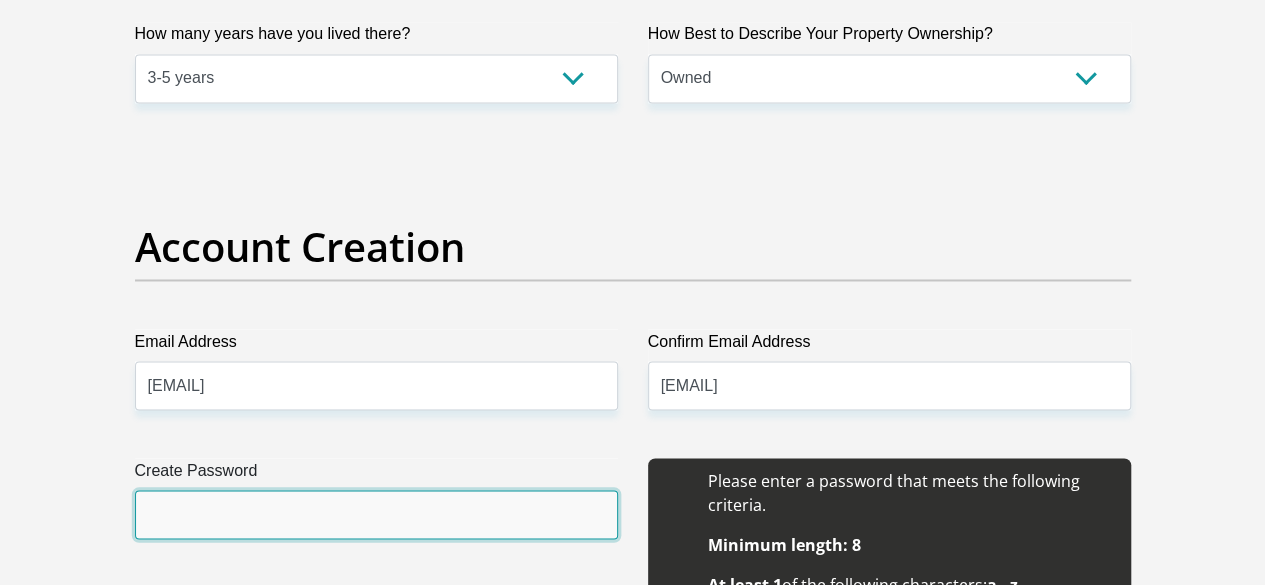 click on "Create Password" at bounding box center (376, 514) 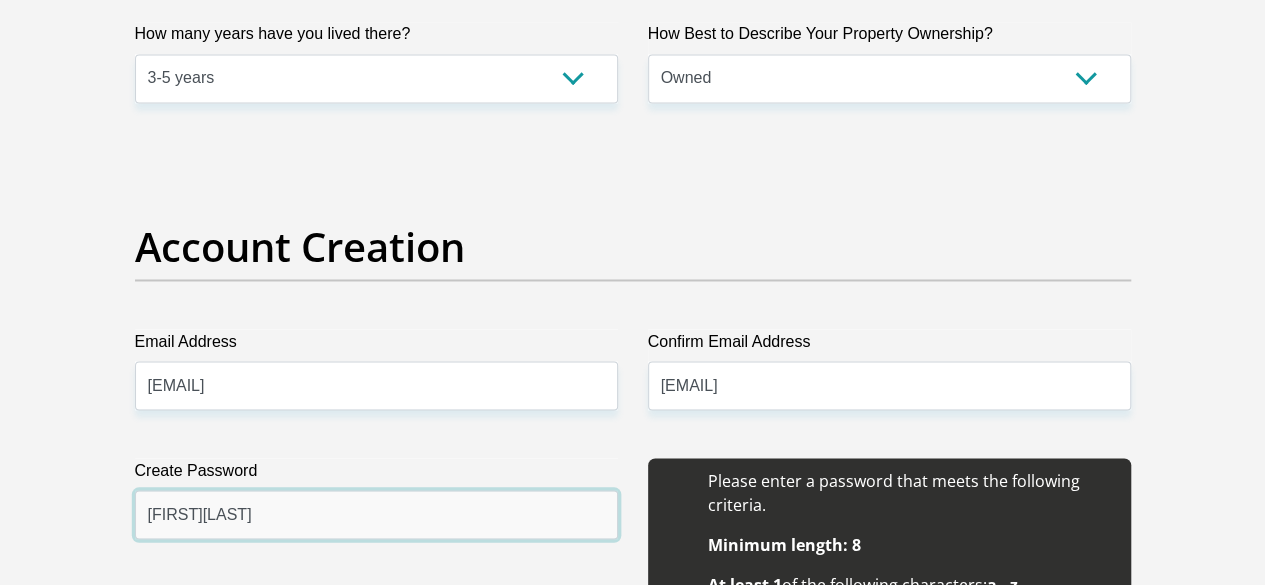 type on "MiyoYala73#" 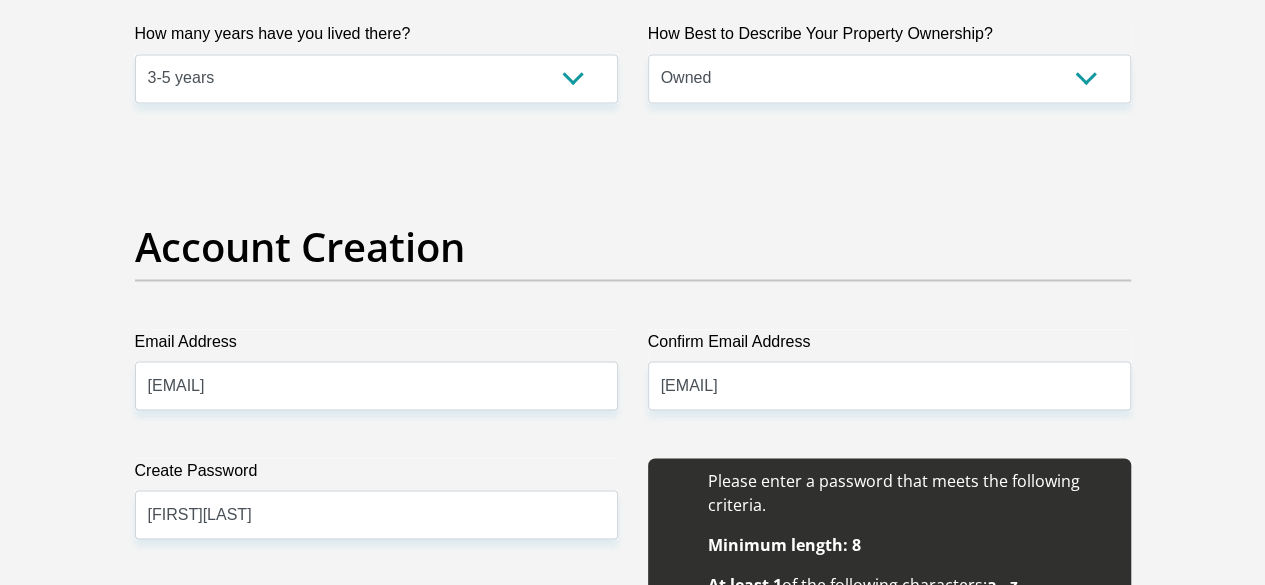 click on "Confirm Password" at bounding box center (376, 643) 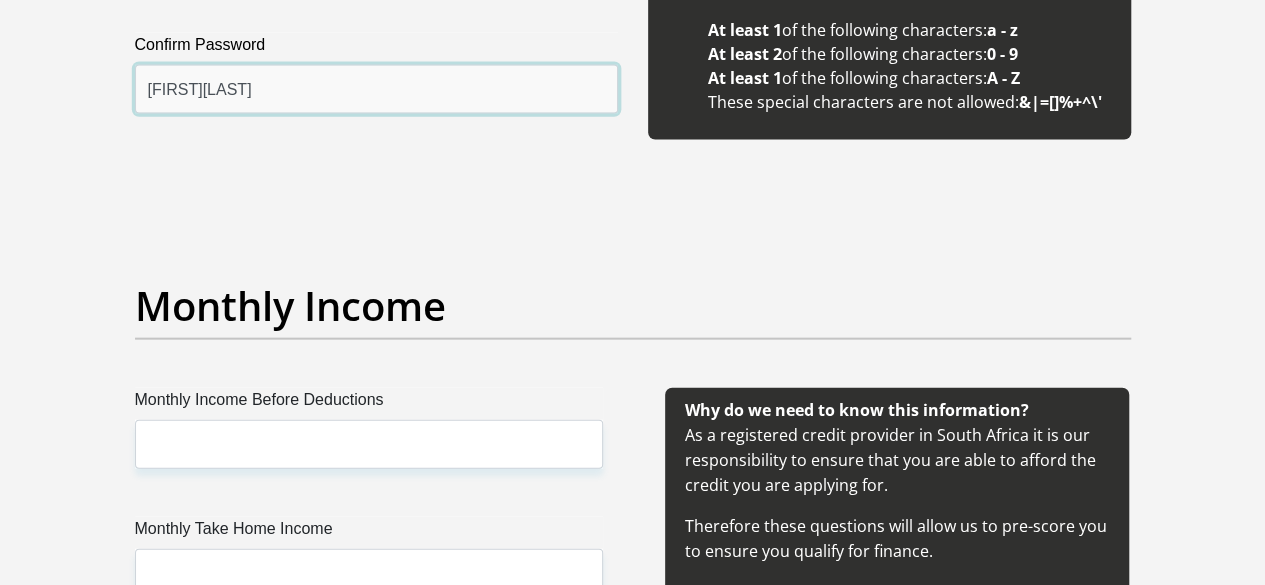 scroll, scrollTop: 2237, scrollLeft: 0, axis: vertical 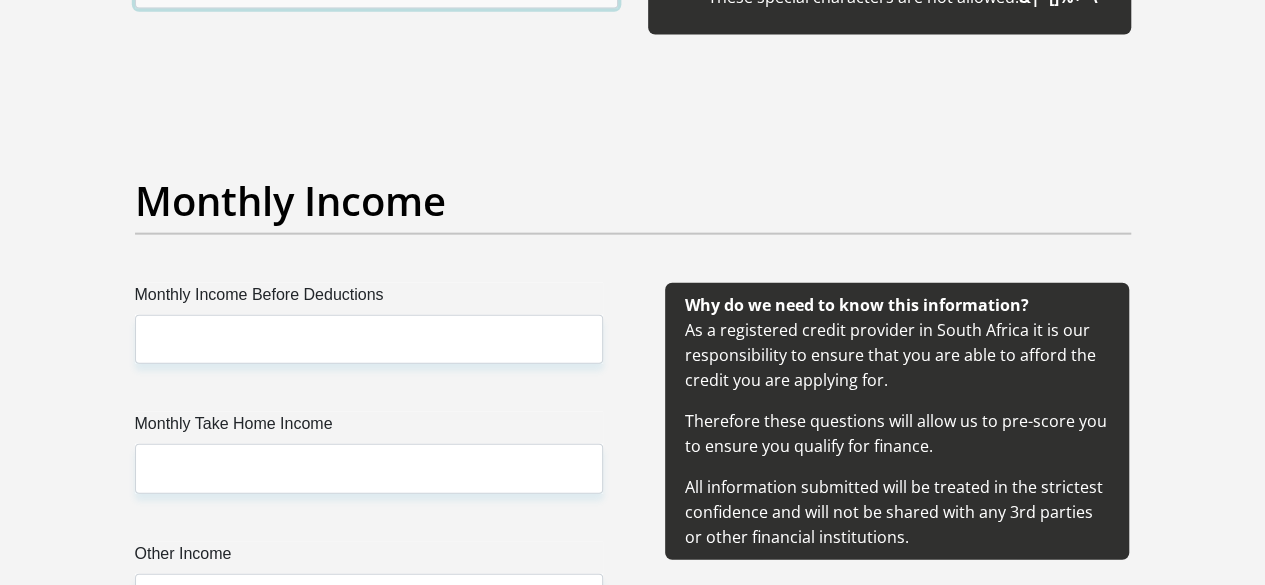 type on "MiyoYala73#" 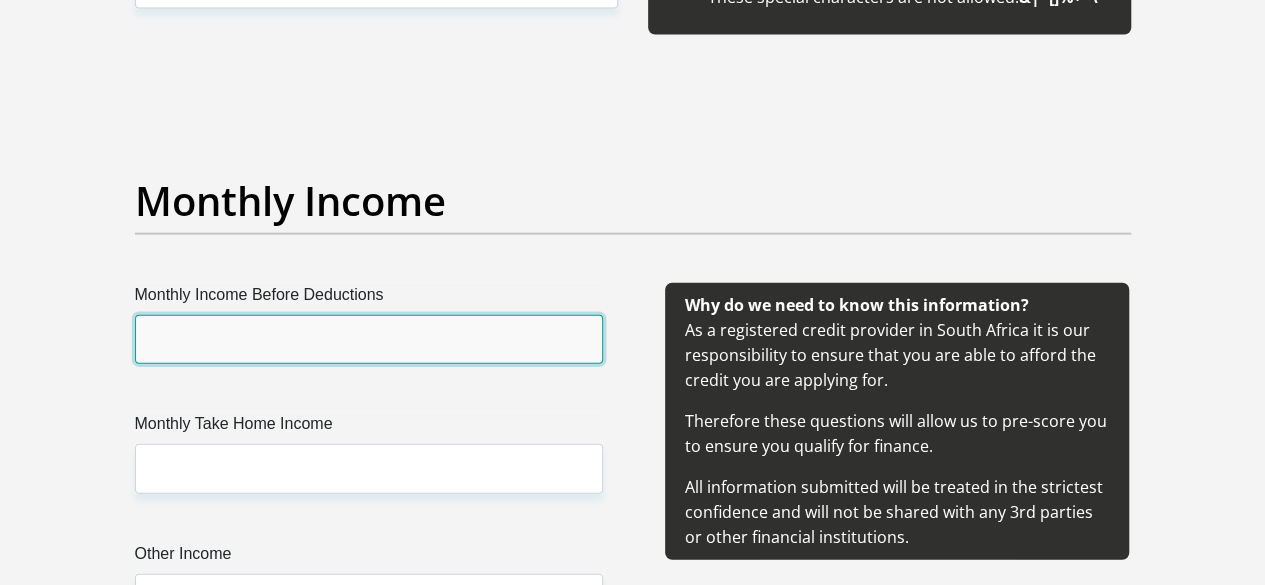 click on "Monthly Income Before Deductions" at bounding box center [369, 339] 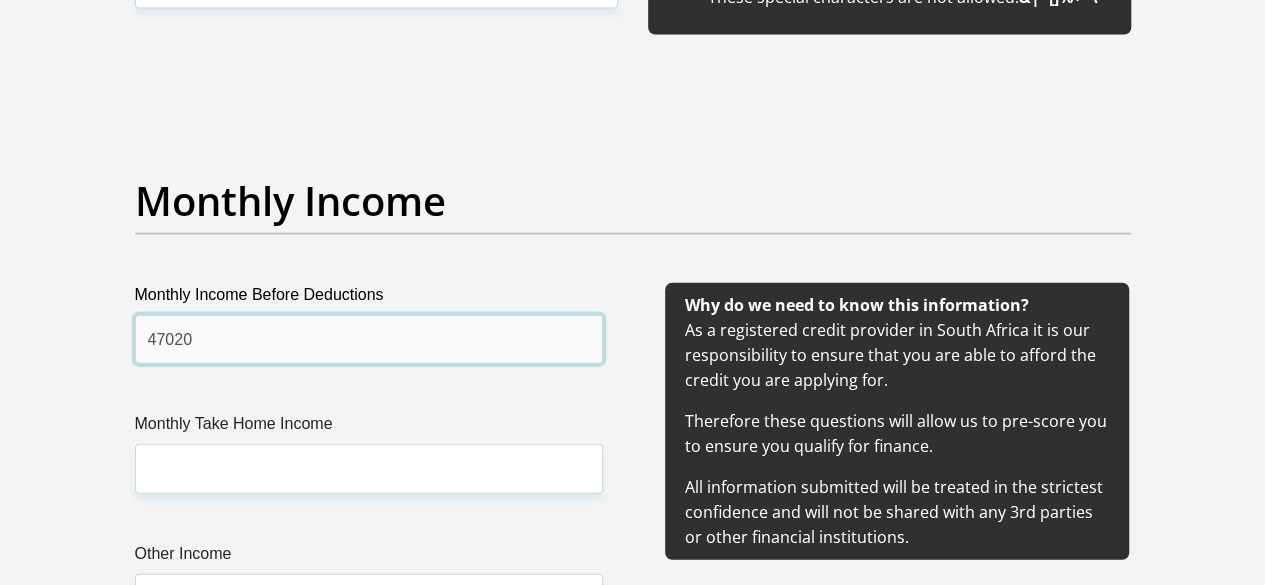 type on "47020" 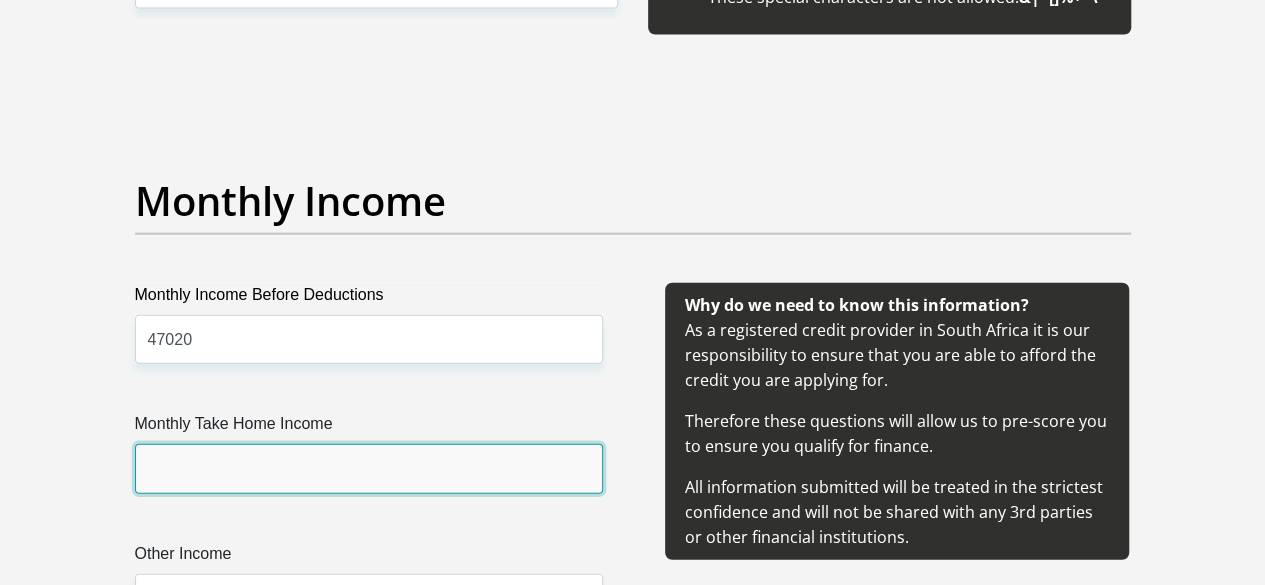 click on "Monthly Take Home Income" at bounding box center (369, 468) 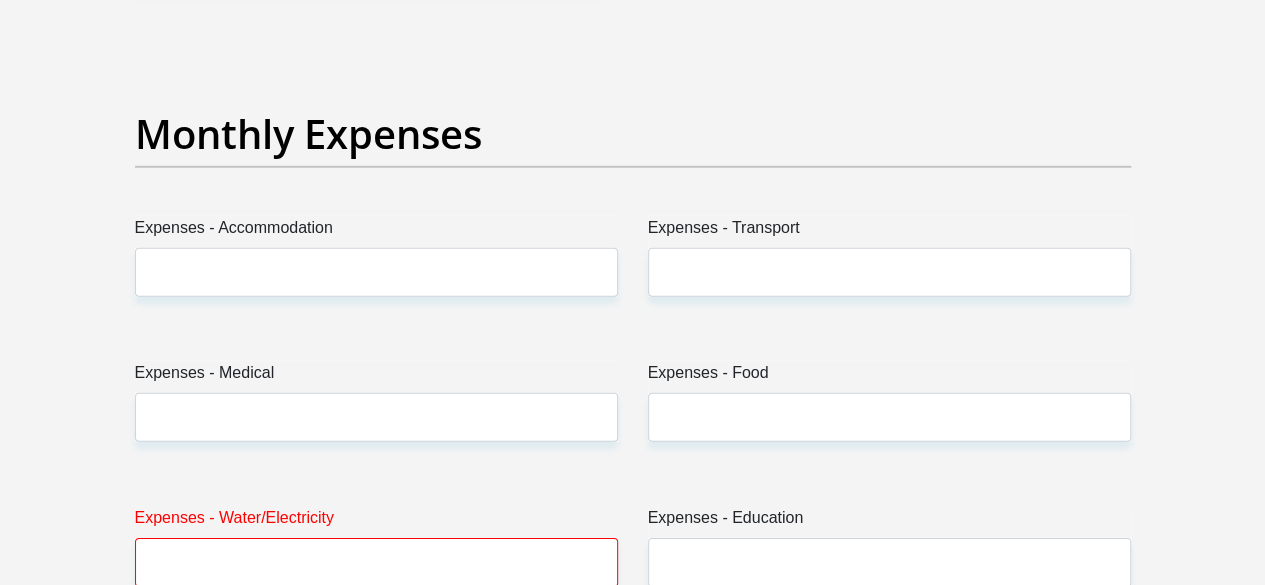 scroll, scrollTop: 2913, scrollLeft: 0, axis: vertical 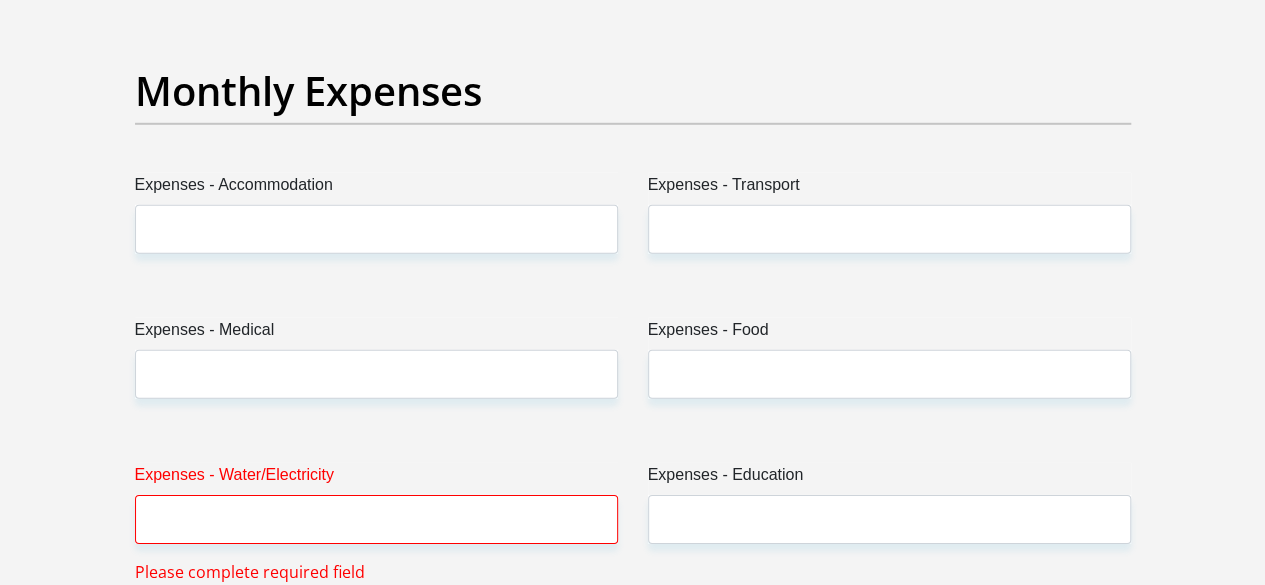 type on "25400" 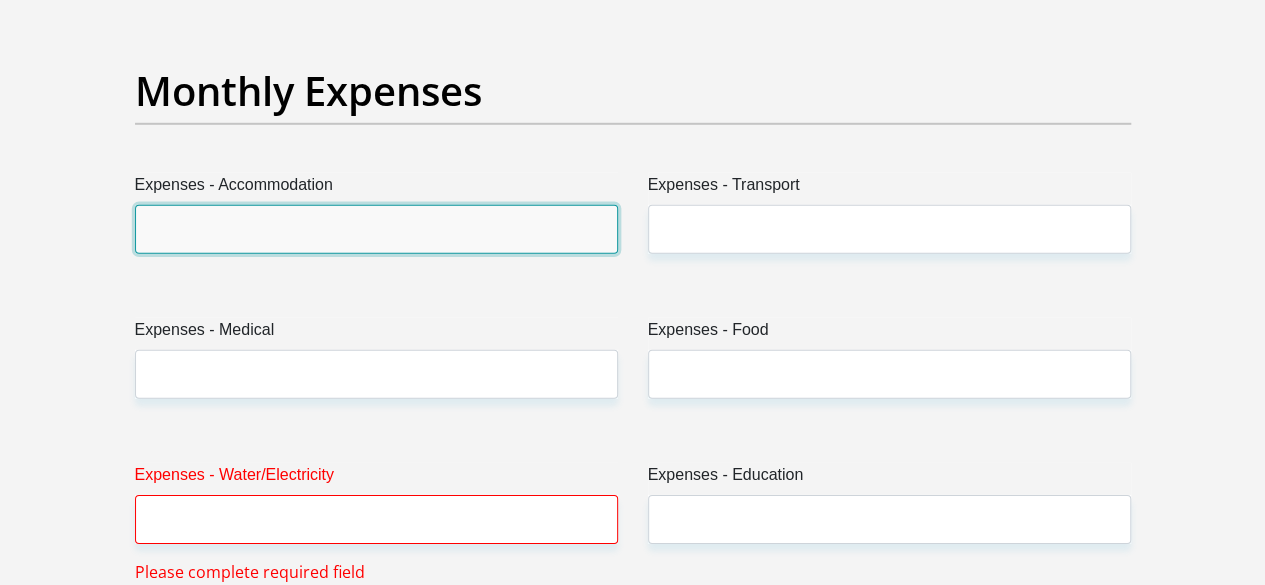click on "Expenses - Accommodation" at bounding box center (376, 229) 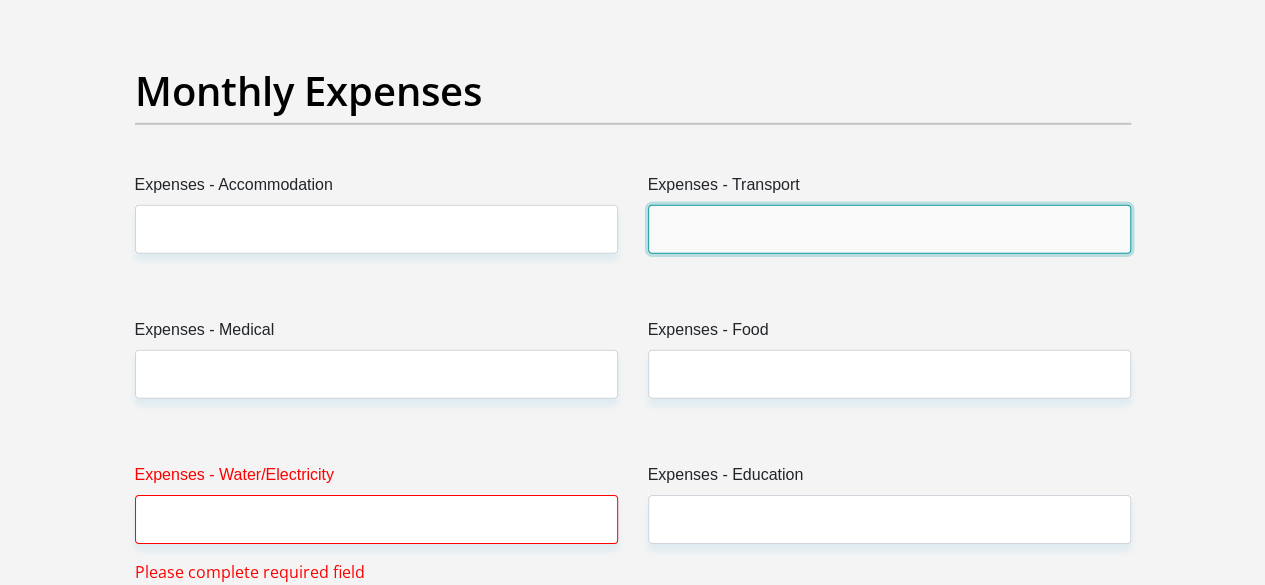 click on "Expenses - Transport" at bounding box center [889, 229] 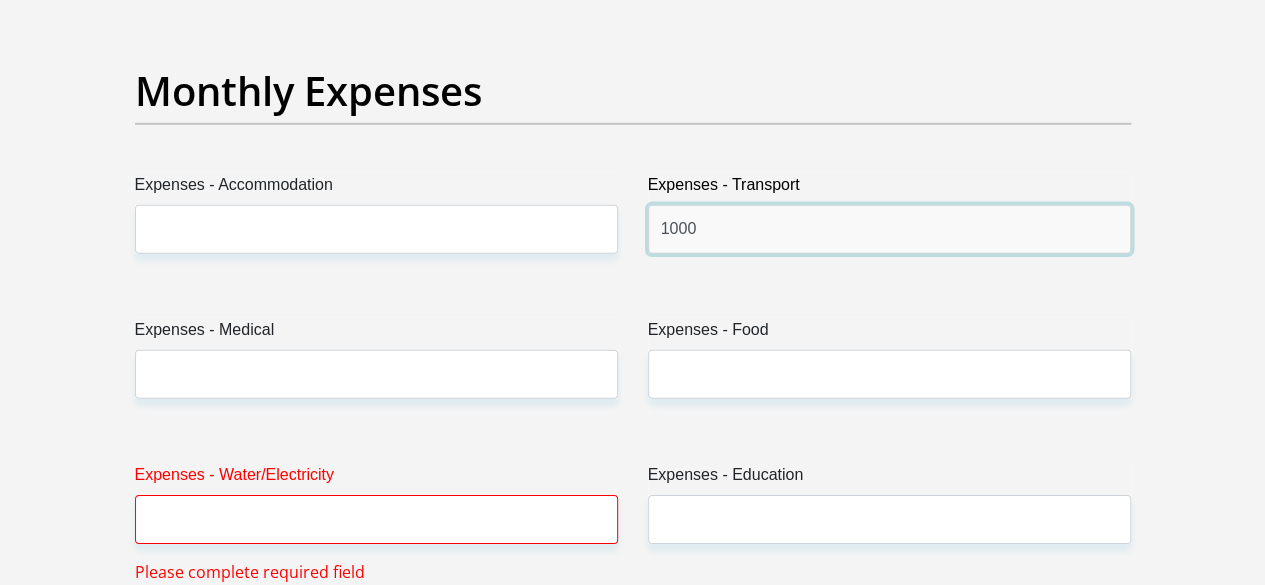 type on "1000" 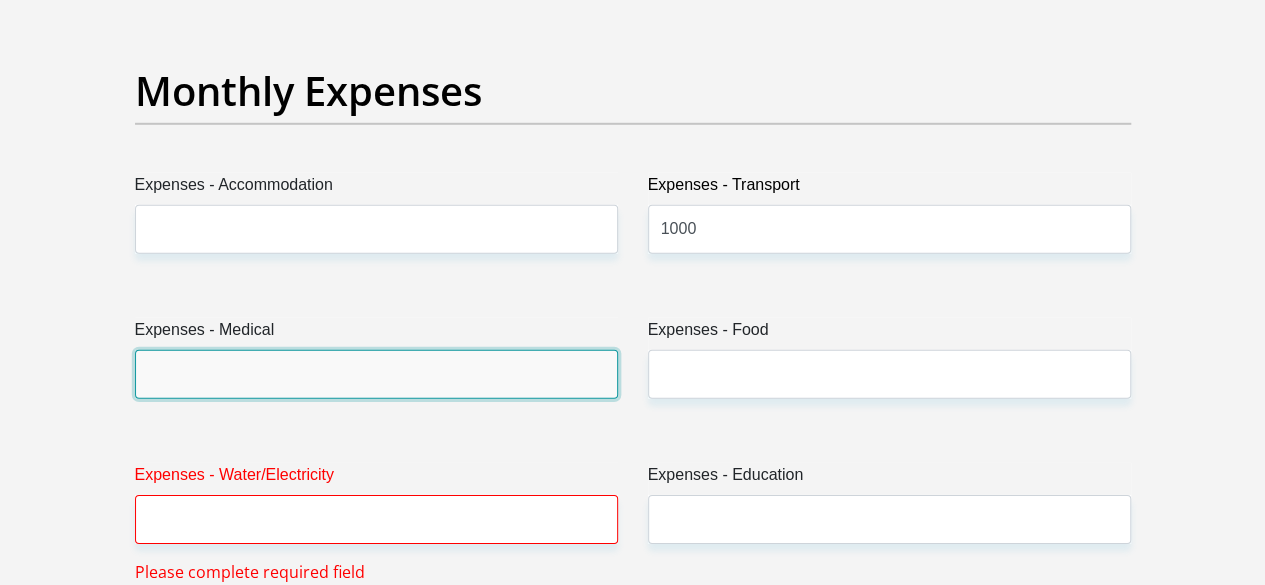 click on "Expenses - Medical" at bounding box center (376, 374) 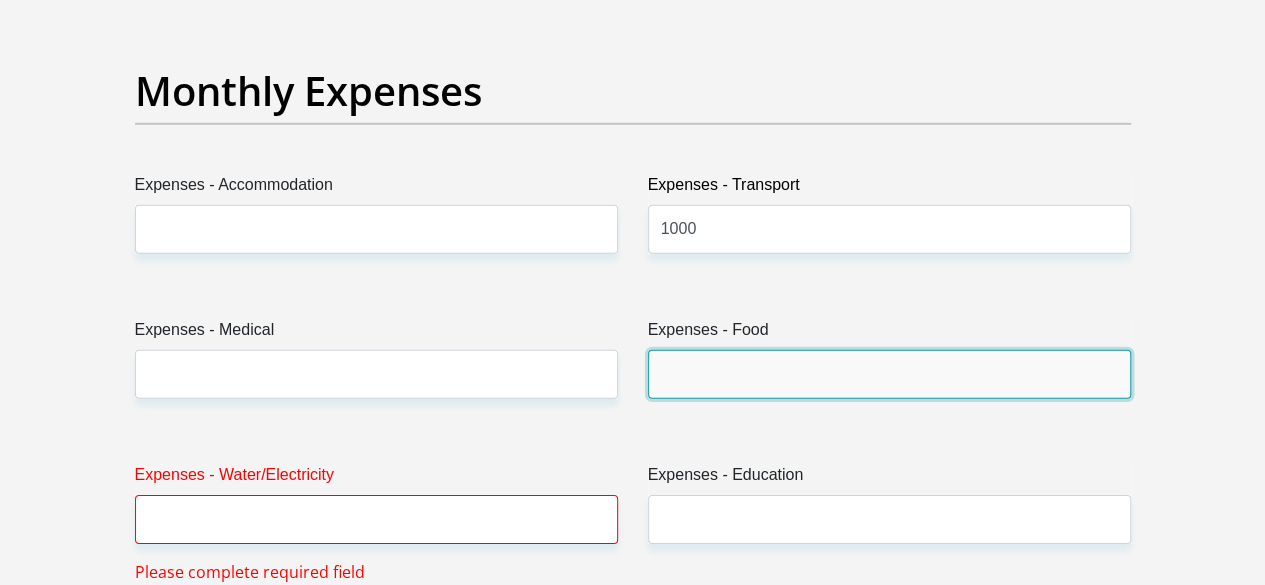 click on "Expenses - Food" at bounding box center (889, 374) 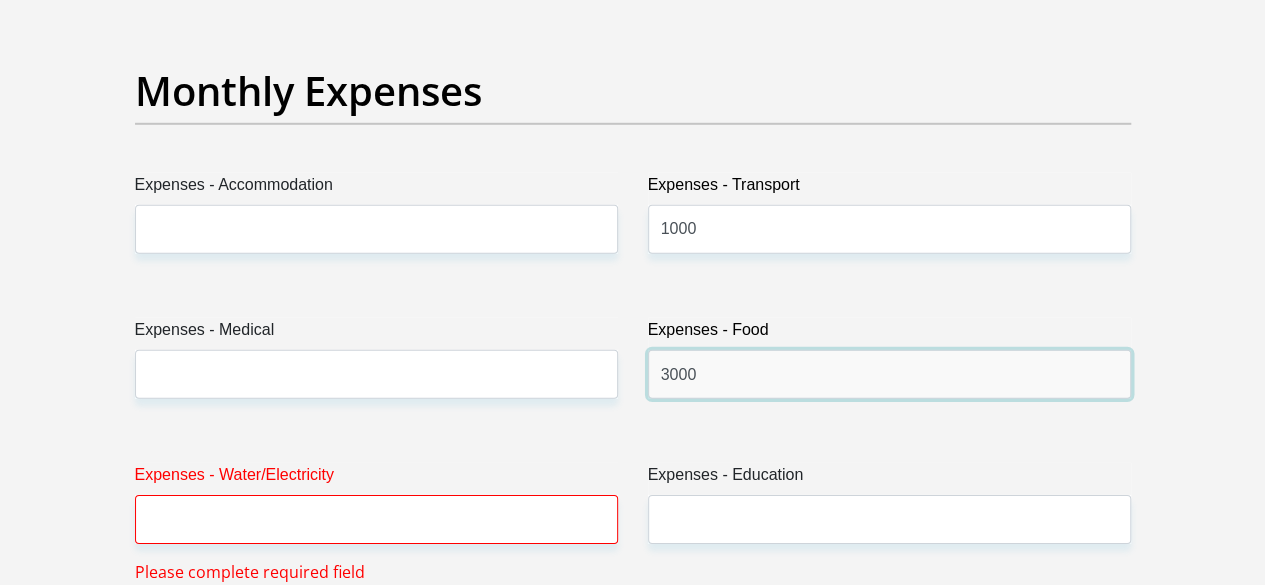 type on "3000" 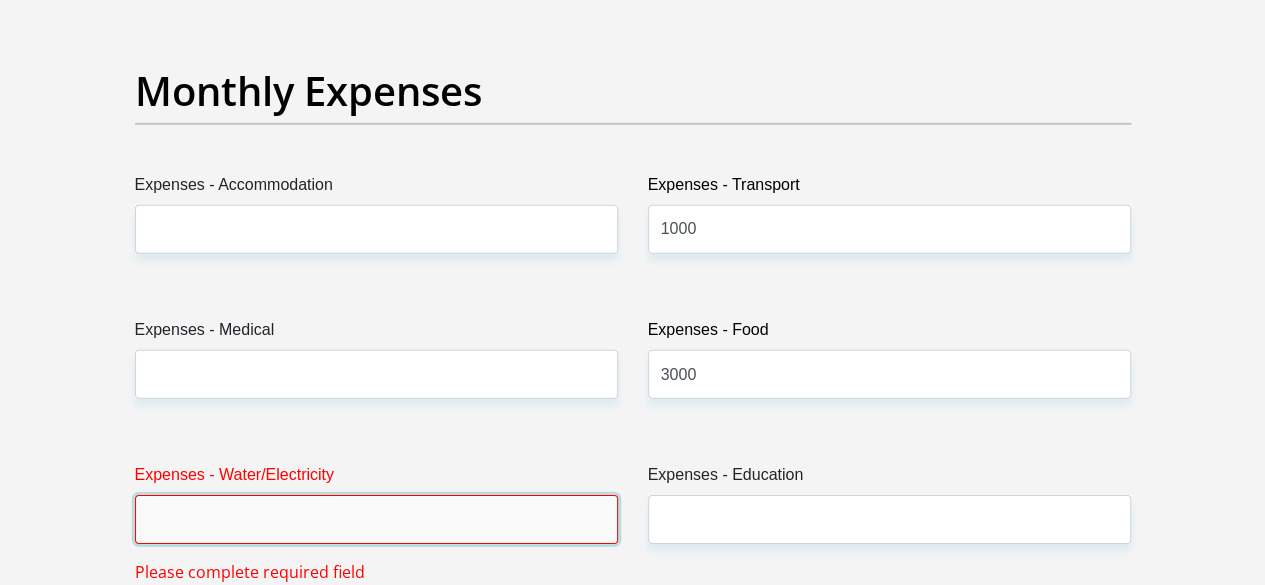 click on "Expenses - Water/Electricity" at bounding box center [376, 519] 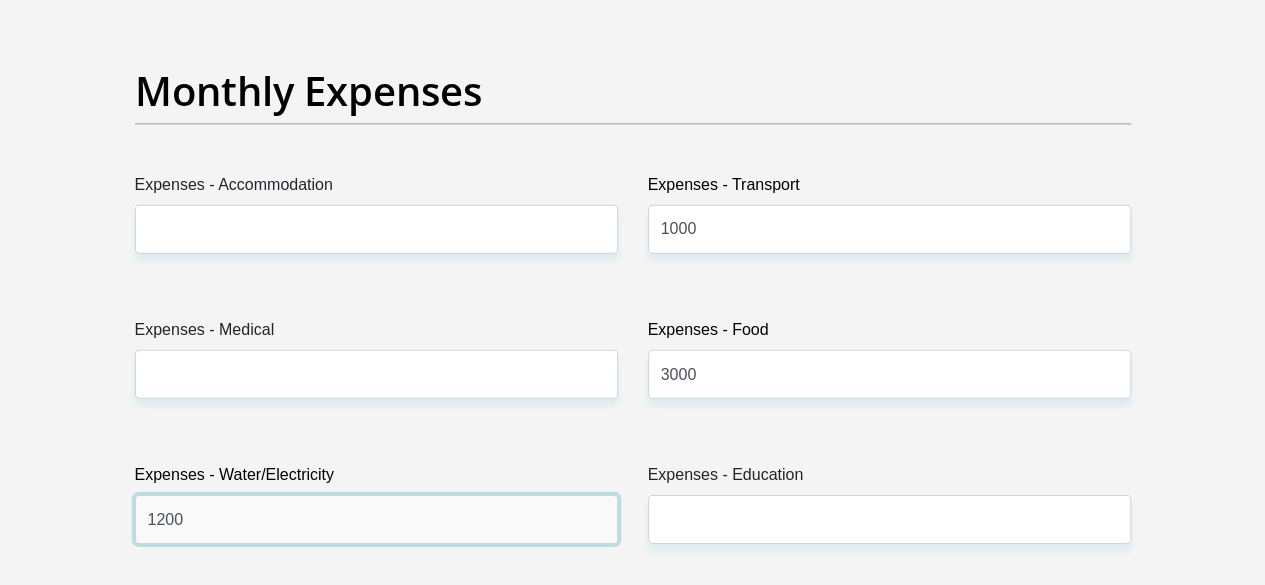 type on "1200" 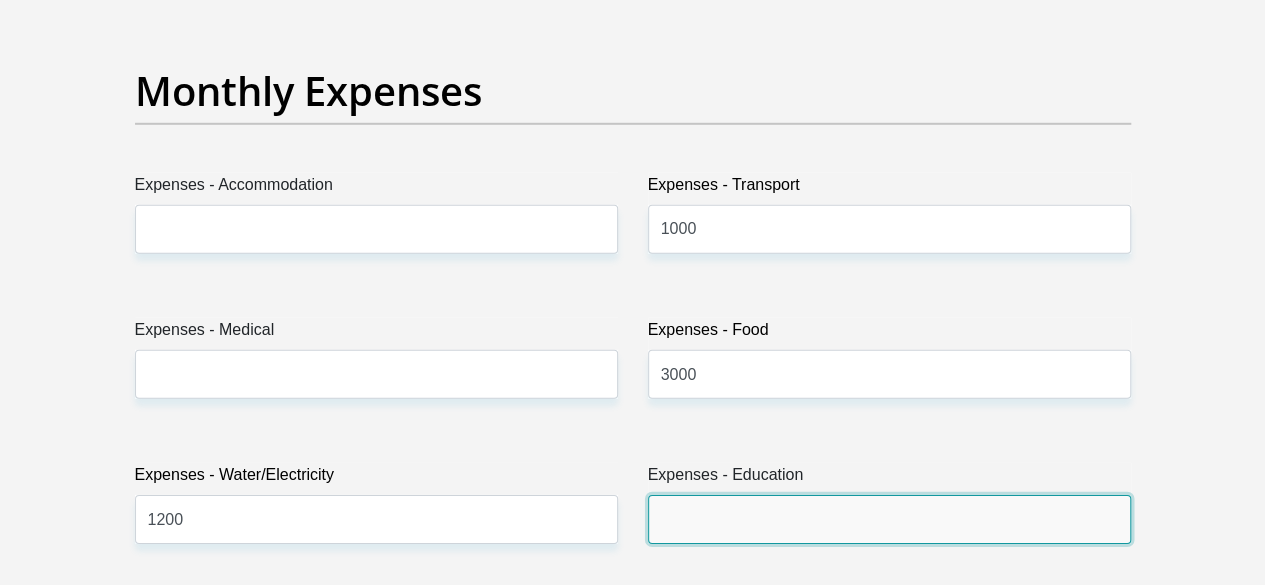 click on "Expenses - Education" at bounding box center (889, 519) 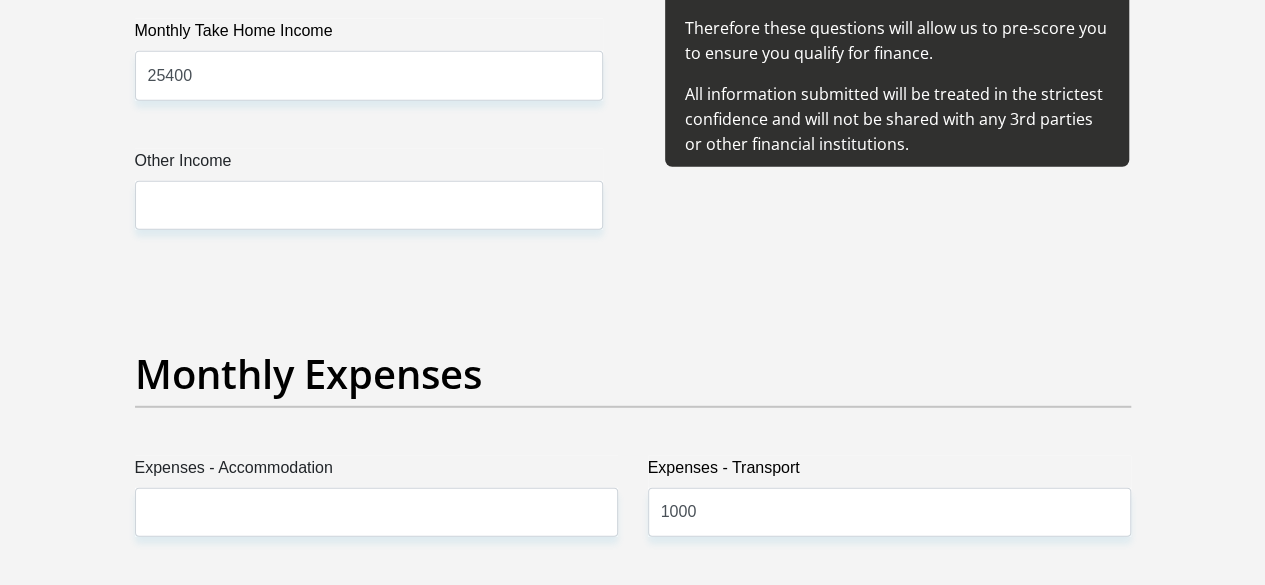 scroll, scrollTop: 2370, scrollLeft: 0, axis: vertical 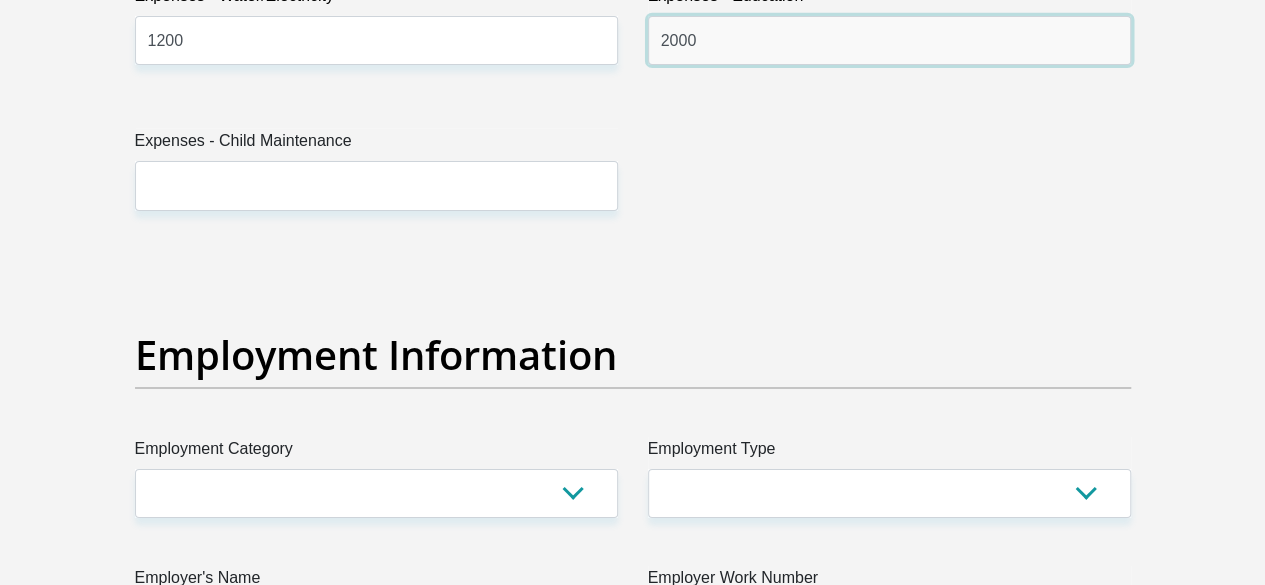 type on "2000" 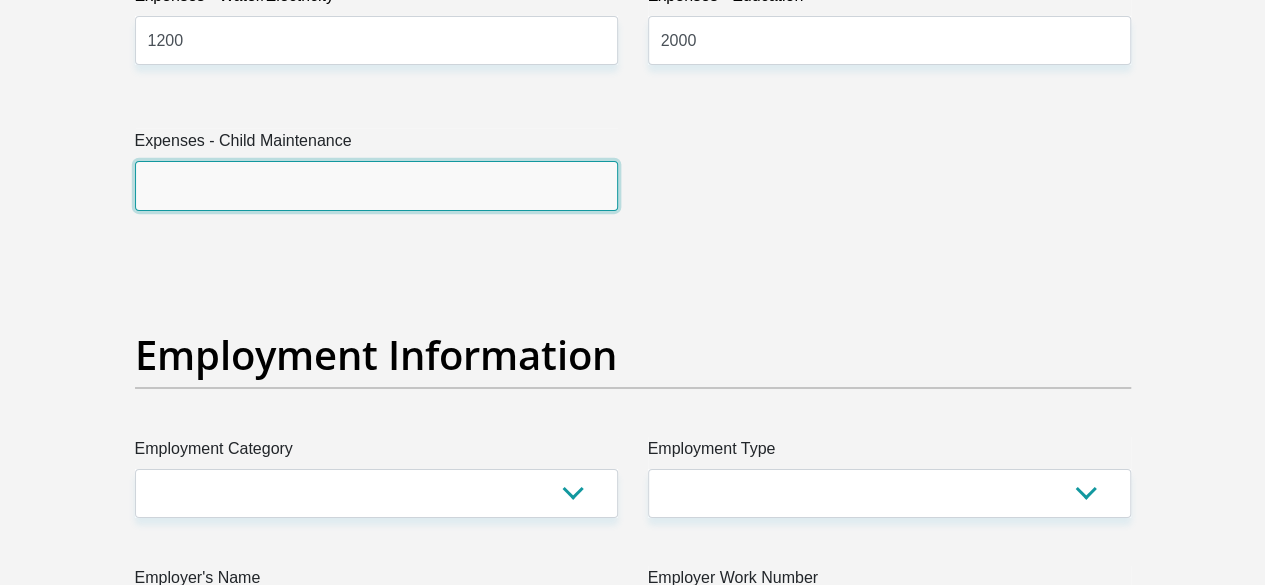 click on "Expenses - Child Maintenance" at bounding box center [376, 185] 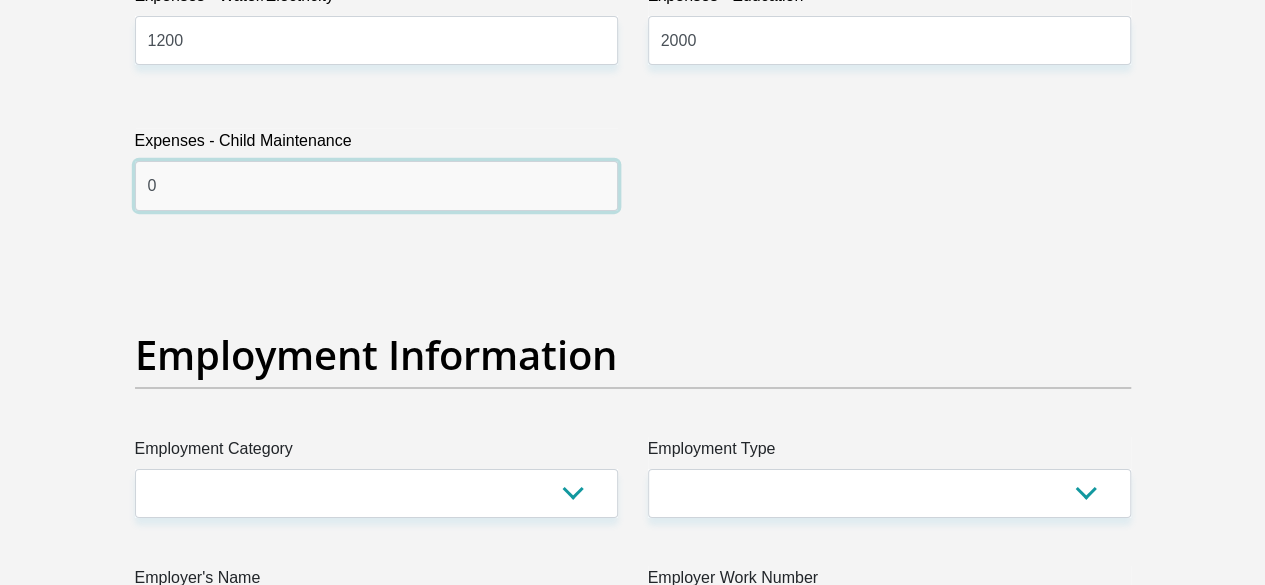 type on "0" 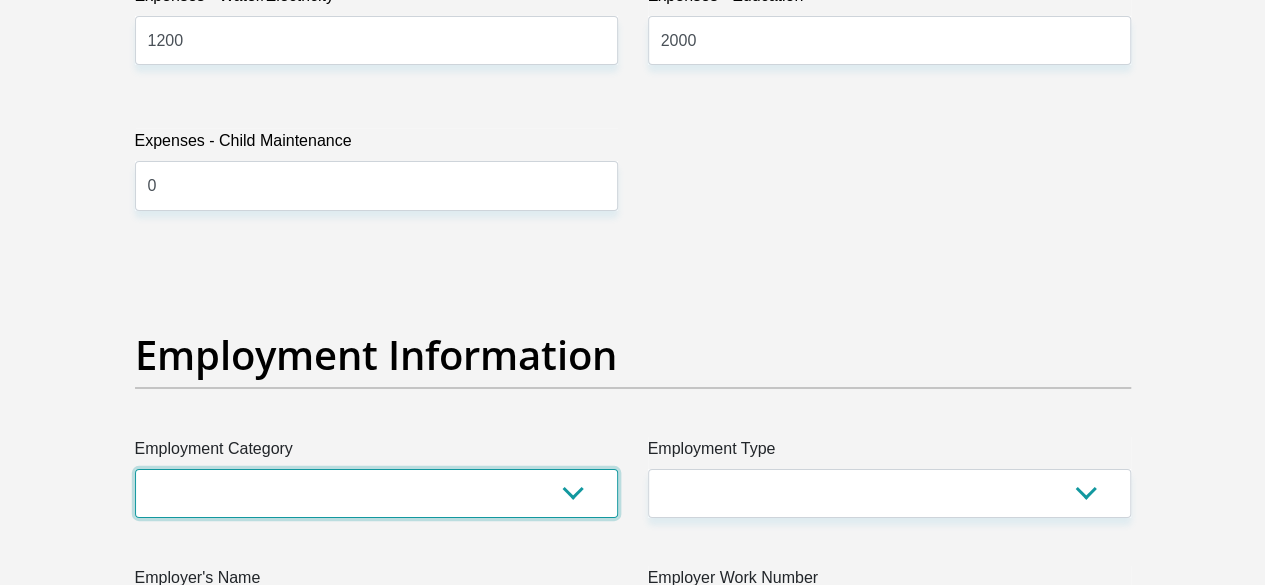 click on "AGRICULTURE
ALCOHOL & TOBACCO
CONSTRUCTION MATERIALS
METALLURGY
EQUIPMENT FOR RENEWABLE ENERGY
SPECIALIZED CONTRACTORS
CAR
GAMING (INCL. INTERNET
OTHER WHOLESALE
UNLICENSED PHARMACEUTICALS
CURRENCY EXCHANGE HOUSES
OTHER FINANCIAL INSTITUTIONS & INSURANCE
REAL ESTATE AGENTS
OIL & GAS
OTHER MATERIALS (E.G. IRON ORE)
PRECIOUS STONES & PRECIOUS METALS
POLITICAL ORGANIZATIONS
RELIGIOUS ORGANIZATIONS(NOT SECTS)
ACTI. HAVING BUSINESS DEAL WITH PUBLIC ADMINISTRATION
LAUNDROMATS" at bounding box center [376, 493] 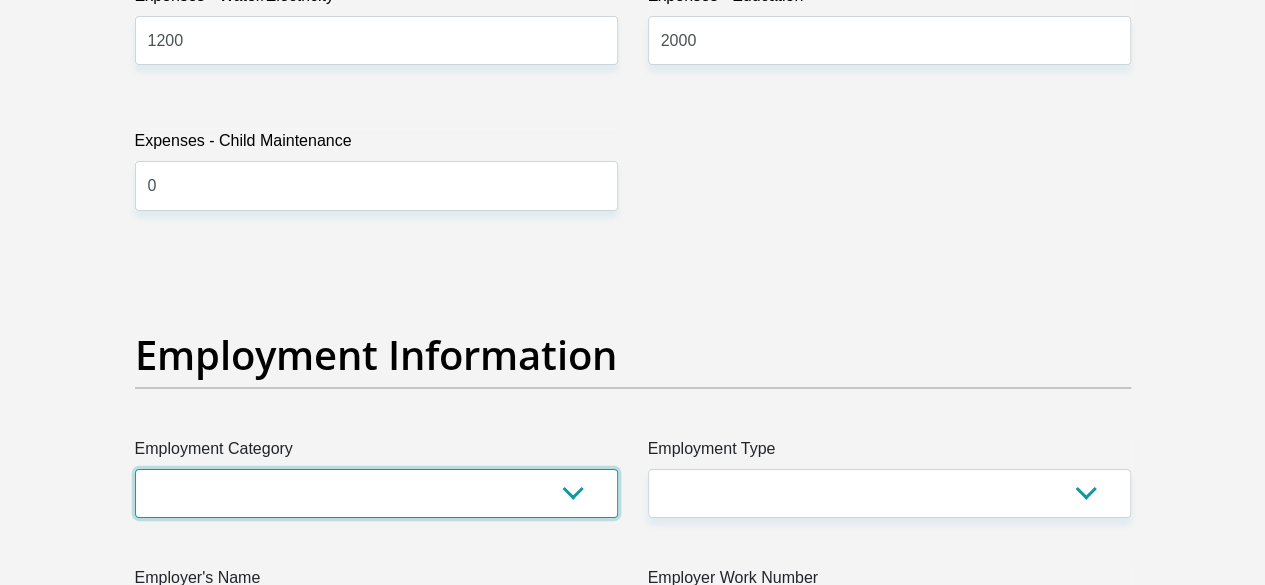 select on "76" 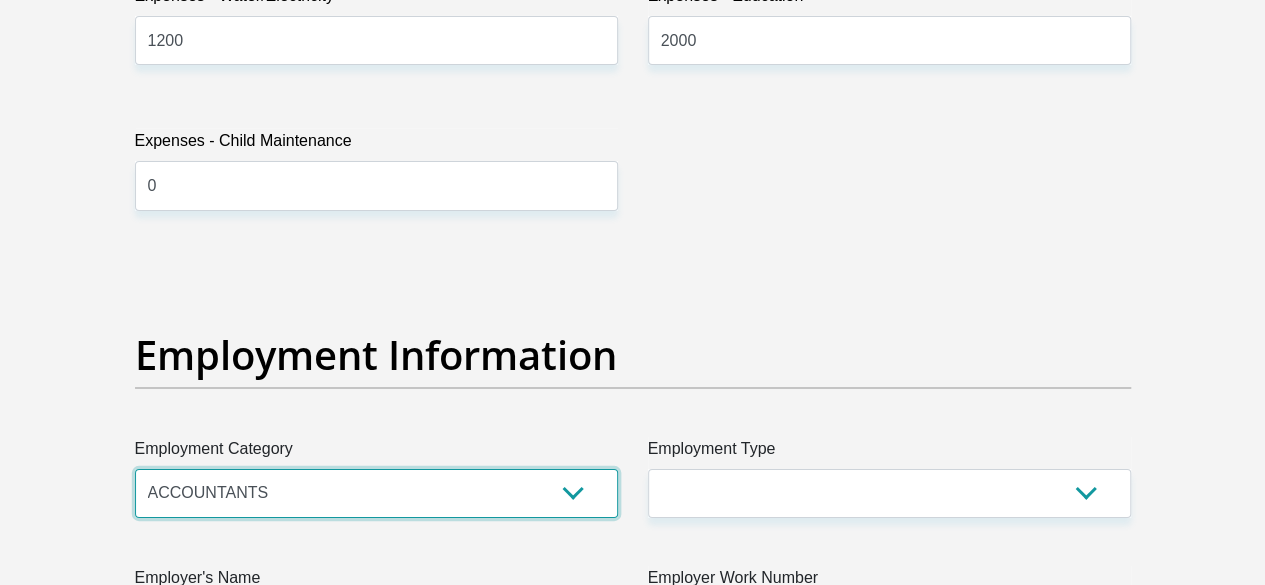 click on "AGRICULTURE
ALCOHOL & TOBACCO
CONSTRUCTION MATERIALS
METALLURGY
EQUIPMENT FOR RENEWABLE ENERGY
SPECIALIZED CONTRACTORS
CAR
GAMING (INCL. INTERNET
OTHER WHOLESALE
UNLICENSED PHARMACEUTICALS
CURRENCY EXCHANGE HOUSES
OTHER FINANCIAL INSTITUTIONS & INSURANCE
REAL ESTATE AGENTS
OIL & GAS
OTHER MATERIALS (E.G. IRON ORE)
PRECIOUS STONES & PRECIOUS METALS
POLITICAL ORGANIZATIONS
RELIGIOUS ORGANIZATIONS(NOT SECTS)
ACTI. HAVING BUSINESS DEAL WITH PUBLIC ADMINISTRATION
LAUNDROMATS" at bounding box center (376, 493) 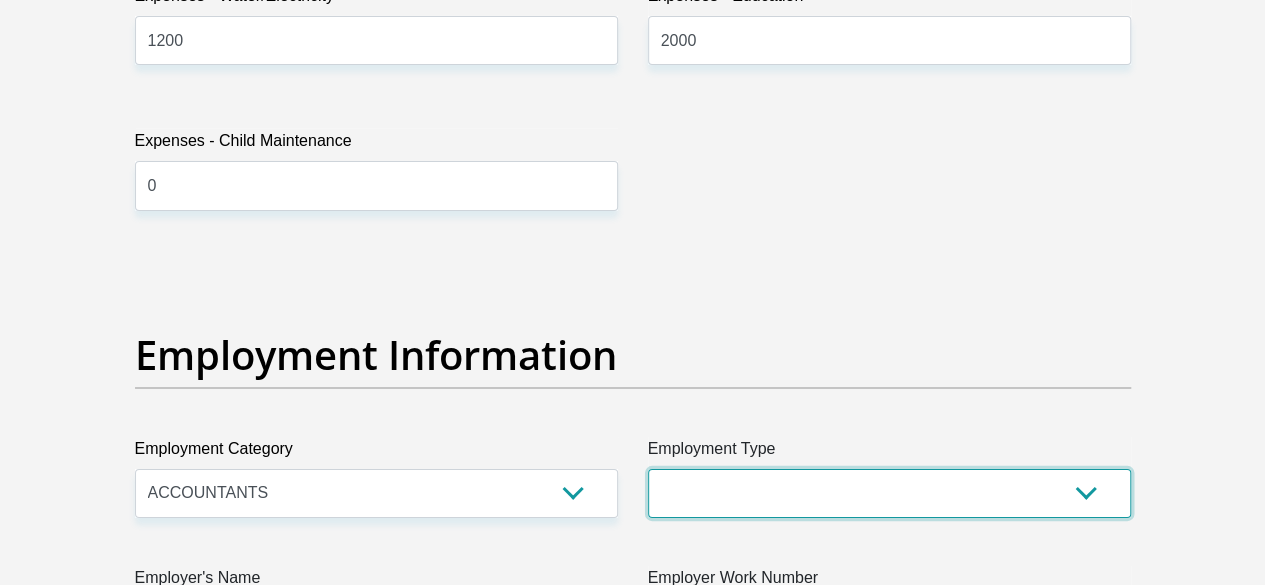 click on "College/Lecturer
Craft Seller
Creative
Driver
Executive
Farmer
Forces - Non Commissioned
Forces - Officer
Hawker
Housewife
Labourer
Licenced Professional
Manager
Miner
Non Licenced Professional
Office Staff/Clerk
Outside Worker
Pensioner
Permanent Teacher
Production/Manufacturing
Sales
Self-Employed
Semi-Professional Worker
Service Industry  Social Worker  Student" at bounding box center [889, 493] 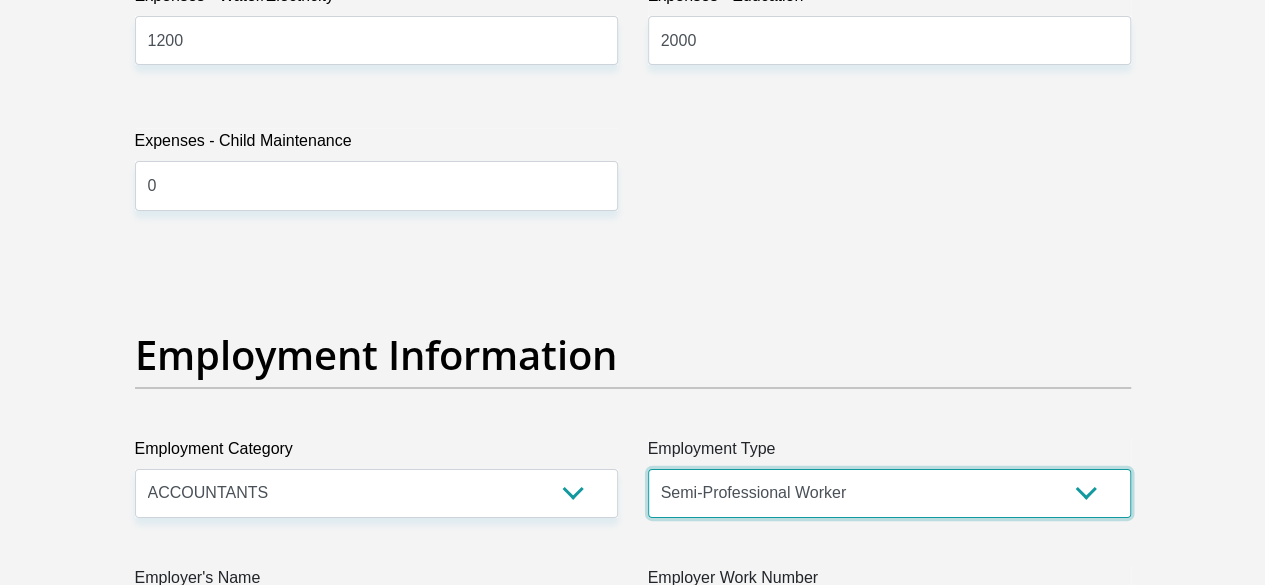 click on "College/Lecturer
Craft Seller
Creative
Driver
Executive
Farmer
Forces - Non Commissioned
Forces - Officer
Hawker
Housewife
Labourer
Licenced Professional
Manager
Miner
Non Licenced Professional
Office Staff/Clerk
Outside Worker
Pensioner
Permanent Teacher
Production/Manufacturing
Sales
Self-Employed
Semi-Professional Worker
Service Industry  Social Worker  Student" at bounding box center (889, 493) 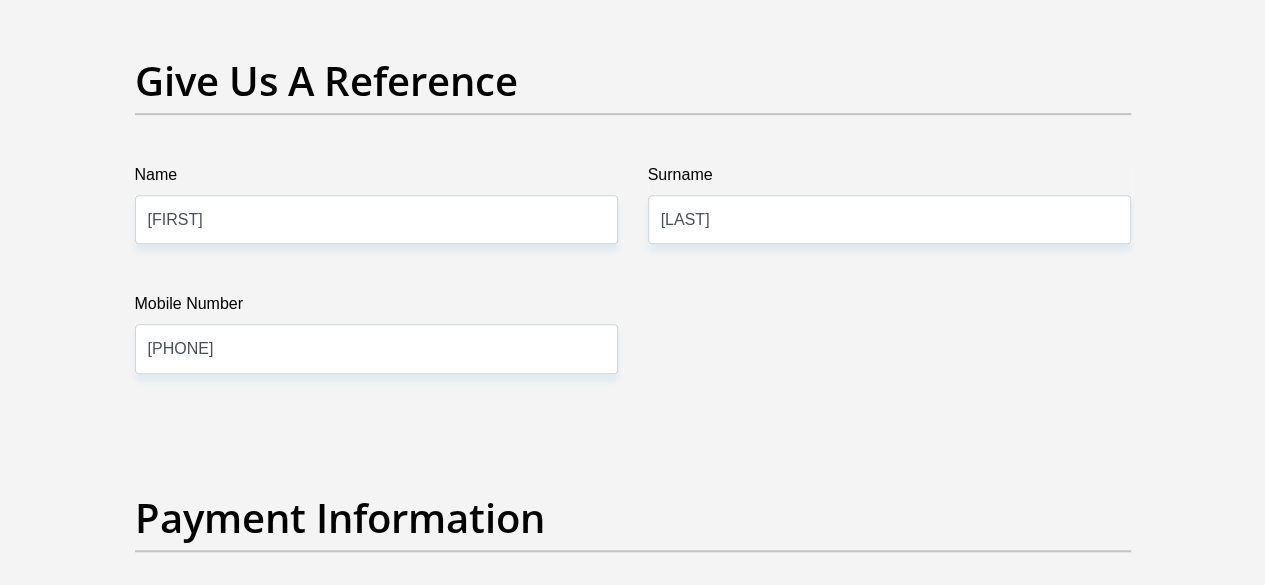 scroll, scrollTop: 3735, scrollLeft: 0, axis: vertical 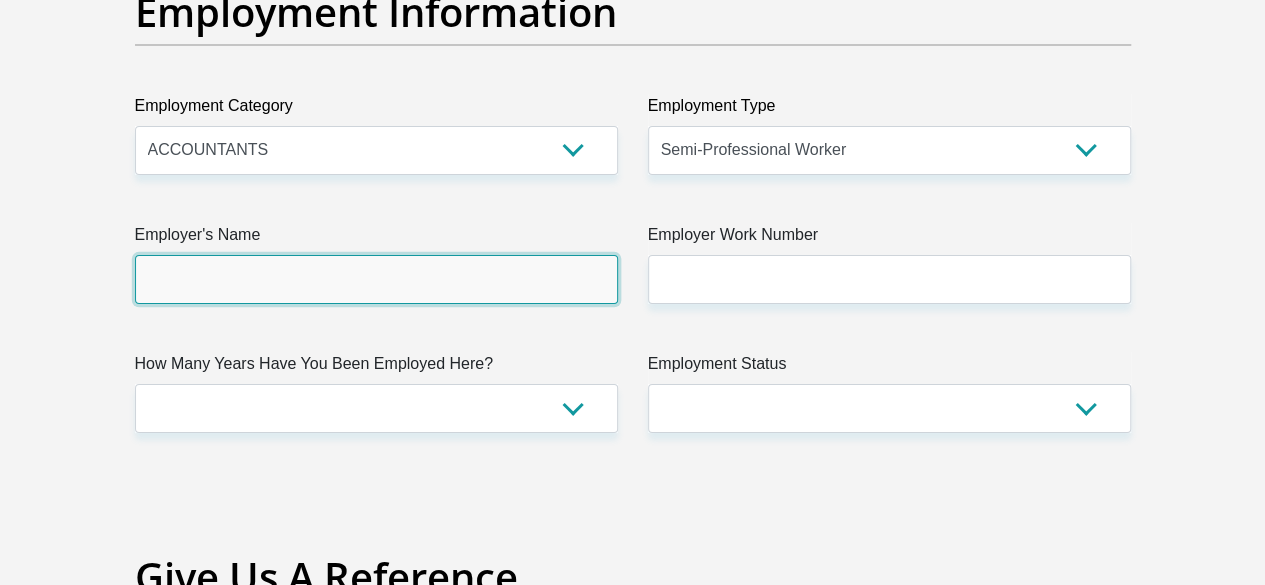 click on "Employer's Name" at bounding box center [376, 279] 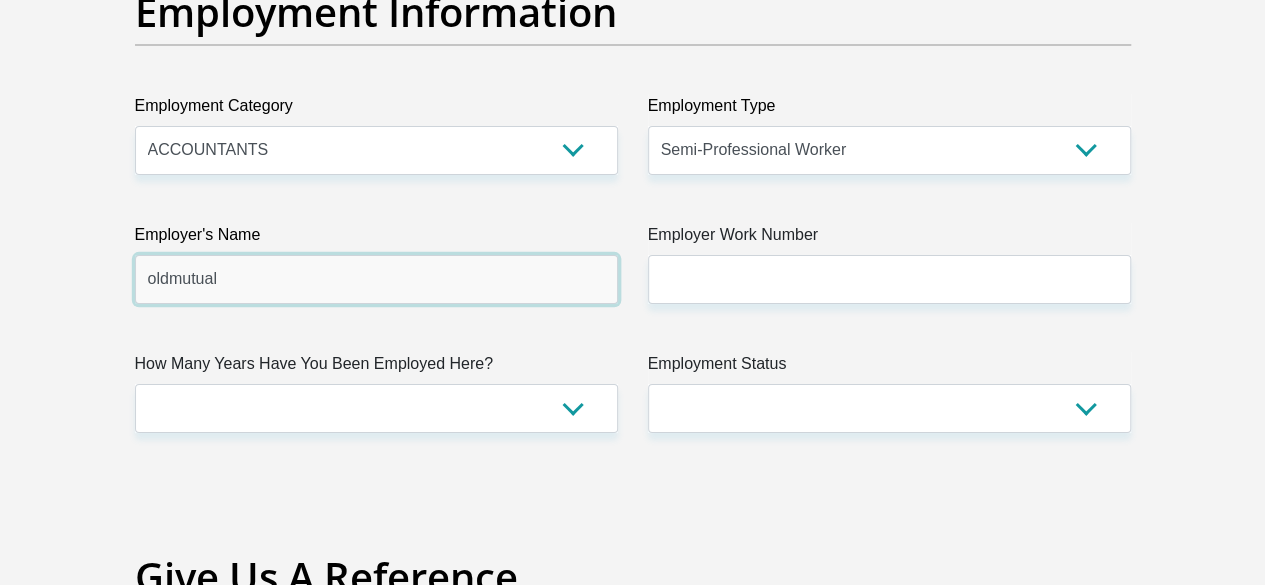 type on "oldmutual" 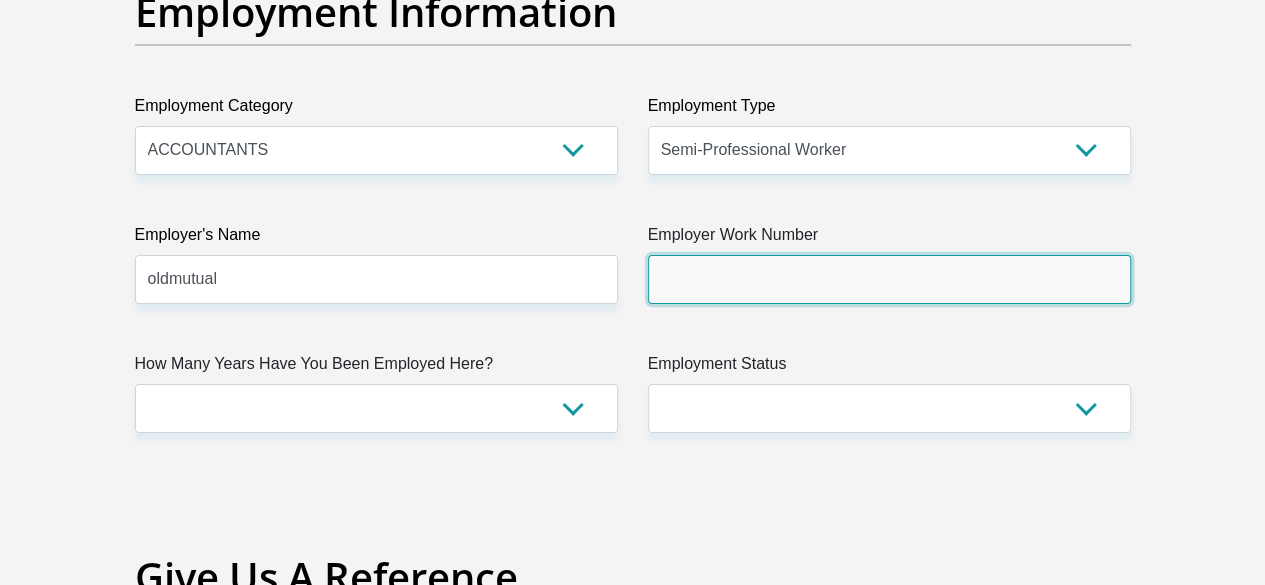 click on "Employer Work Number" at bounding box center [889, 279] 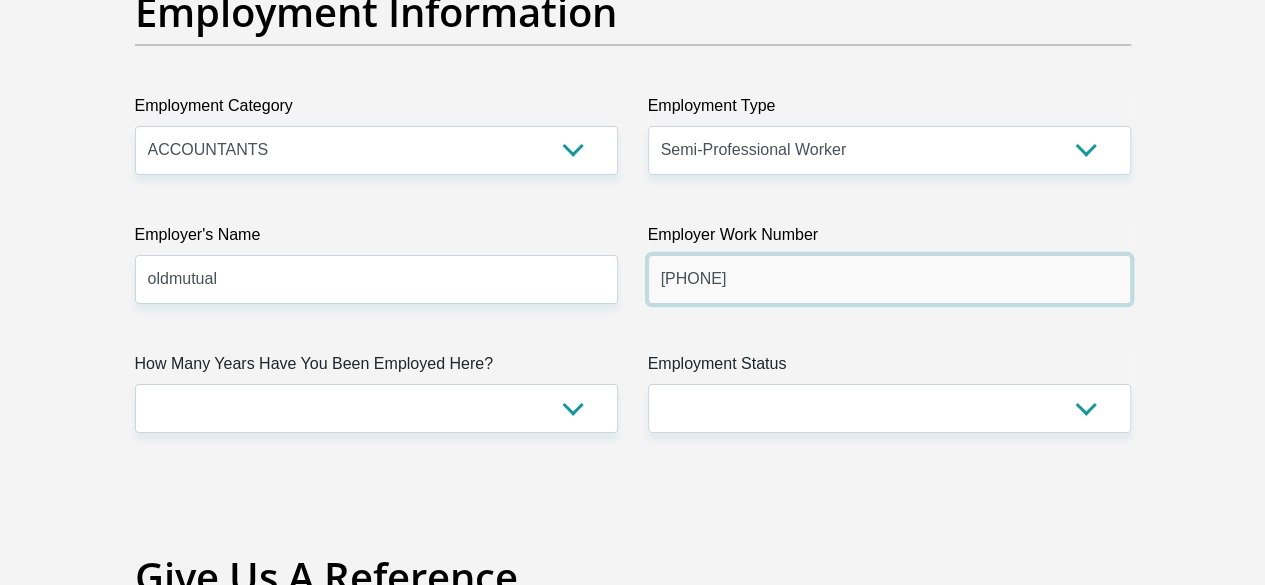 type on "0215090238" 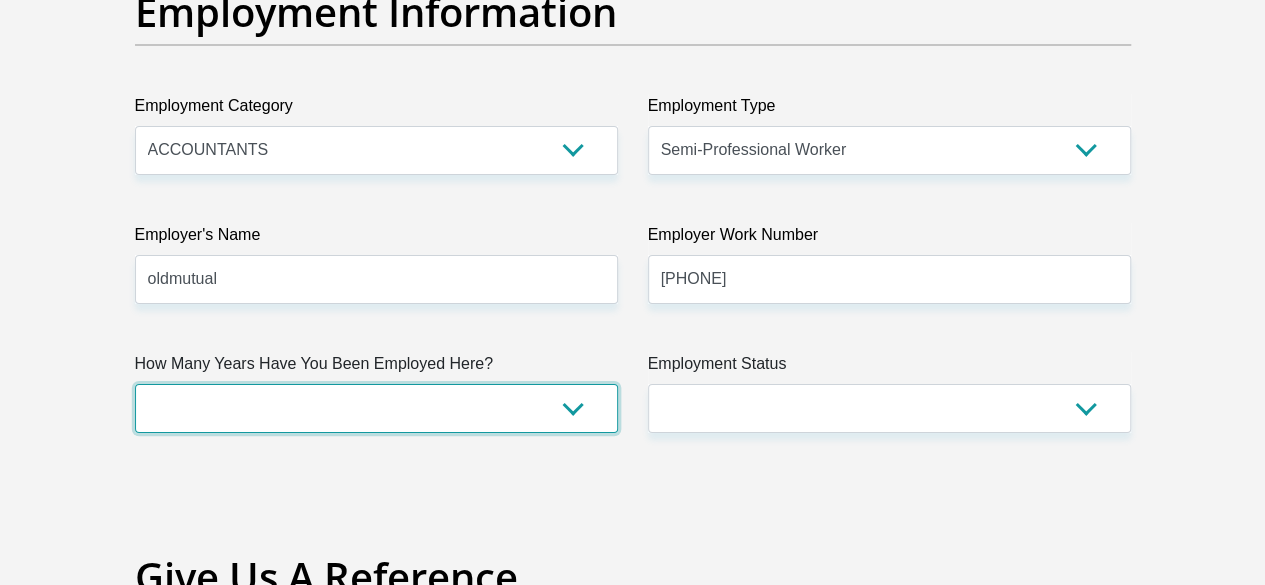 click on "less than 1 year
1-3 years
3-5 years
5+ years" at bounding box center (376, 408) 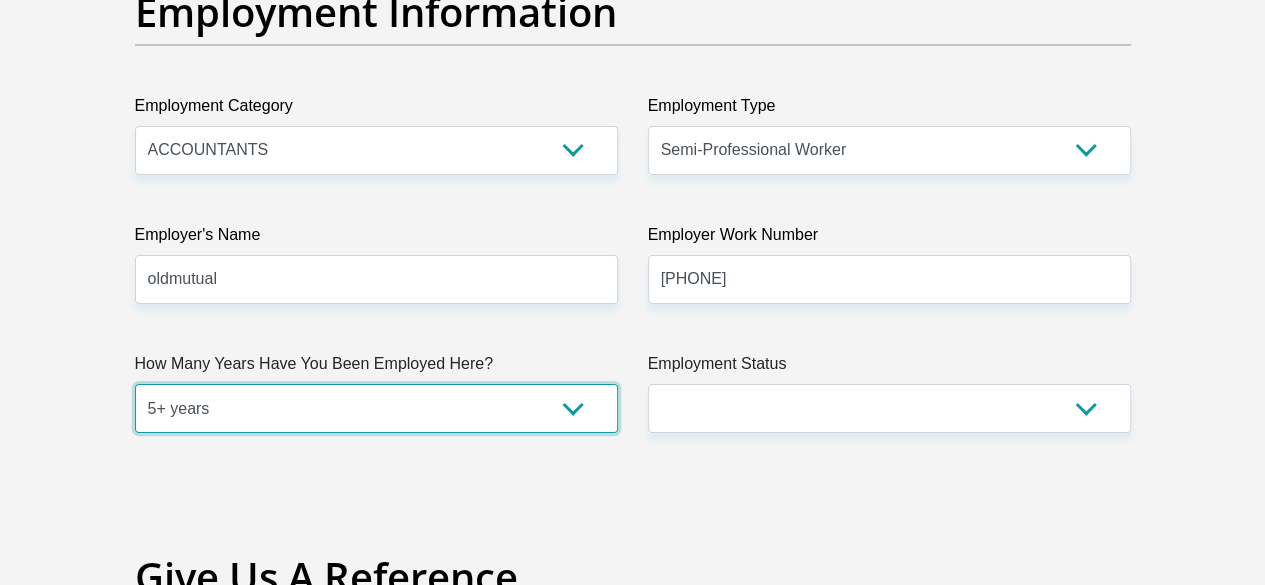 click on "less than 1 year
1-3 years
3-5 years
5+ years" at bounding box center (376, 408) 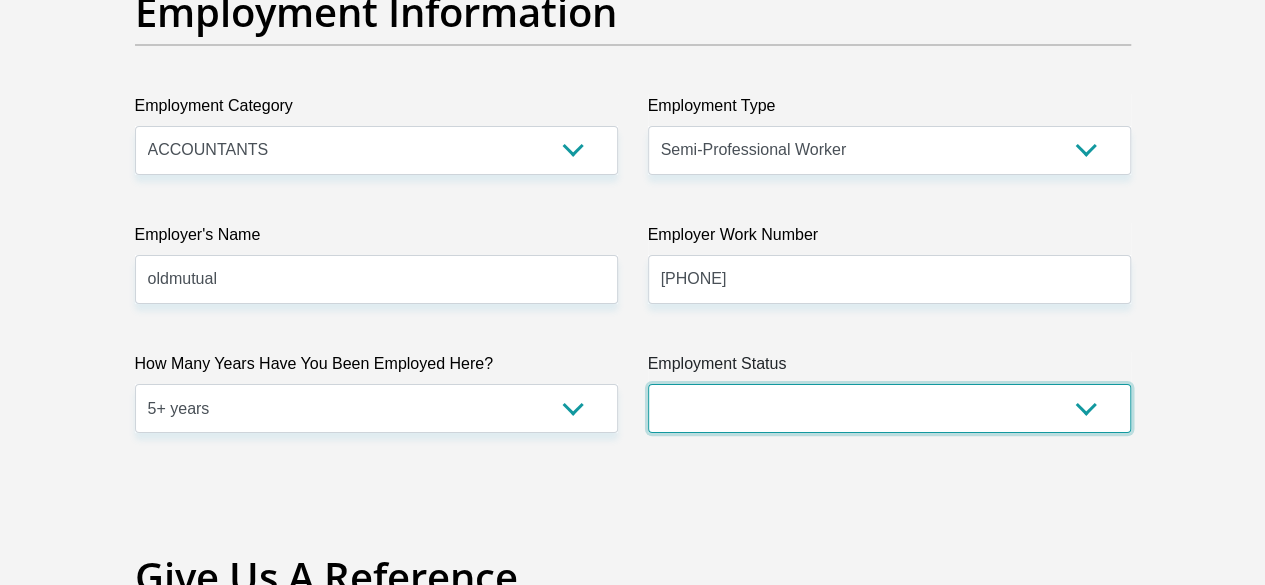 click on "Permanent/Full-time
Part-time/Casual
Contract Worker
Self-Employed
Housewife
Retired
Student
Medically Boarded
Disability
Unemployed" at bounding box center (889, 408) 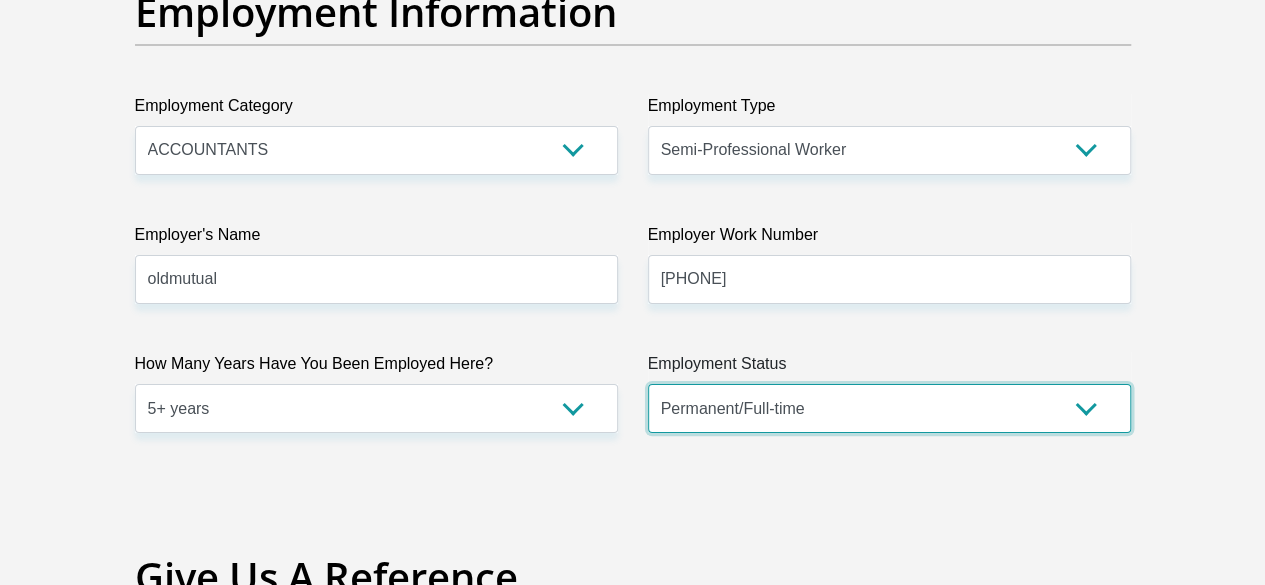 click on "Permanent/Full-time
Part-time/Casual
Contract Worker
Self-Employed
Housewife
Retired
Student
Medically Boarded
Disability
Unemployed" at bounding box center (889, 408) 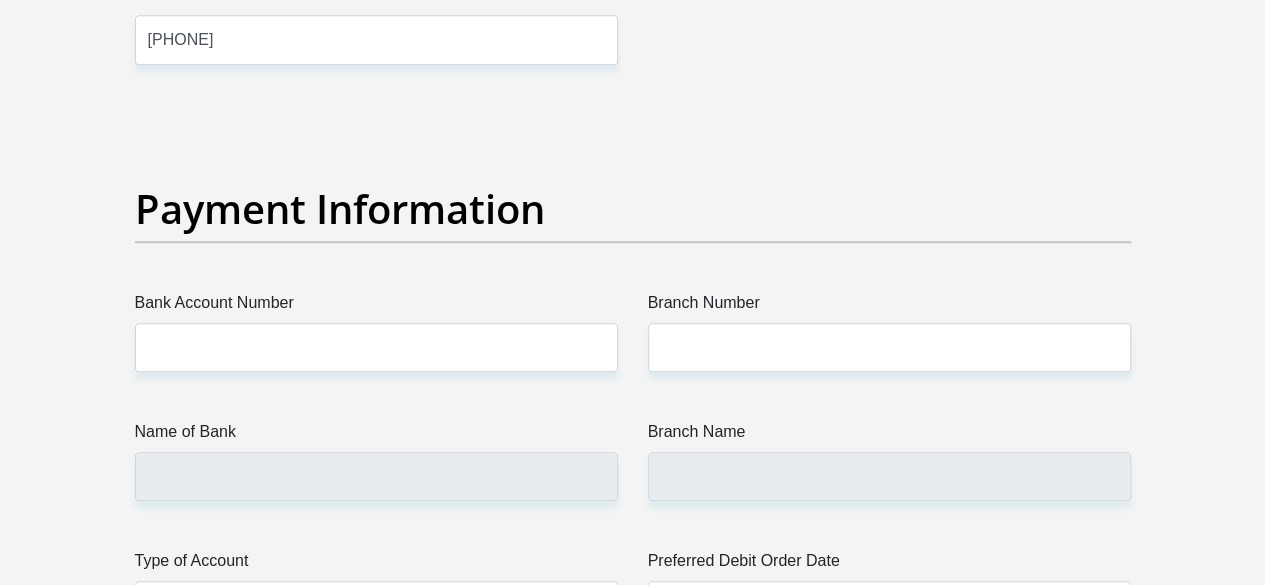 scroll, scrollTop: 4583, scrollLeft: 0, axis: vertical 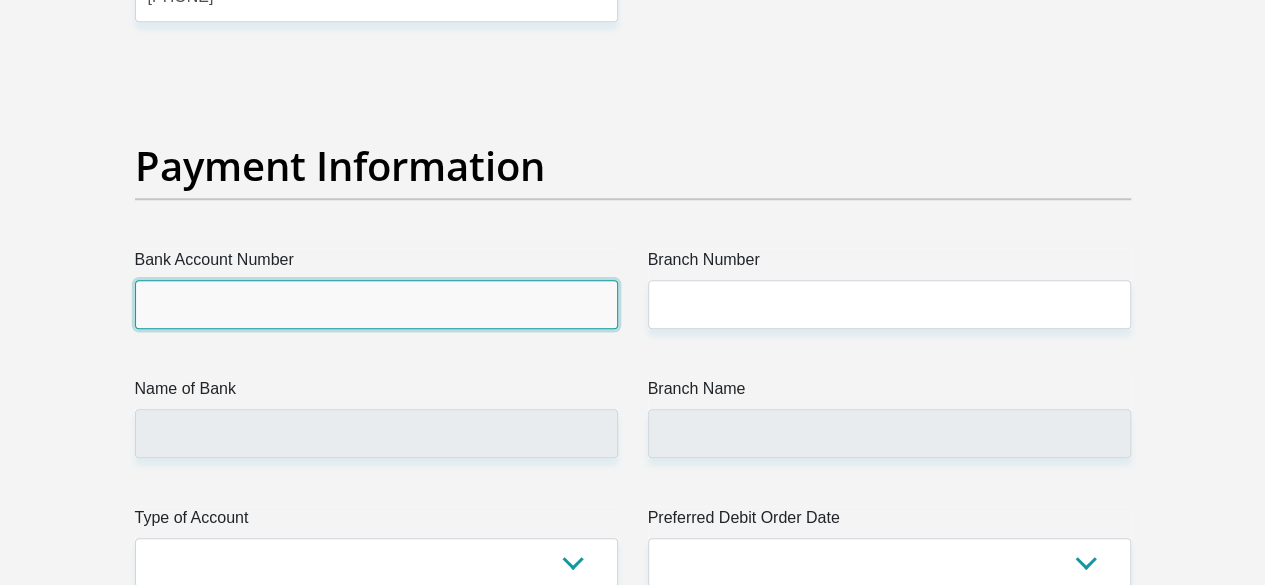 click on "Bank Account Number" at bounding box center (376, 304) 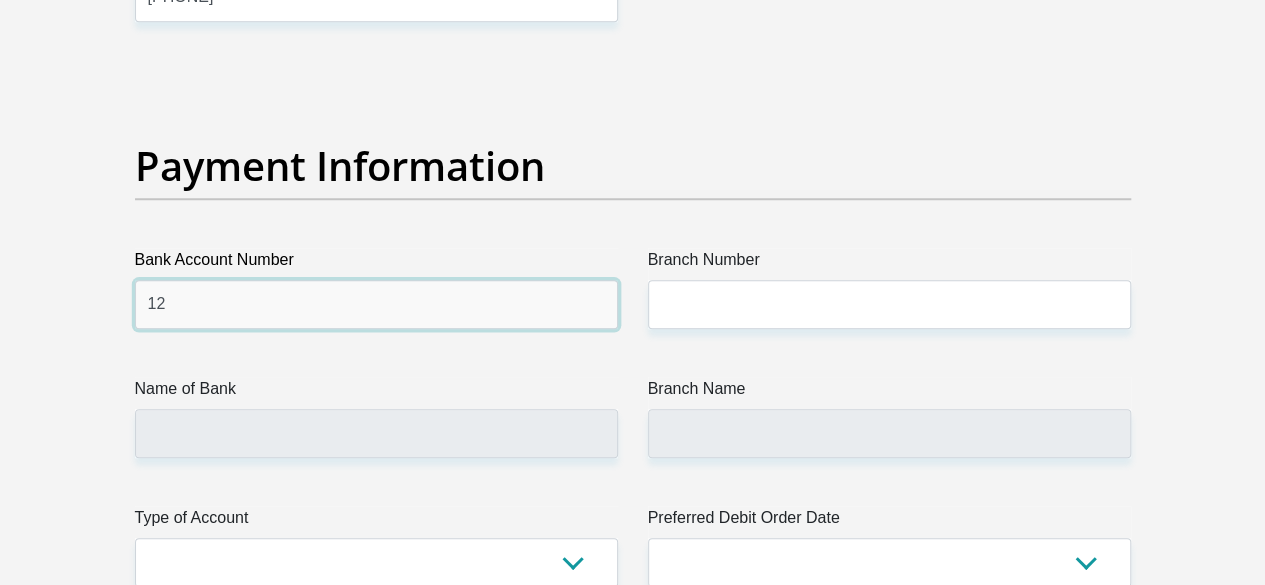 type on "1203315813" 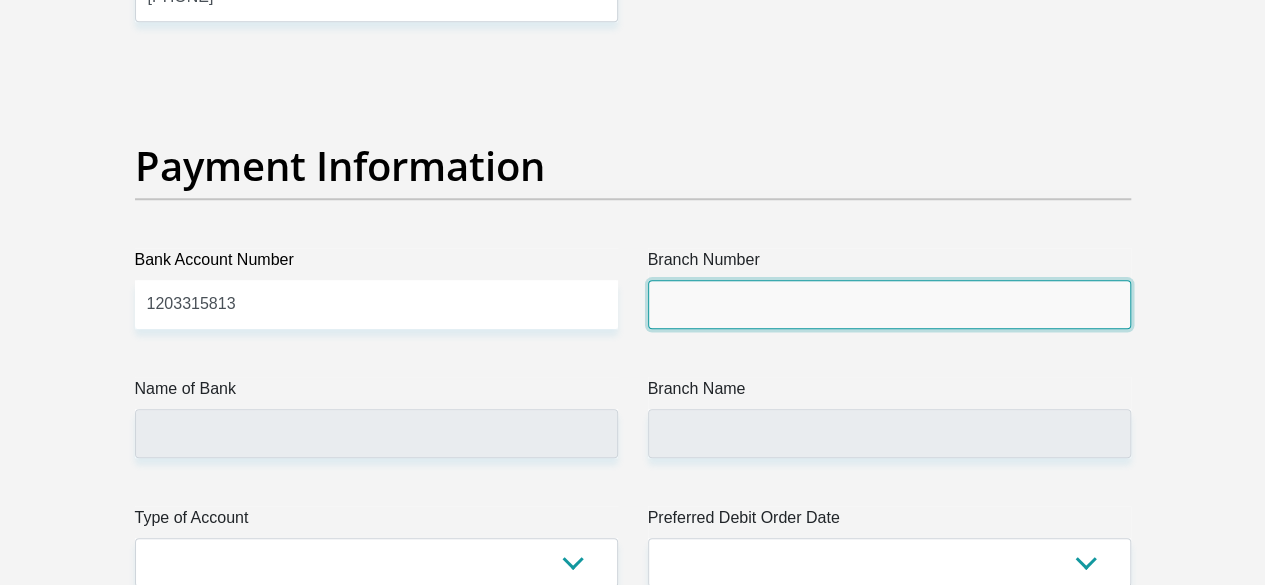 click on "Branch Number" at bounding box center (889, 304) 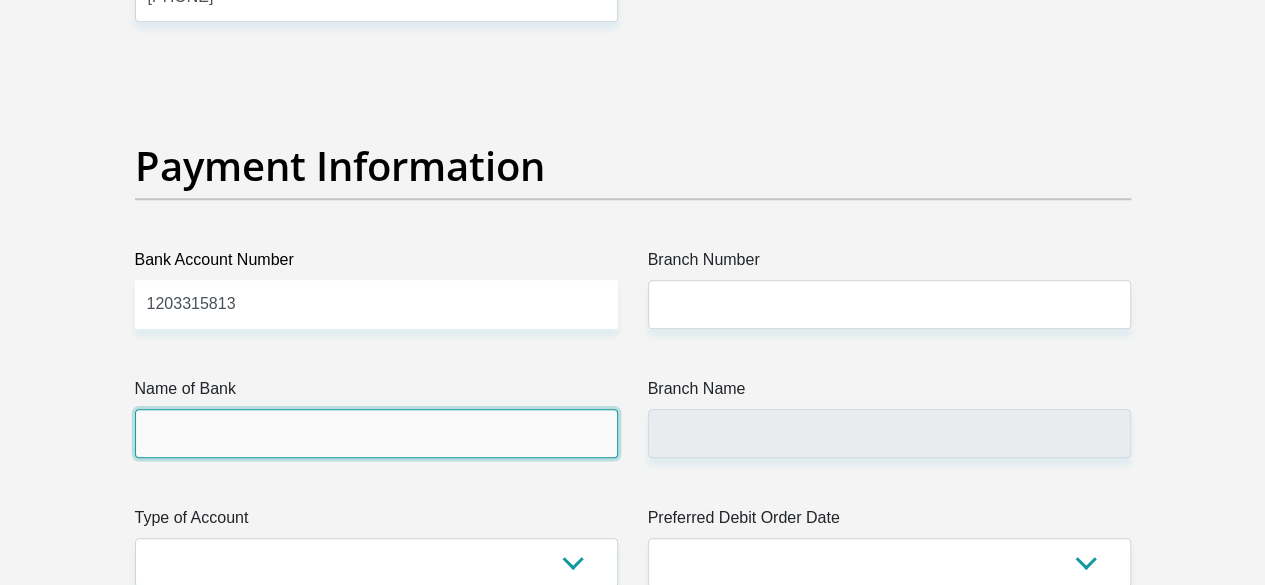 click on "Name of Bank" at bounding box center [376, 433] 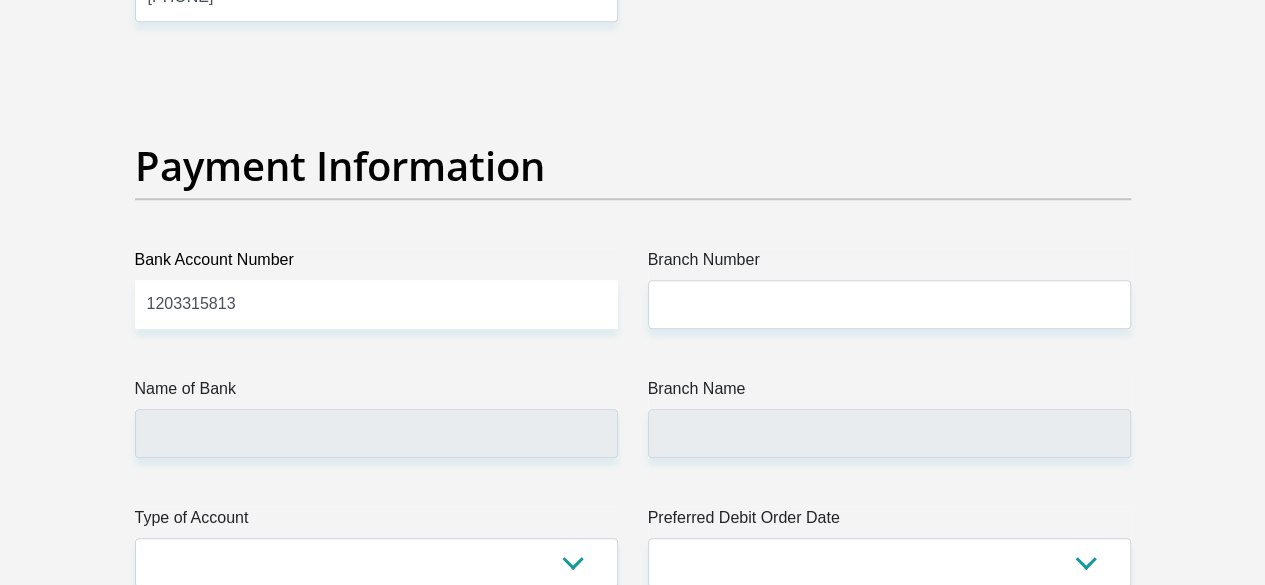 click on "Name of Bank" at bounding box center (376, 417) 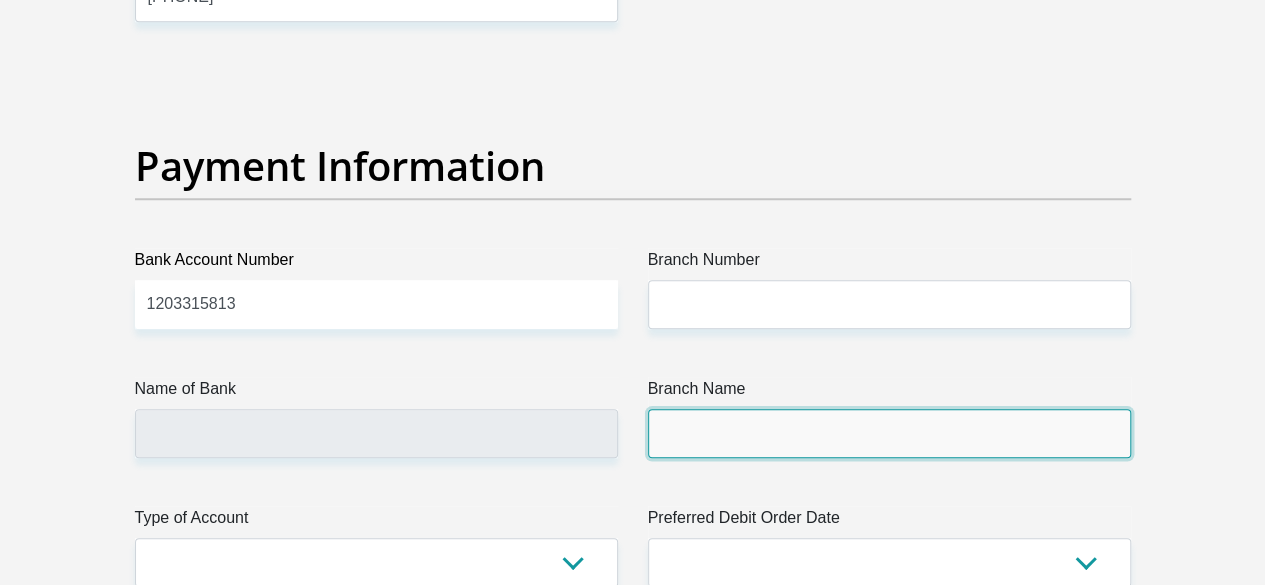 click on "Branch Name" at bounding box center [889, 433] 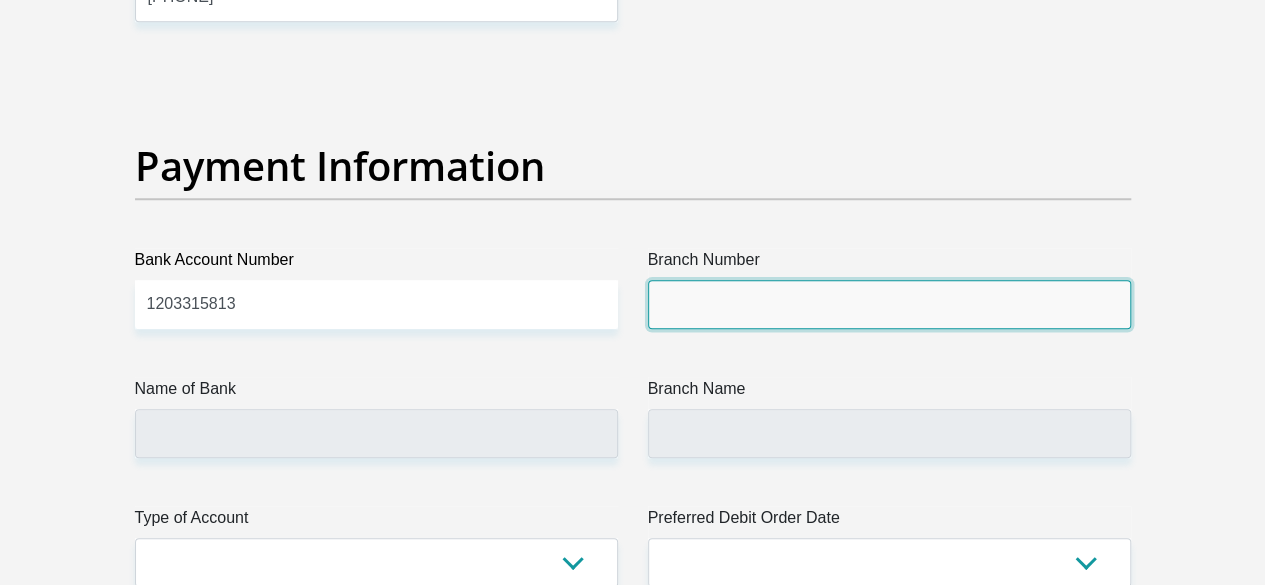 click on "Branch Number" at bounding box center (889, 304) 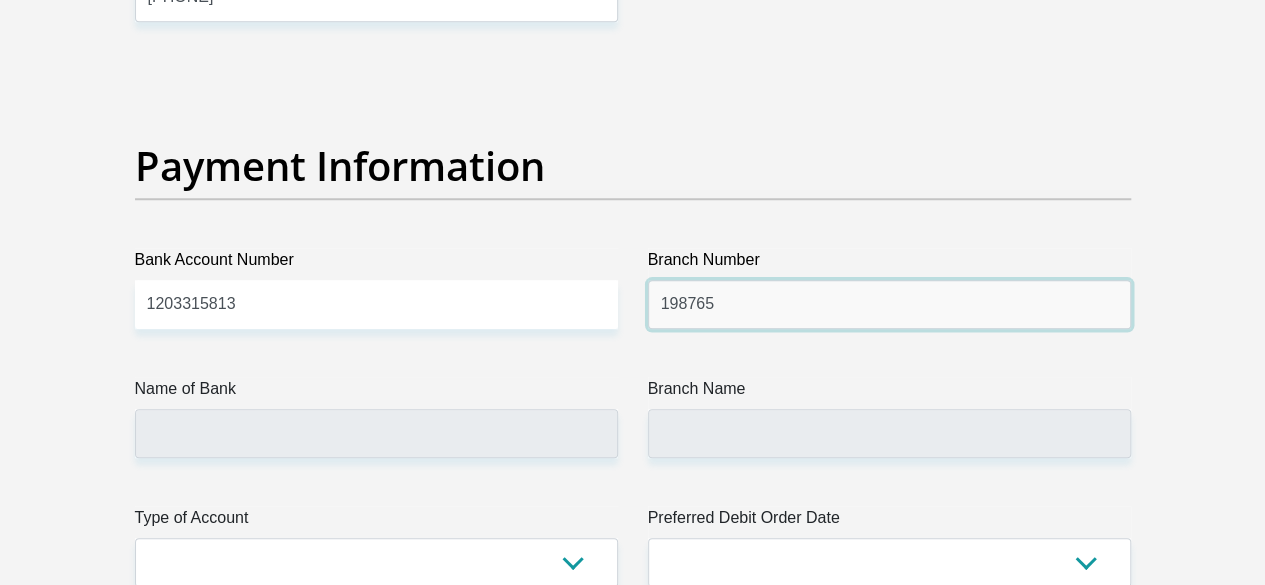 type on "198765" 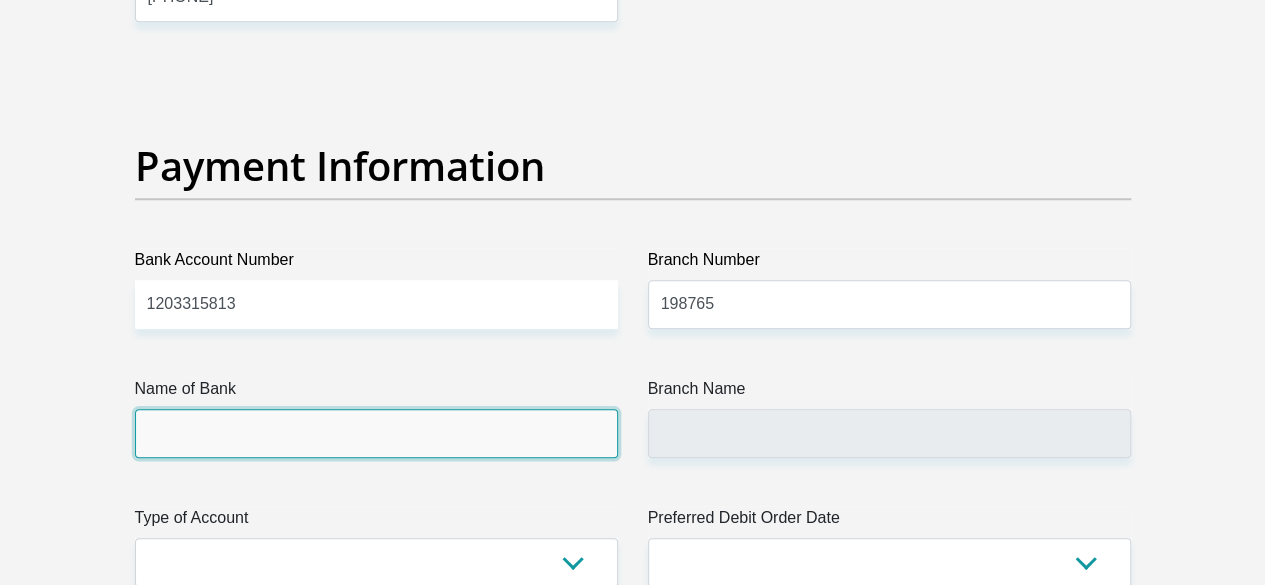 click on "Name of Bank" at bounding box center (376, 433) 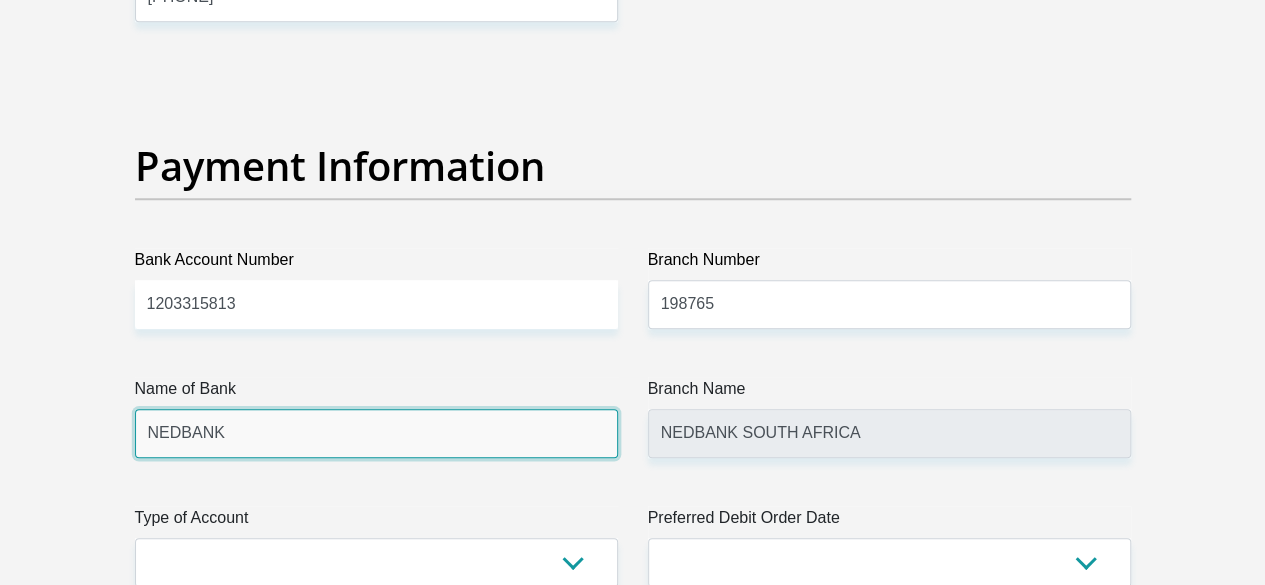 click on "NEDBANK" at bounding box center (376, 433) 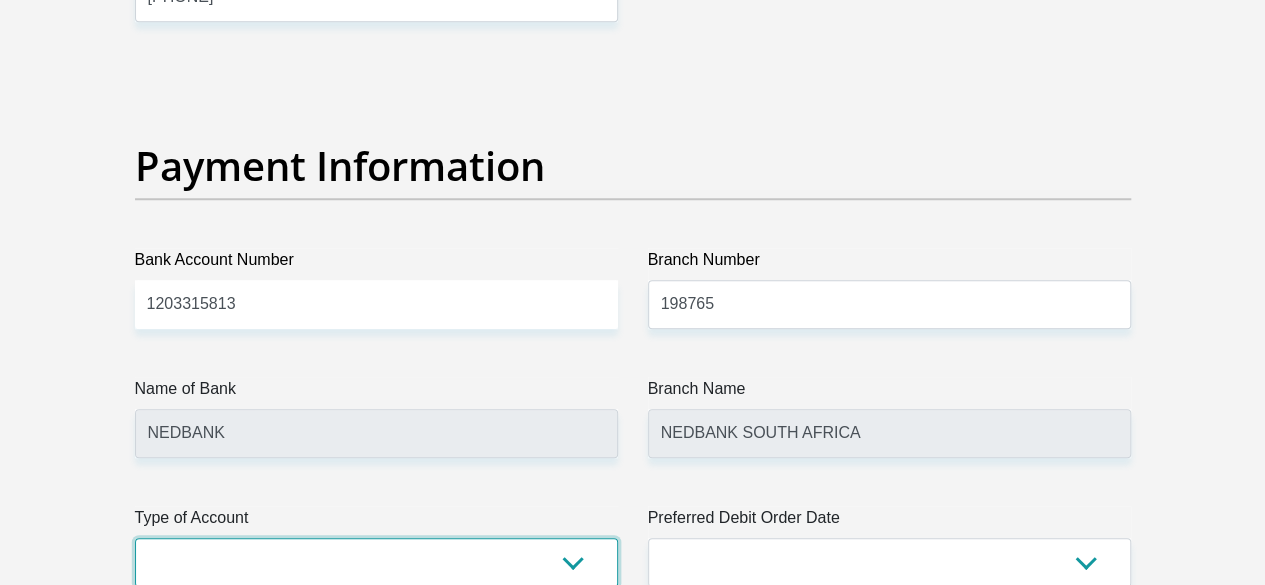 click on "Cheque
Savings" at bounding box center [376, 562] 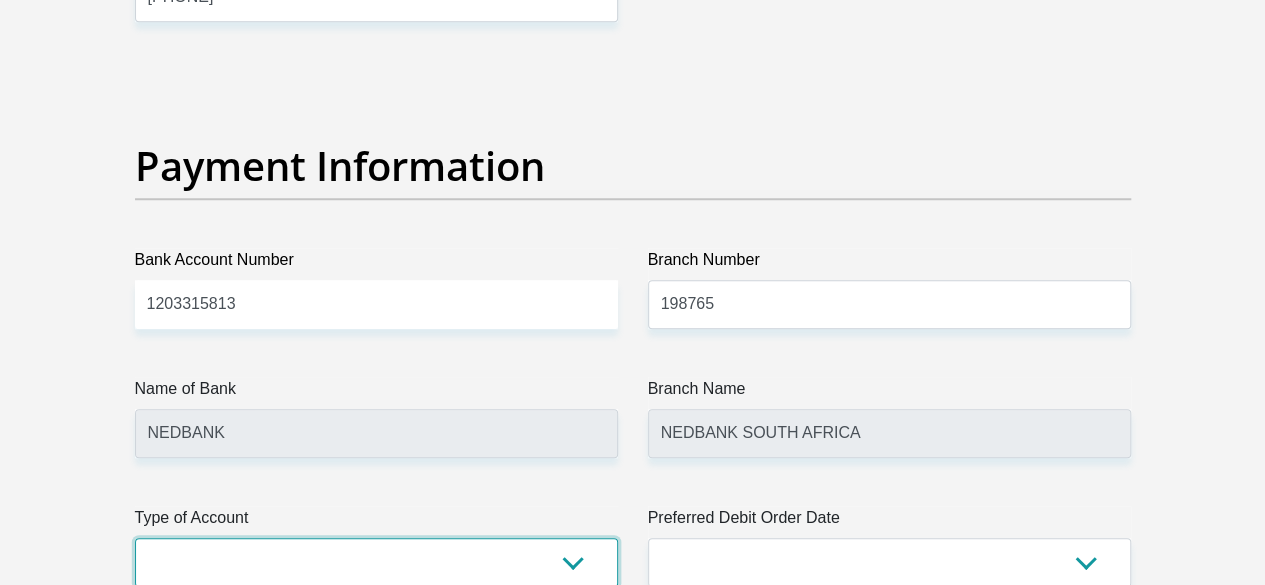 select on "CUR" 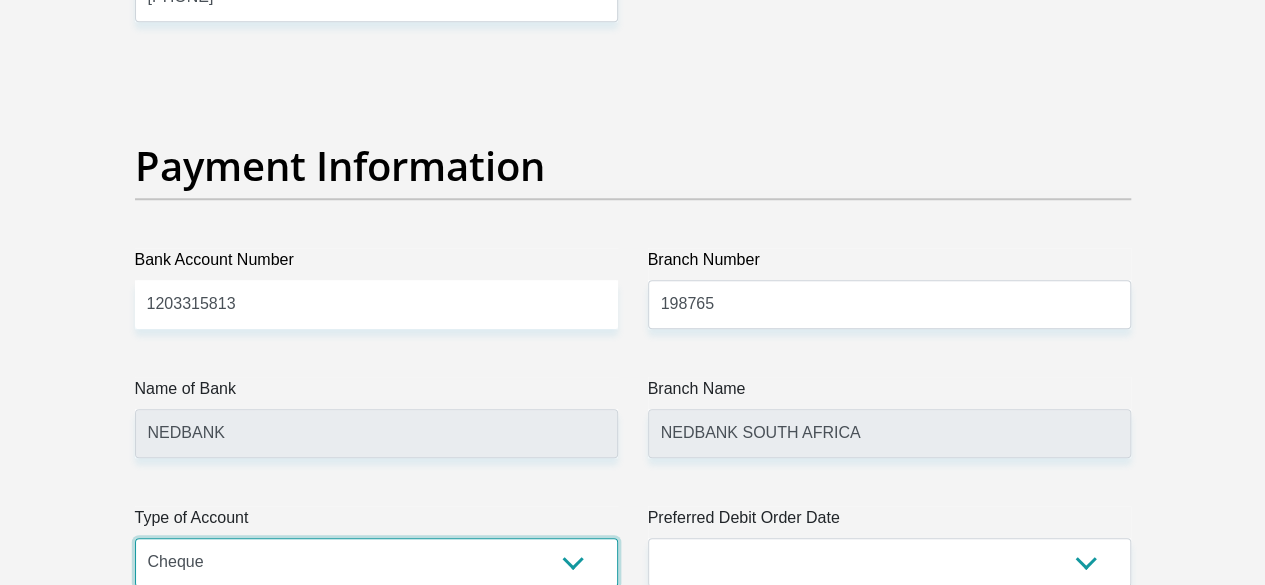 click on "Cheque
Savings" at bounding box center (376, 562) 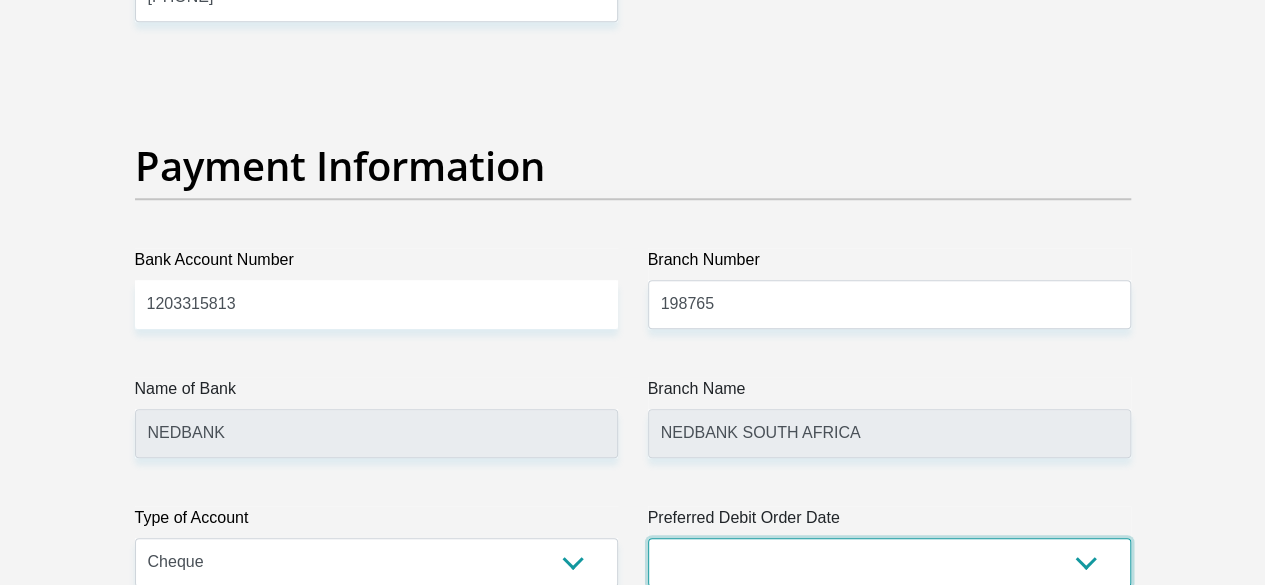 click on "1st
2nd
3rd
4th
5th
7th
18th
19th
20th
21st
22nd
23rd
24th
25th
26th
27th
28th
29th
30th" at bounding box center [889, 562] 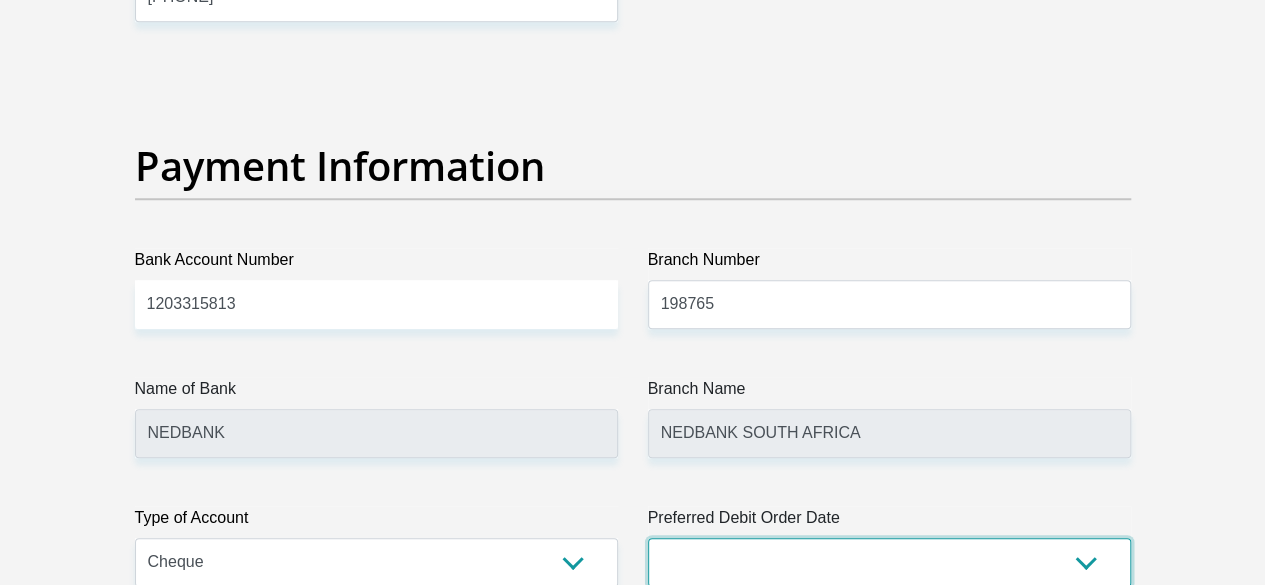 select on "25" 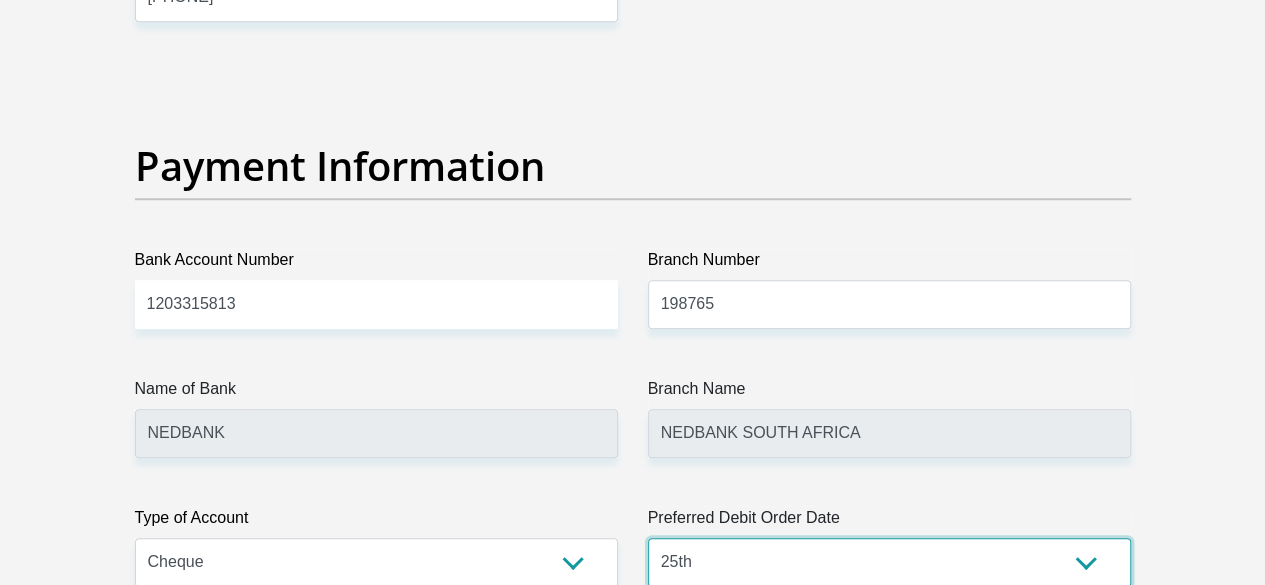 click on "1st
2nd
3rd
4th
5th
7th
18th
19th
20th
21st
22nd
23rd
24th
25th
26th
27th
28th
29th
30th" at bounding box center (889, 562) 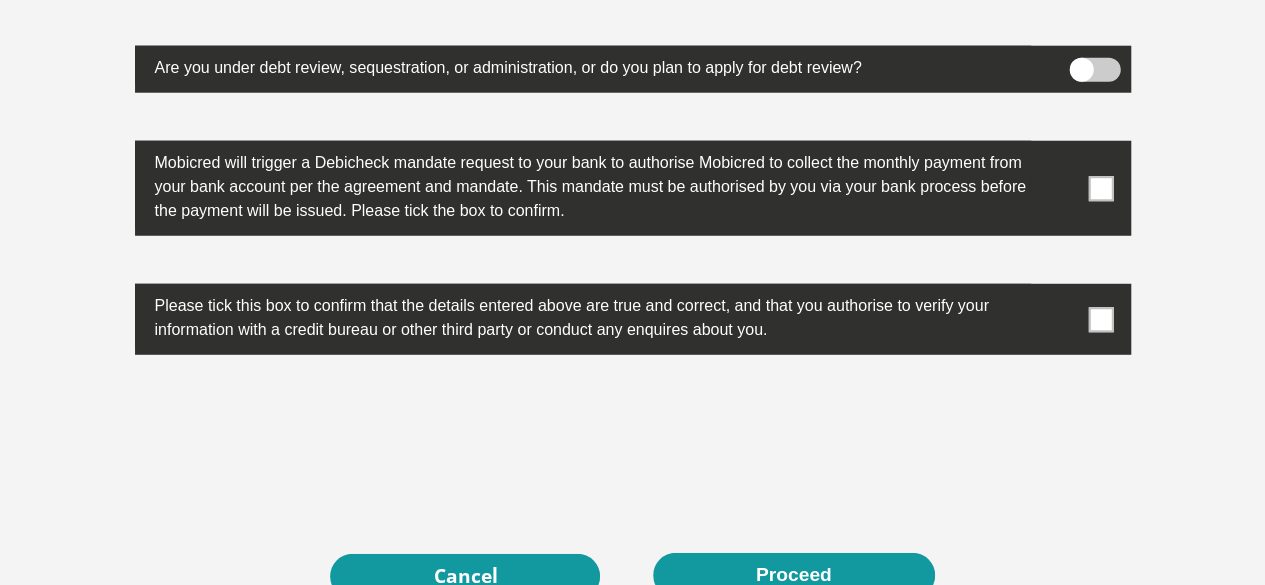 scroll, scrollTop: 6362, scrollLeft: 0, axis: vertical 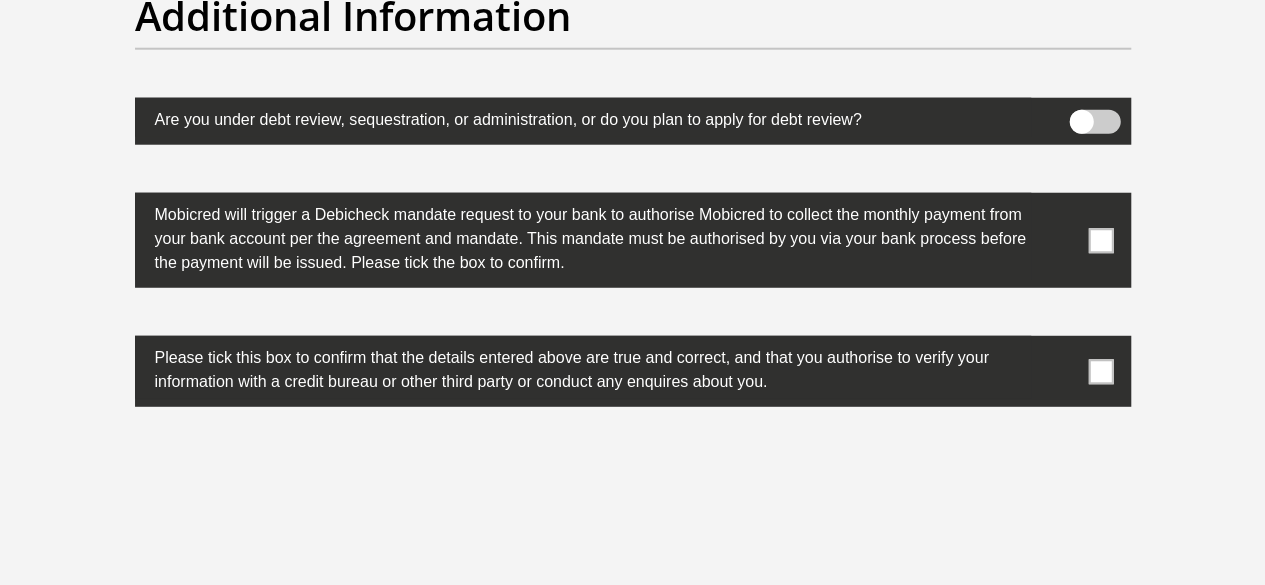 click at bounding box center [1100, 371] 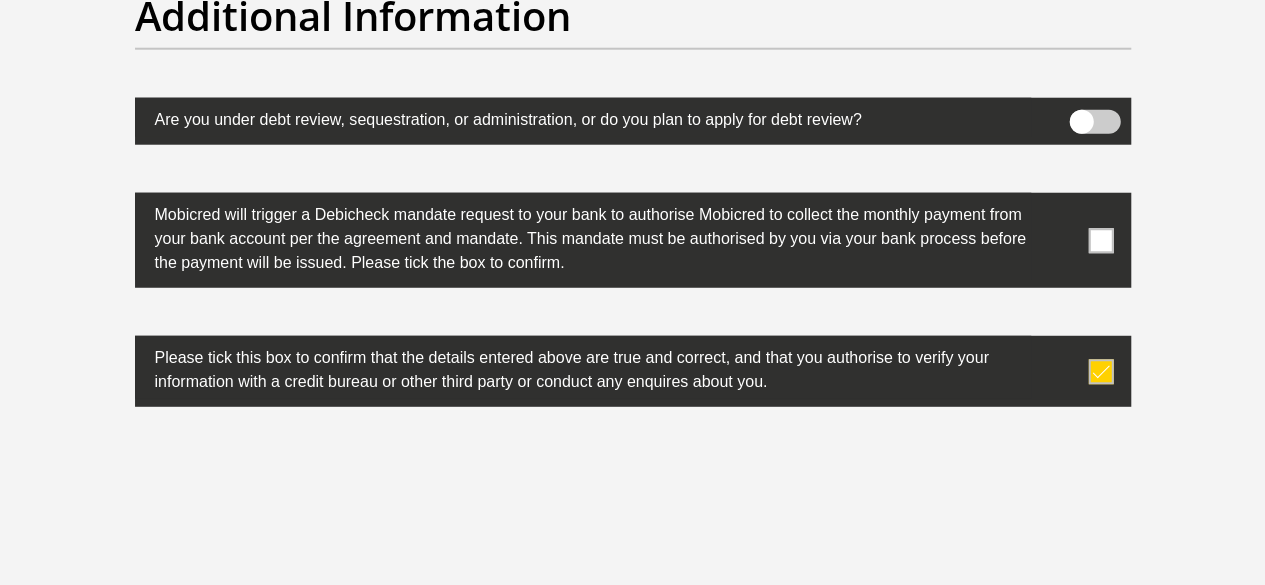 click at bounding box center [1100, 240] 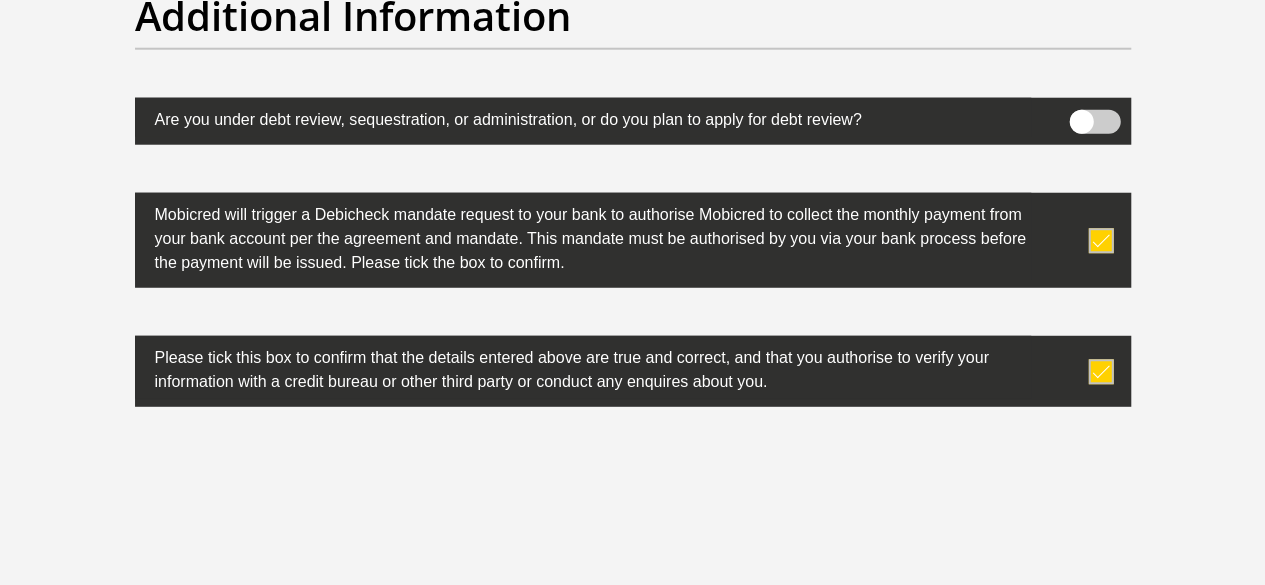 click on "Proceed" at bounding box center (794, 627) 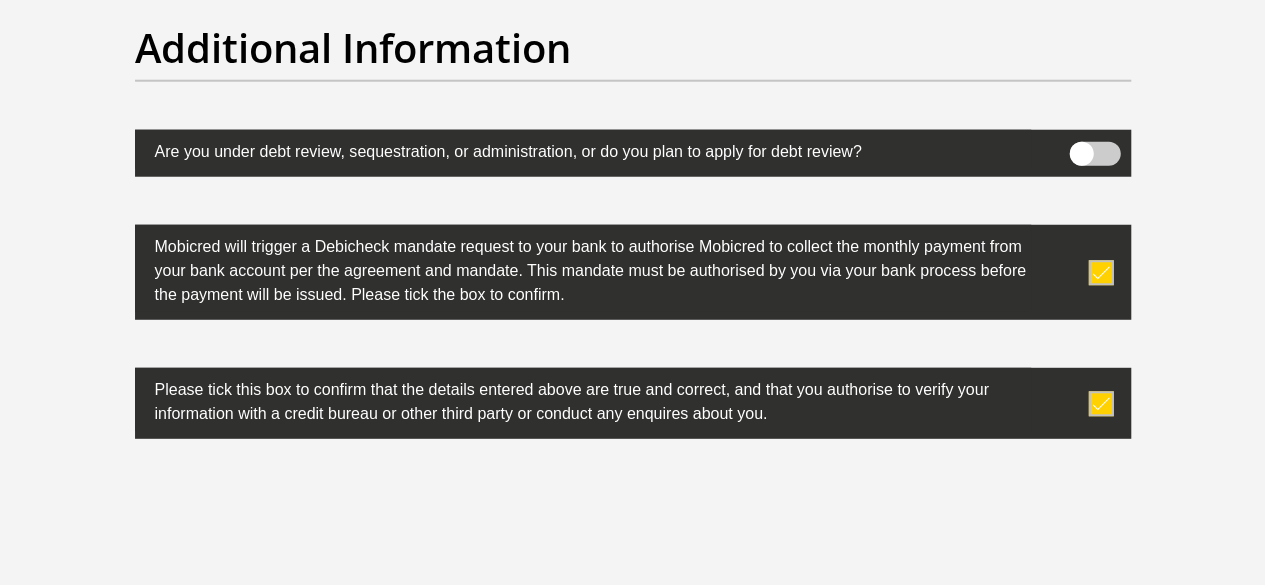 click on "Title
Mr
Ms
Mrs
Dr
Other
First Name
Simnikiwe
Surname
Somhaya
ID Number
9202240668080
Please input valid ID number
Race
Black
Coloured
Indian
White
Other
Contact Number
0781502511
Please input valid contact number
Nationality
South Africa
Afghanistan  Aland Islands  Chad" at bounding box center (633, -2654) 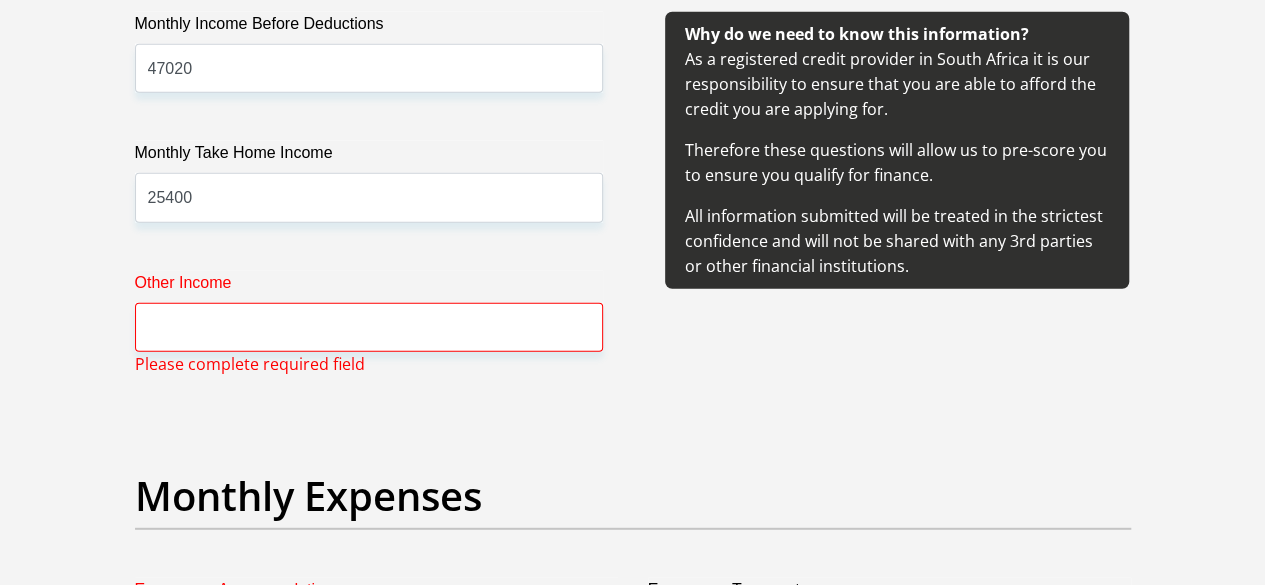 scroll, scrollTop: 2483, scrollLeft: 0, axis: vertical 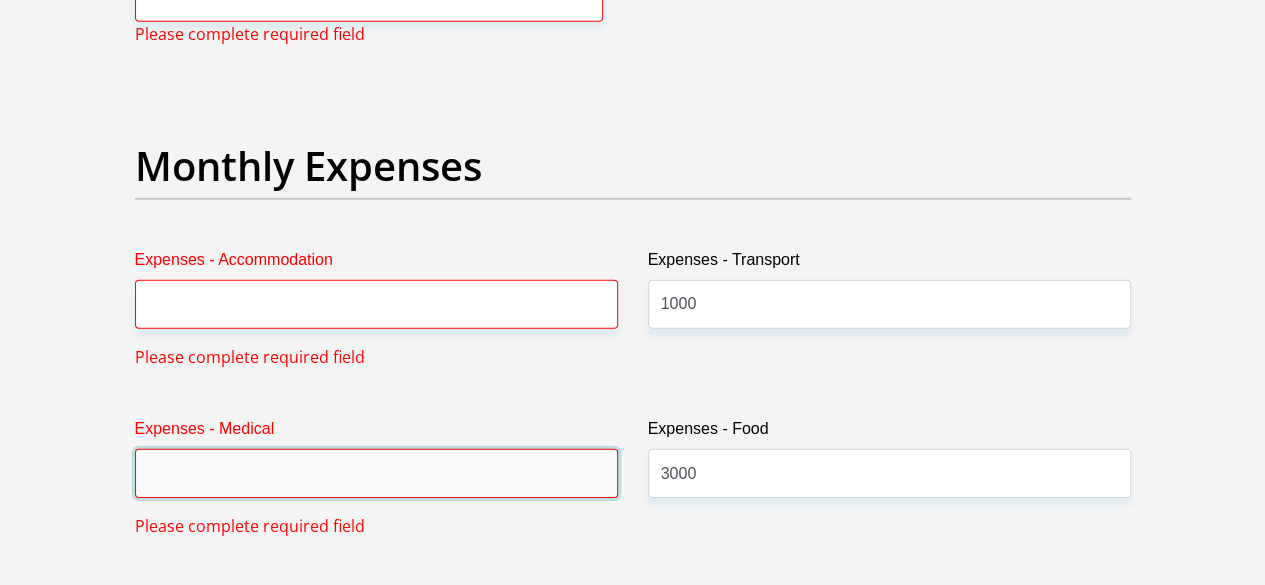 click on "Expenses - Medical" at bounding box center (376, 473) 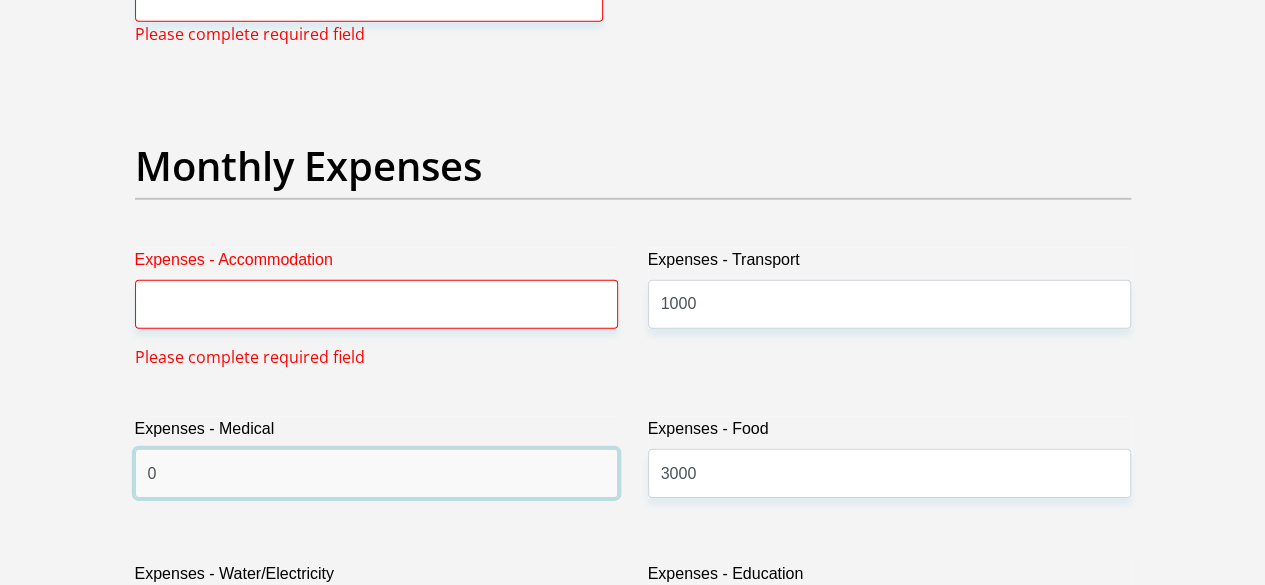 type on "0" 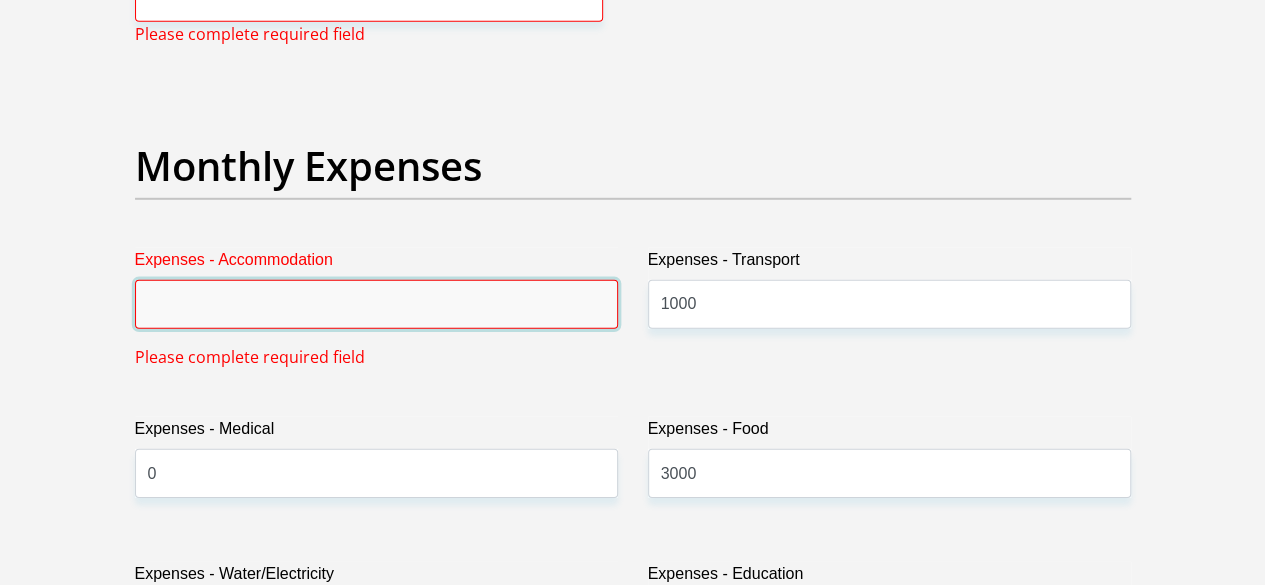 click on "Expenses - Accommodation" at bounding box center [376, 304] 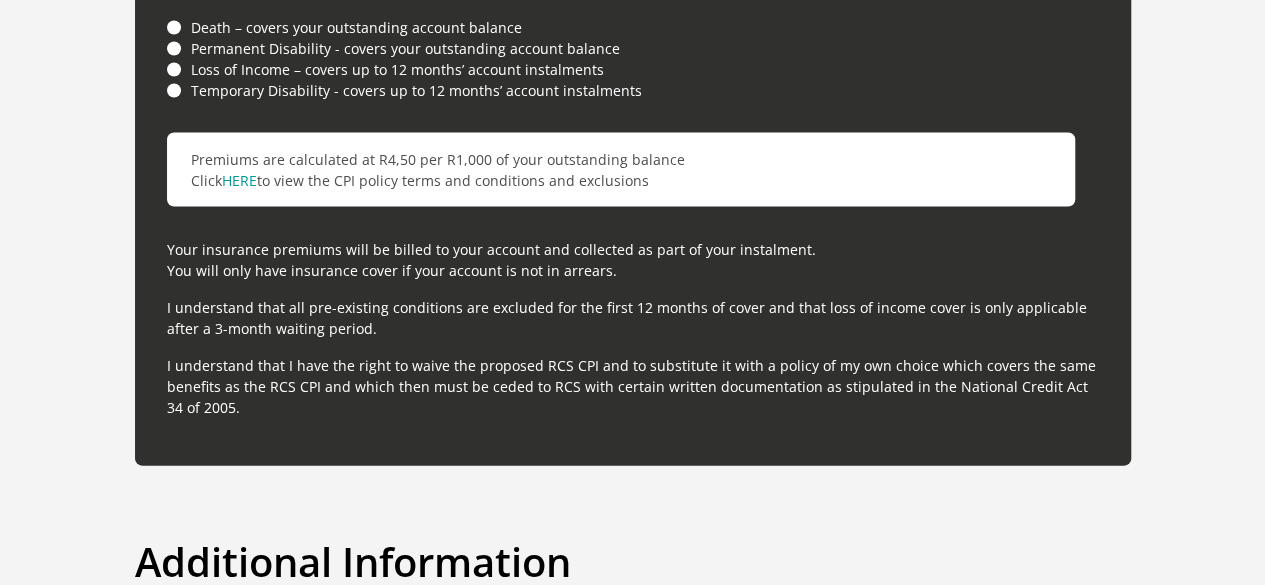 scroll, scrollTop: 5825, scrollLeft: 0, axis: vertical 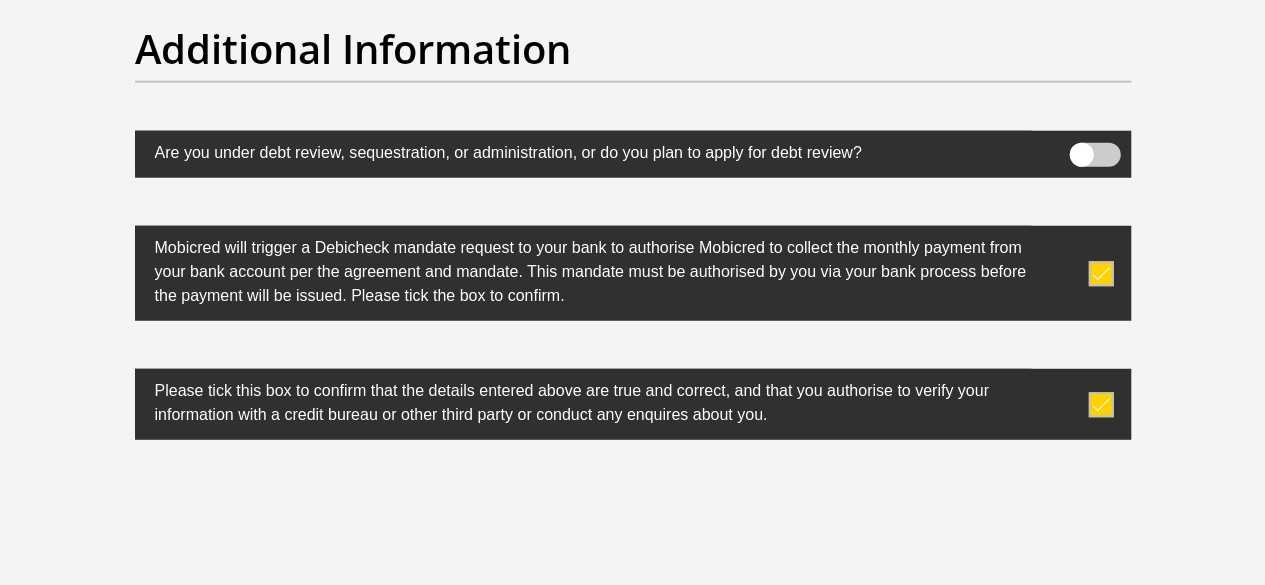 type on "0" 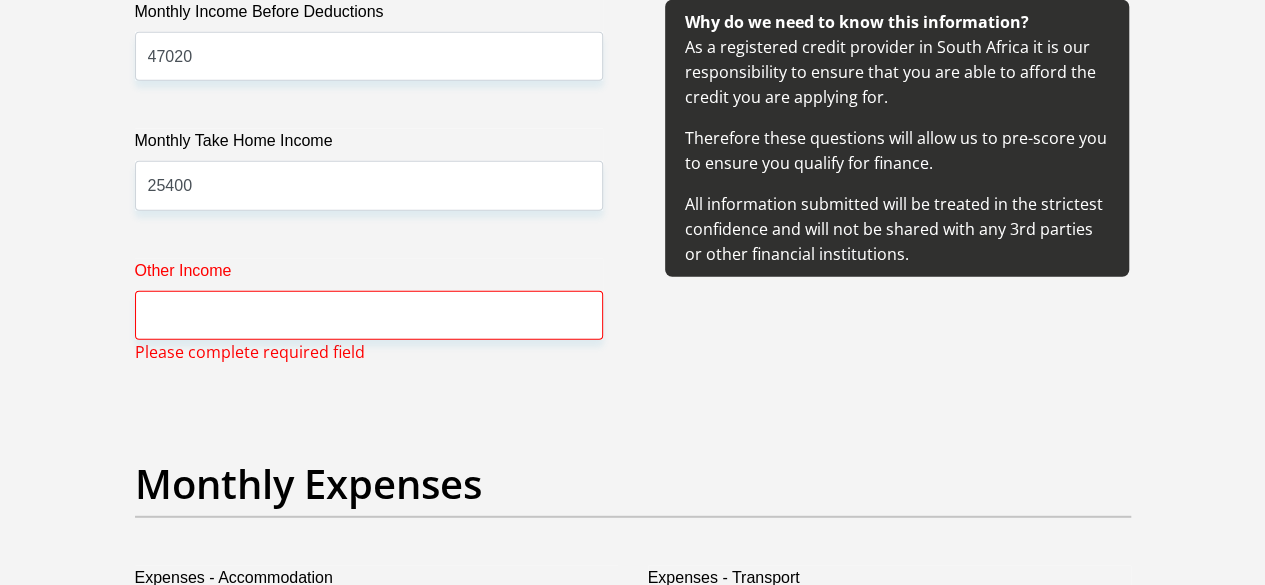 scroll, scrollTop: 2483, scrollLeft: 0, axis: vertical 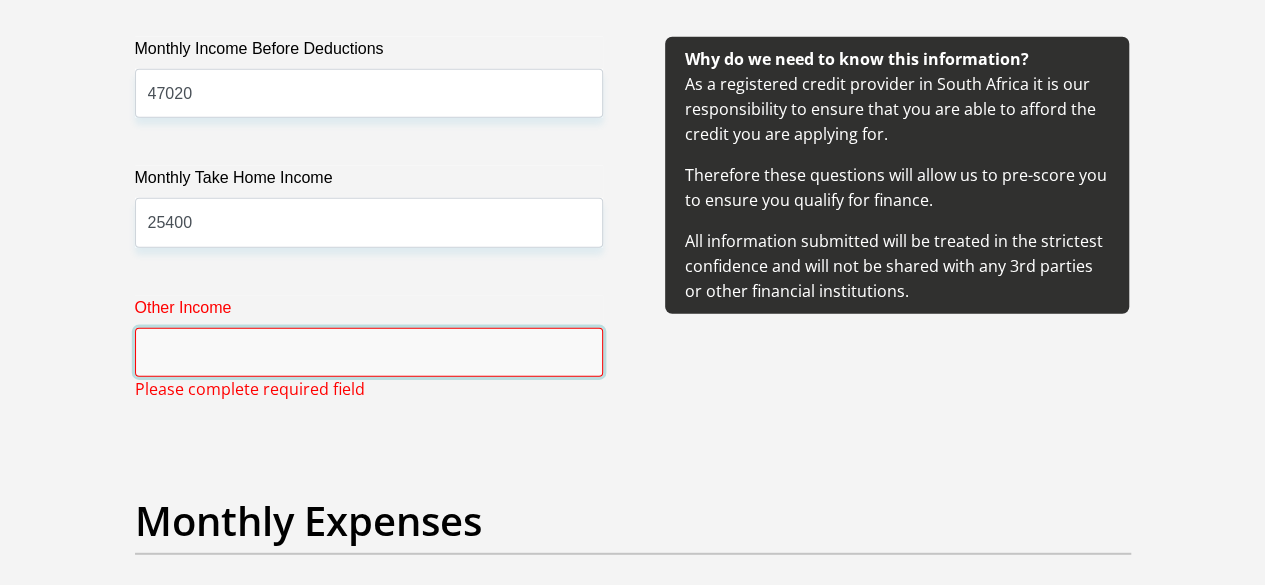 click on "Other Income" at bounding box center [369, 352] 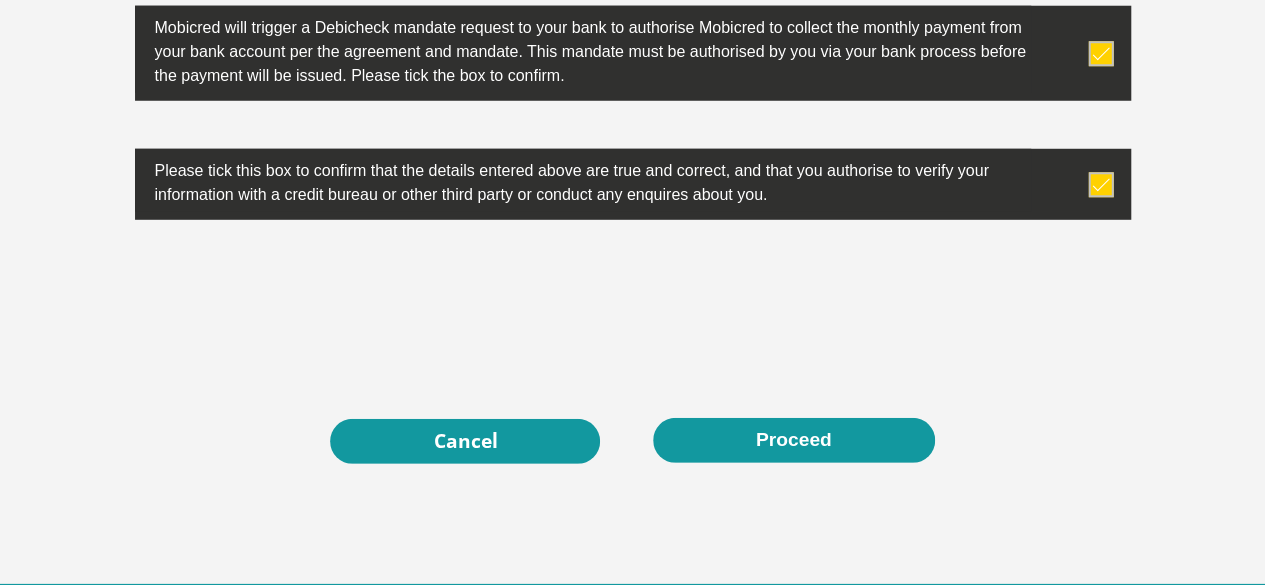 scroll, scrollTop: 6558, scrollLeft: 0, axis: vertical 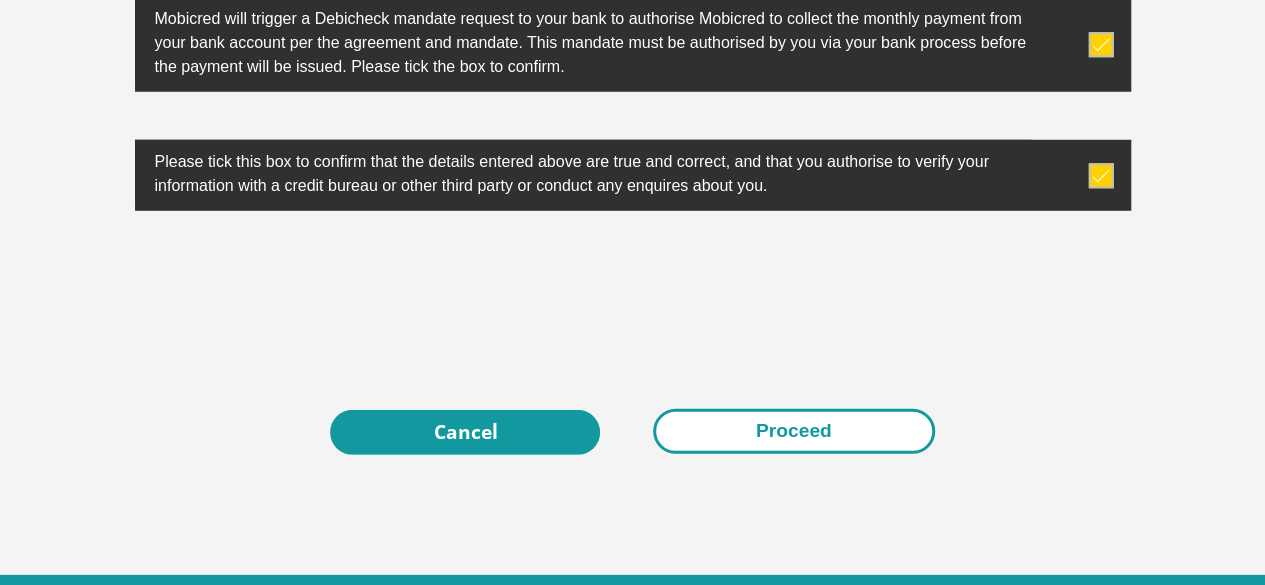 type on "0" 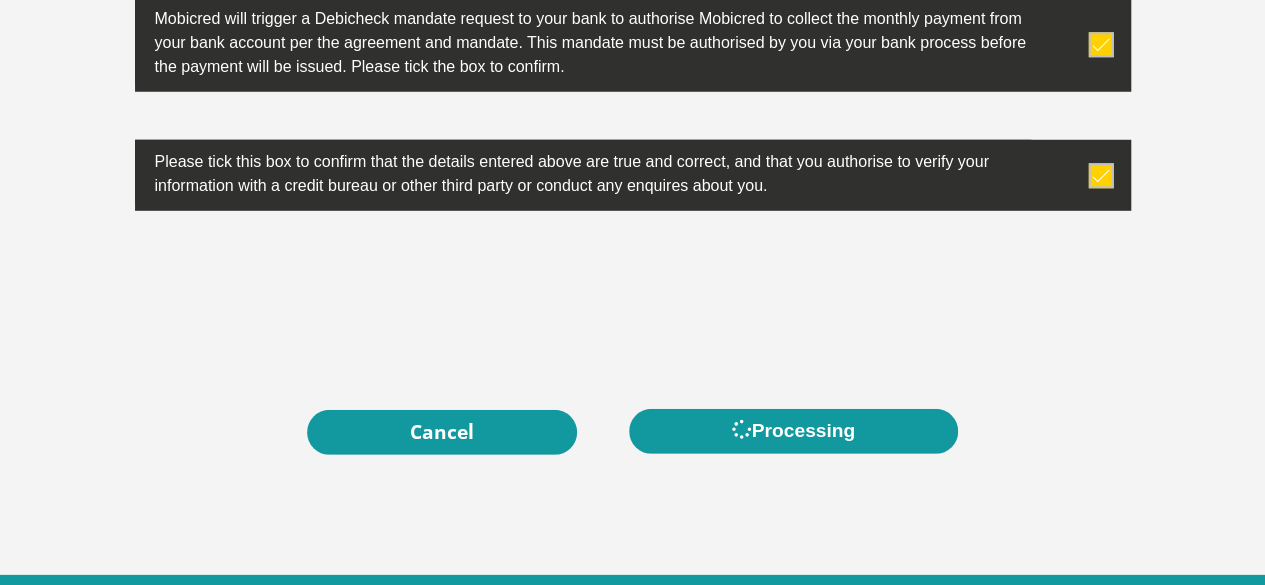 scroll, scrollTop: 0, scrollLeft: 0, axis: both 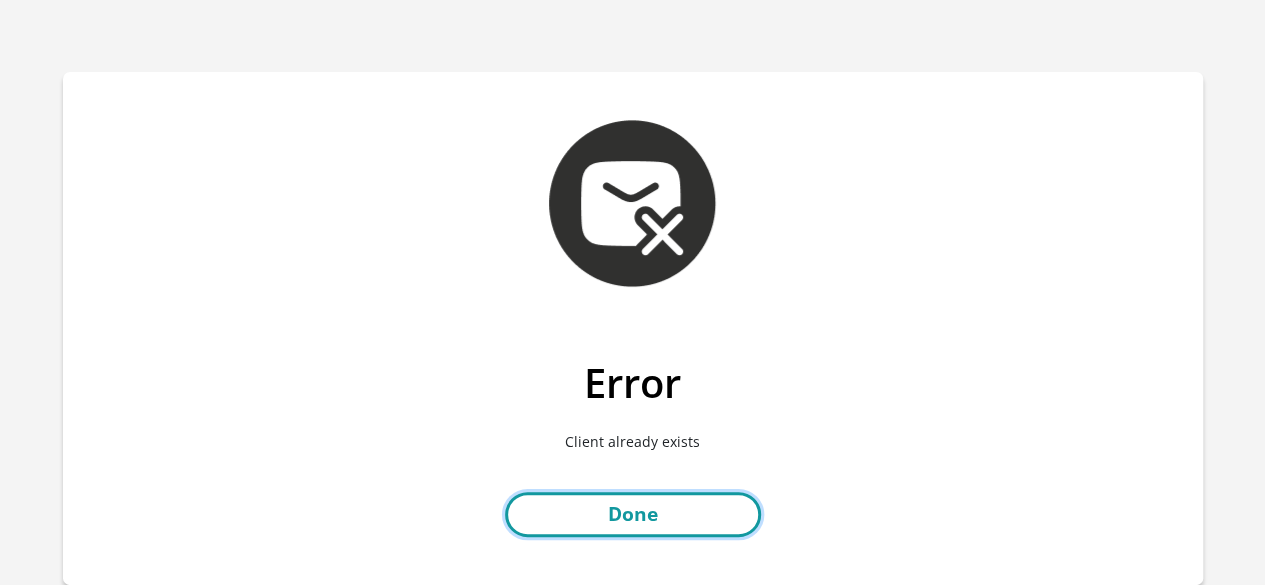 click on "Done" at bounding box center (633, 514) 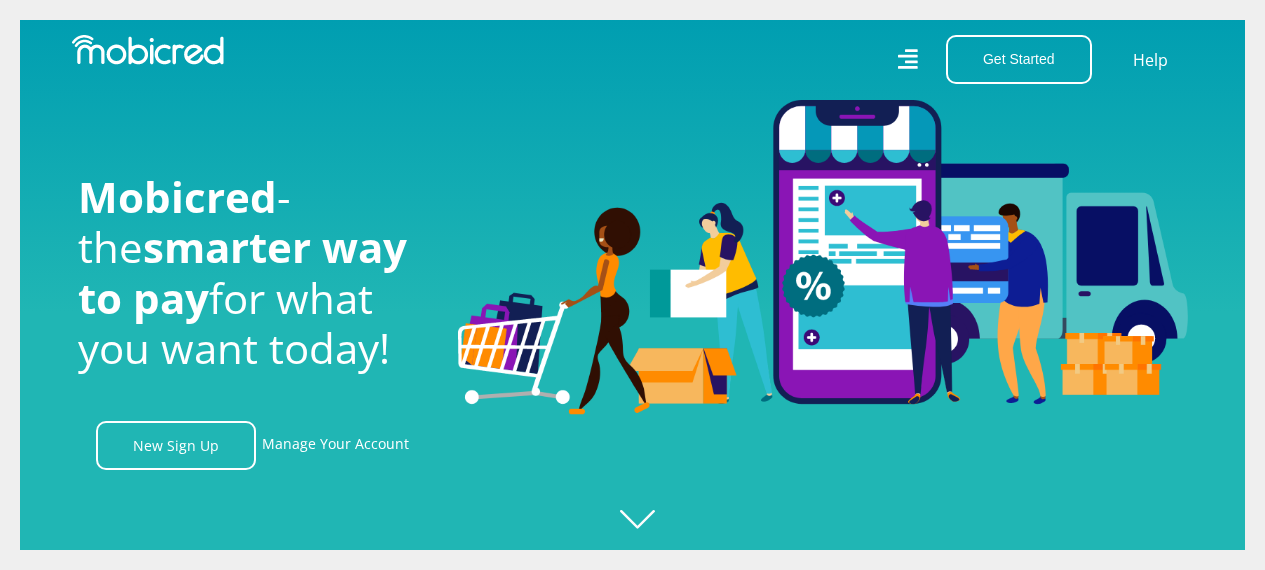 scroll, scrollTop: 0, scrollLeft: 0, axis: both 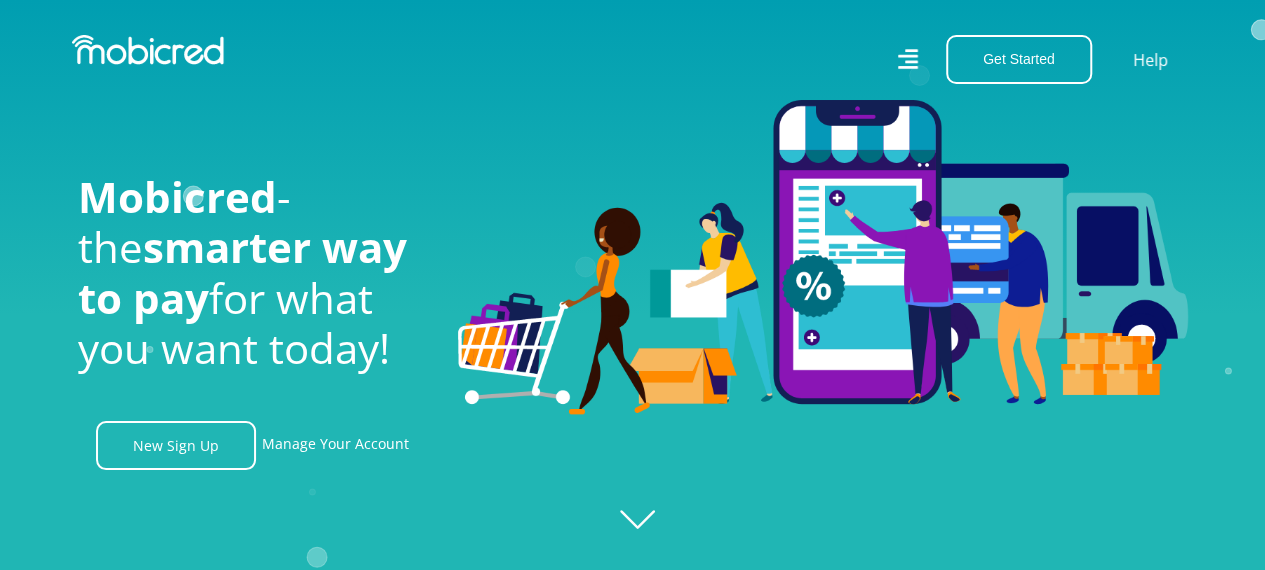 click on "Stores
Categories
Mall
About Us
For Merchants
For Developers
Help
Sign Up
Sign In
021 126 0700
customerservice@mobicred.co.za
Get Started
Open an Account
Account Holder Login
Help
Mobicred  - the  smarter way to pay" at bounding box center (632, 2361) 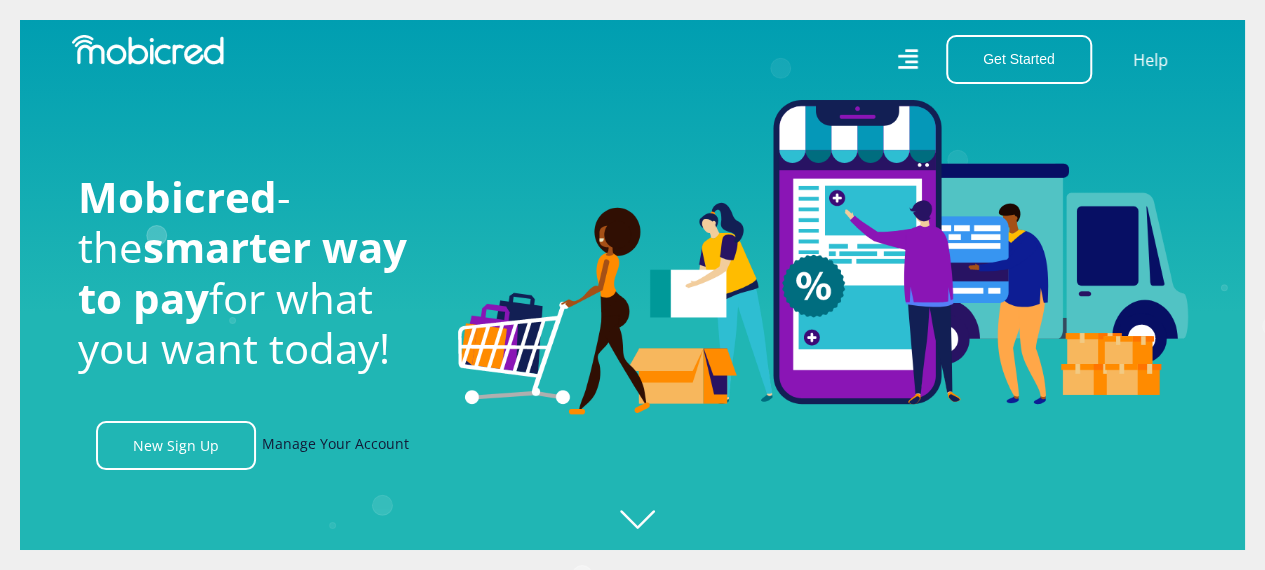 scroll, scrollTop: 0, scrollLeft: 2565, axis: horizontal 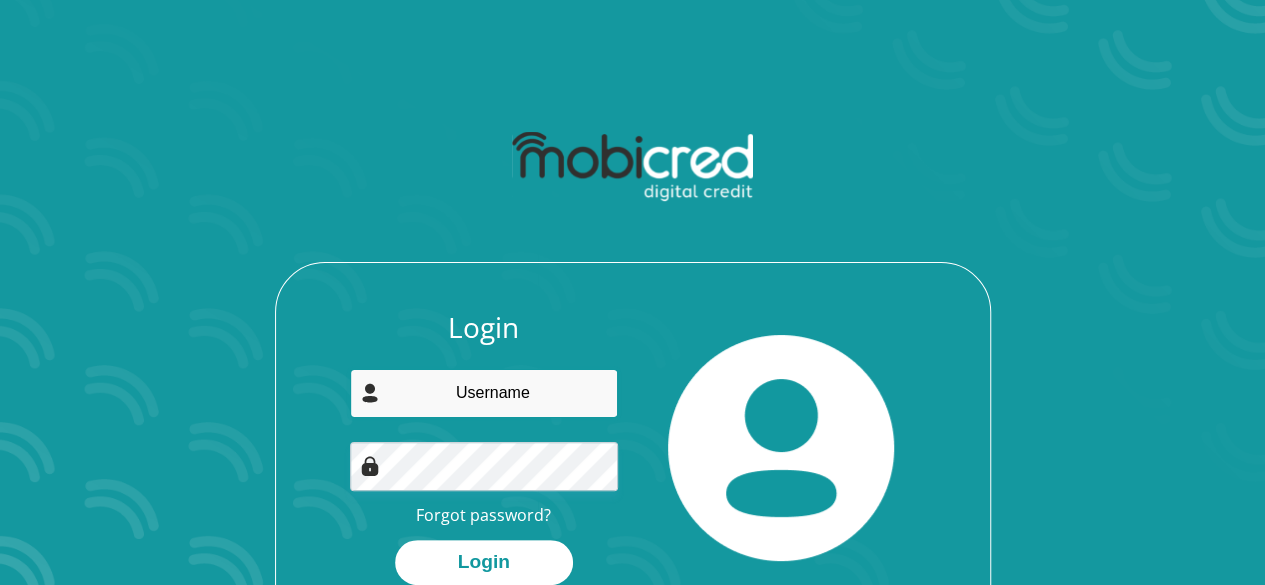 click at bounding box center (484, 393) 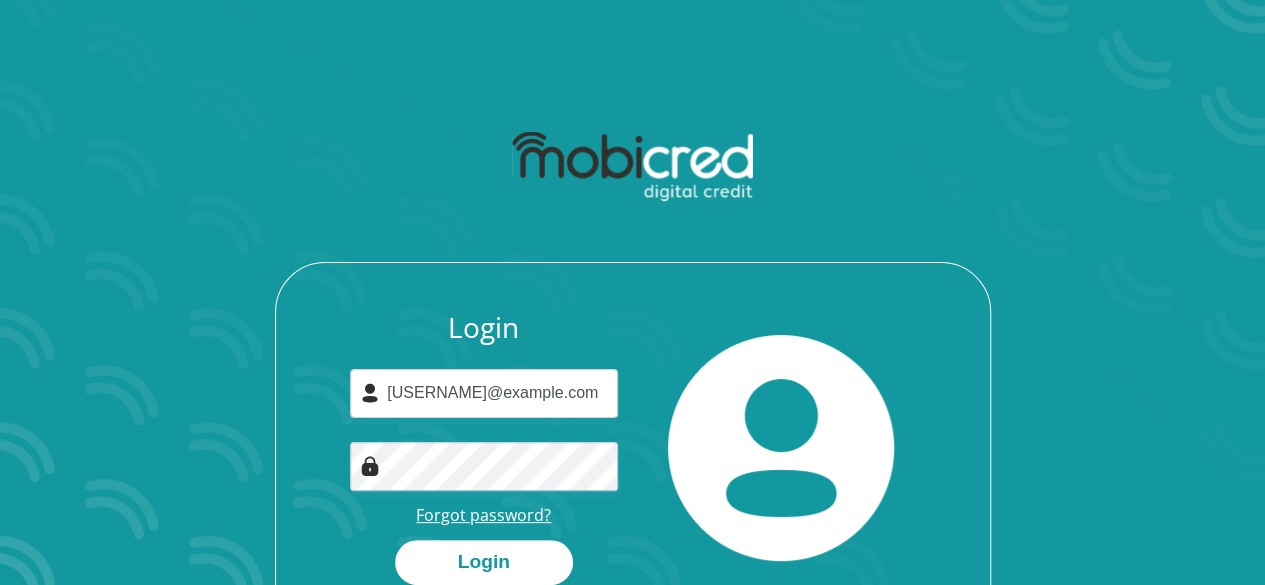 click on "Forgot password?" at bounding box center (483, 515) 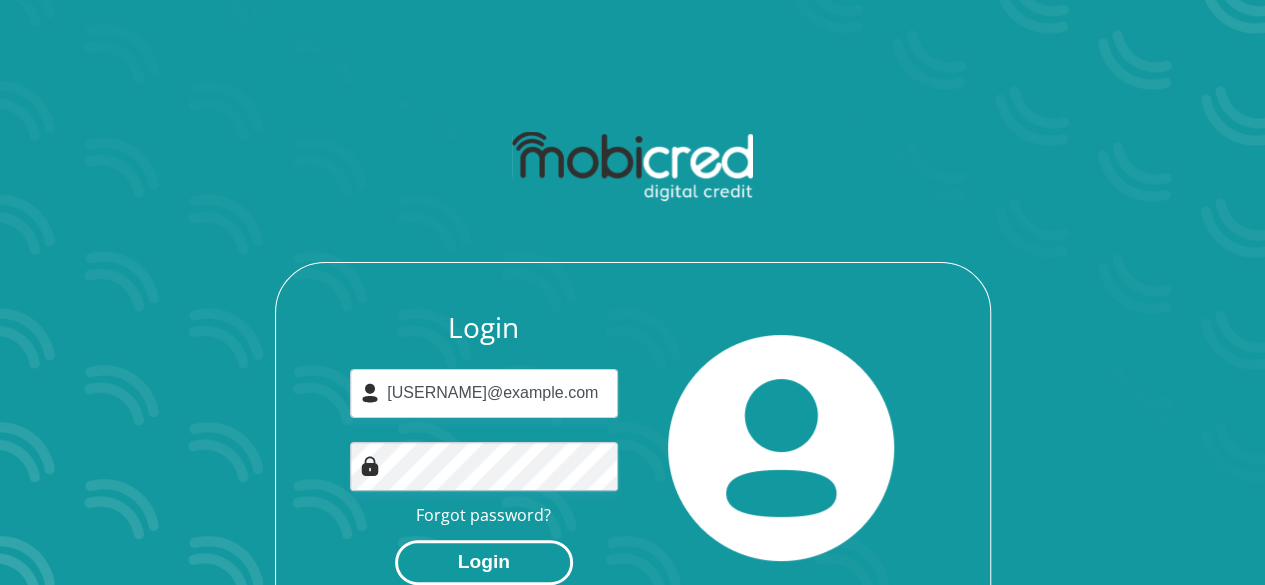 click on "Login" at bounding box center [484, 562] 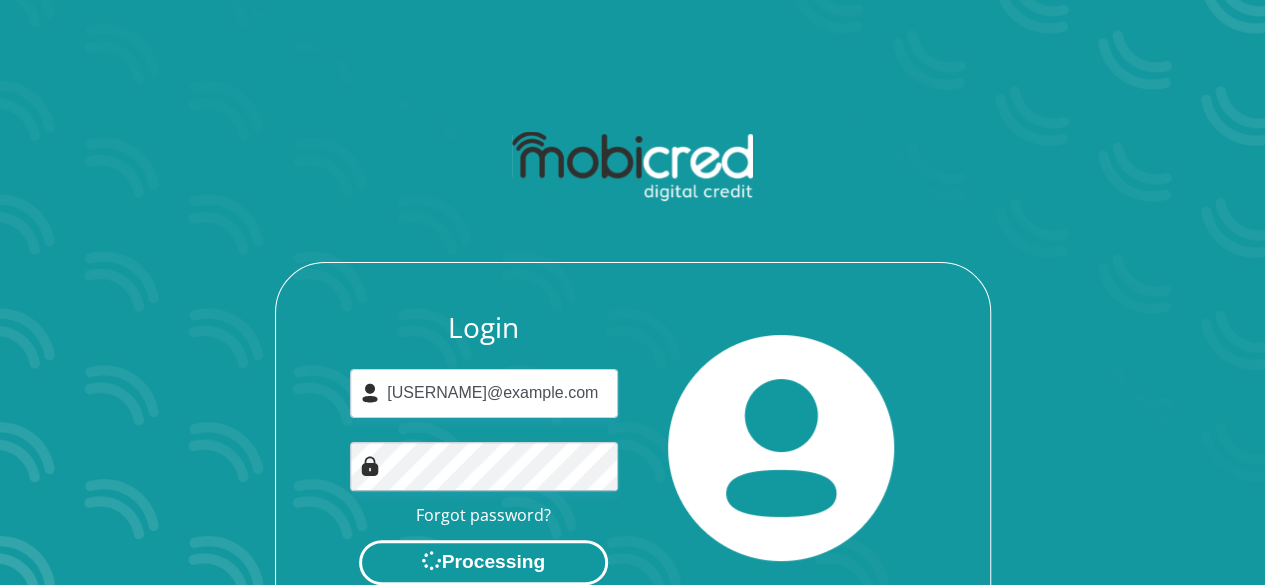 scroll, scrollTop: 0, scrollLeft: 0, axis: both 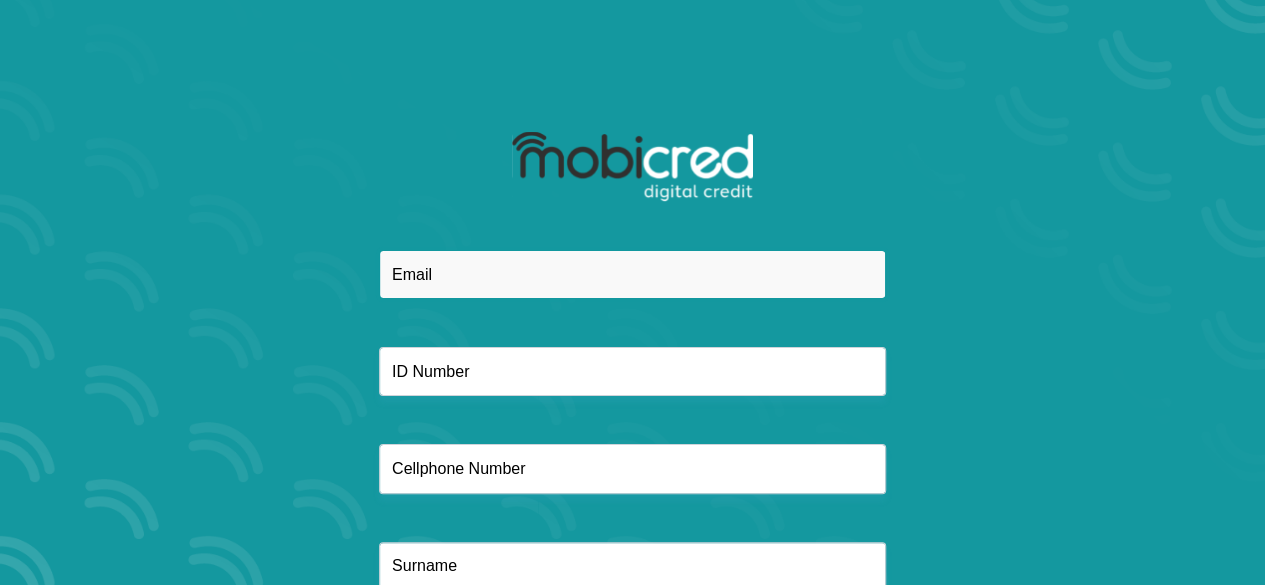 drag, startPoint x: 560, startPoint y: 297, endPoint x: 582, endPoint y: 322, distance: 33.30165 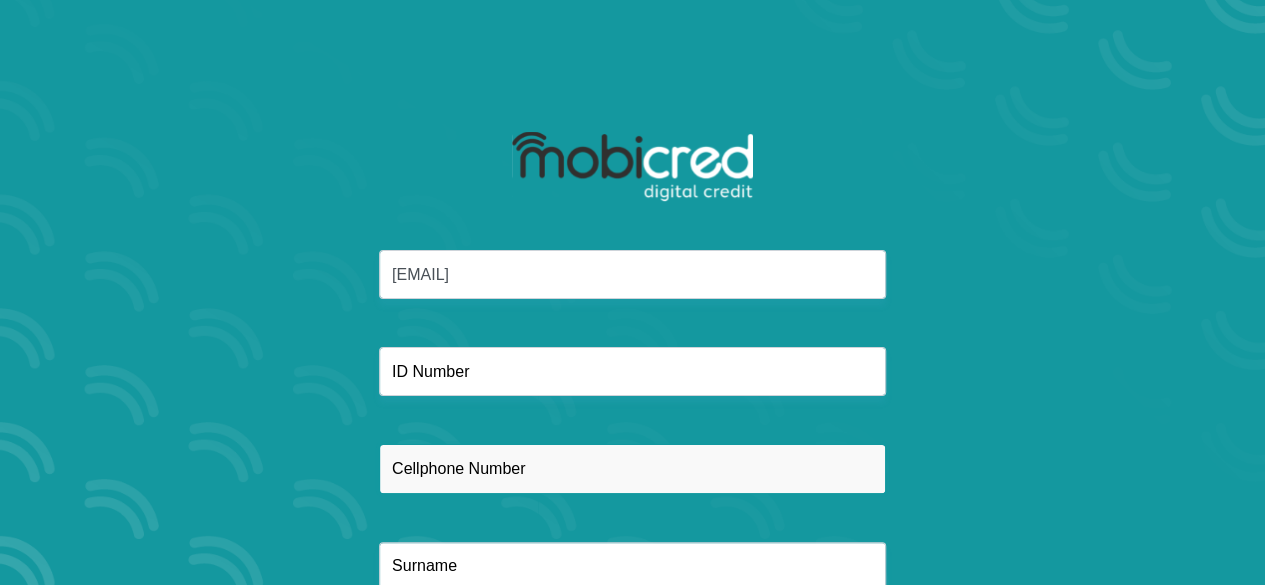 type on "0781502511" 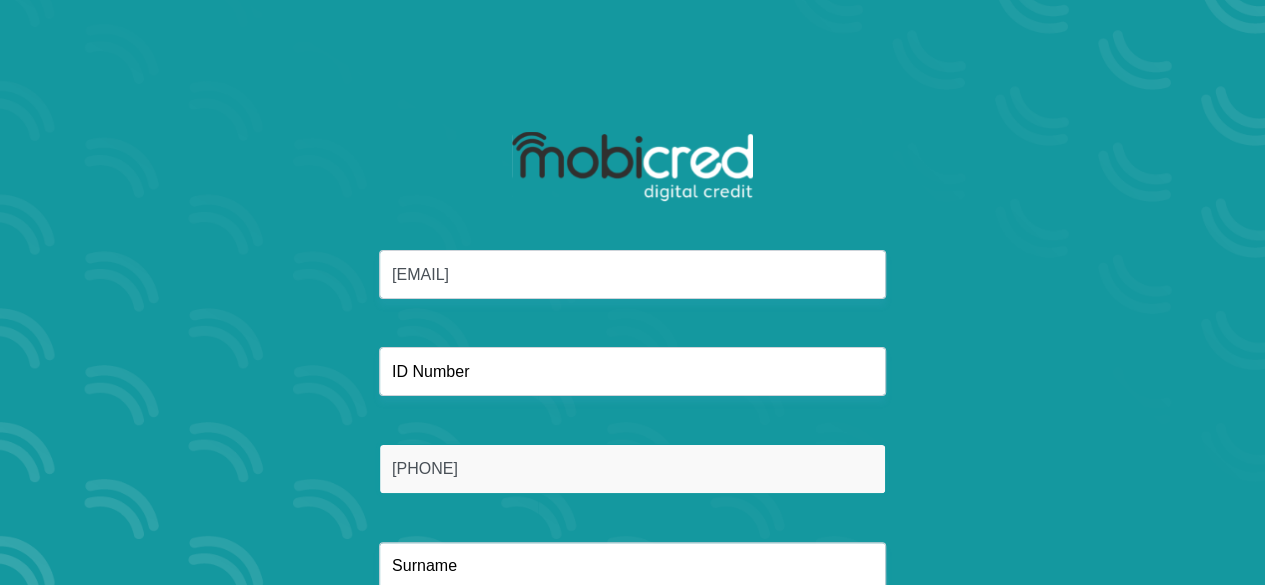 type on "Somhaya" 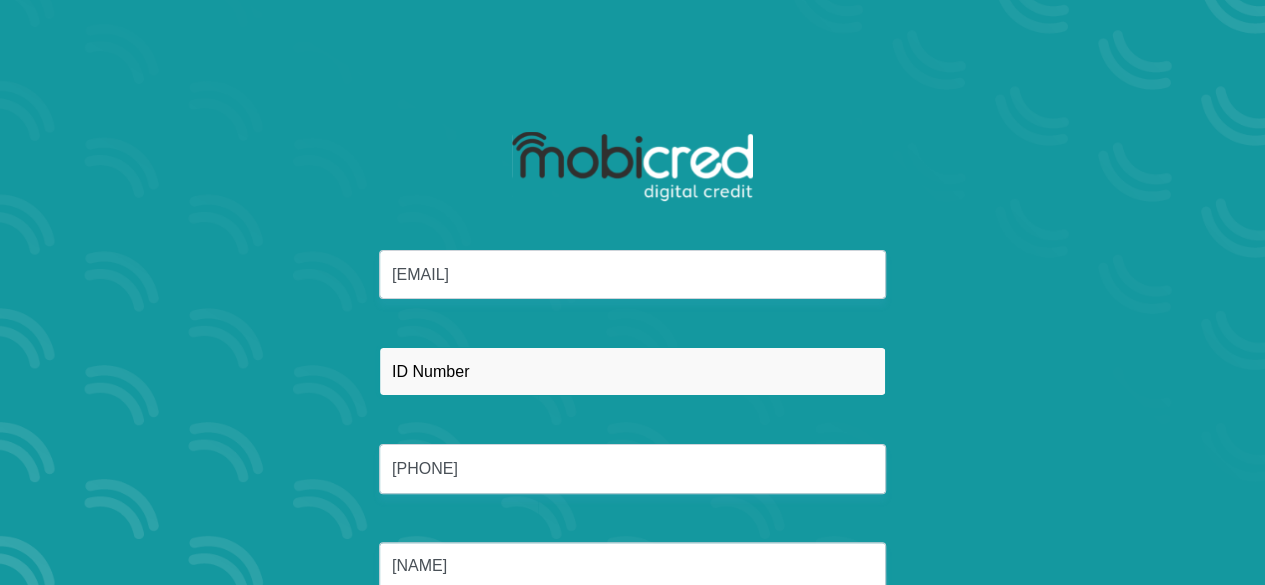click at bounding box center (632, 371) 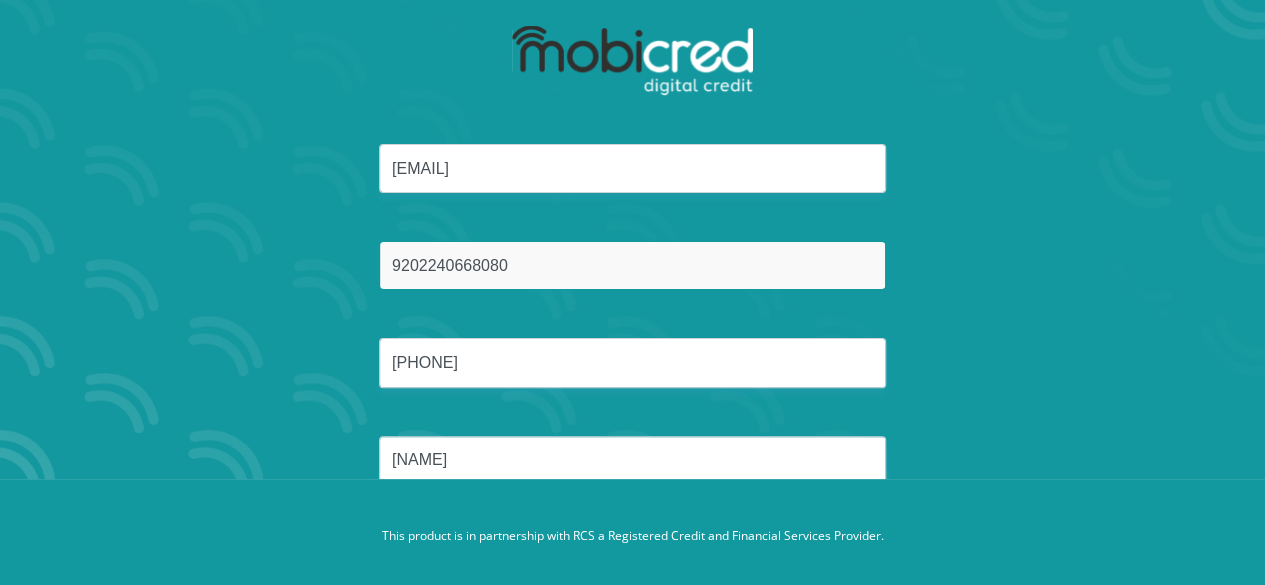 scroll, scrollTop: 145, scrollLeft: 0, axis: vertical 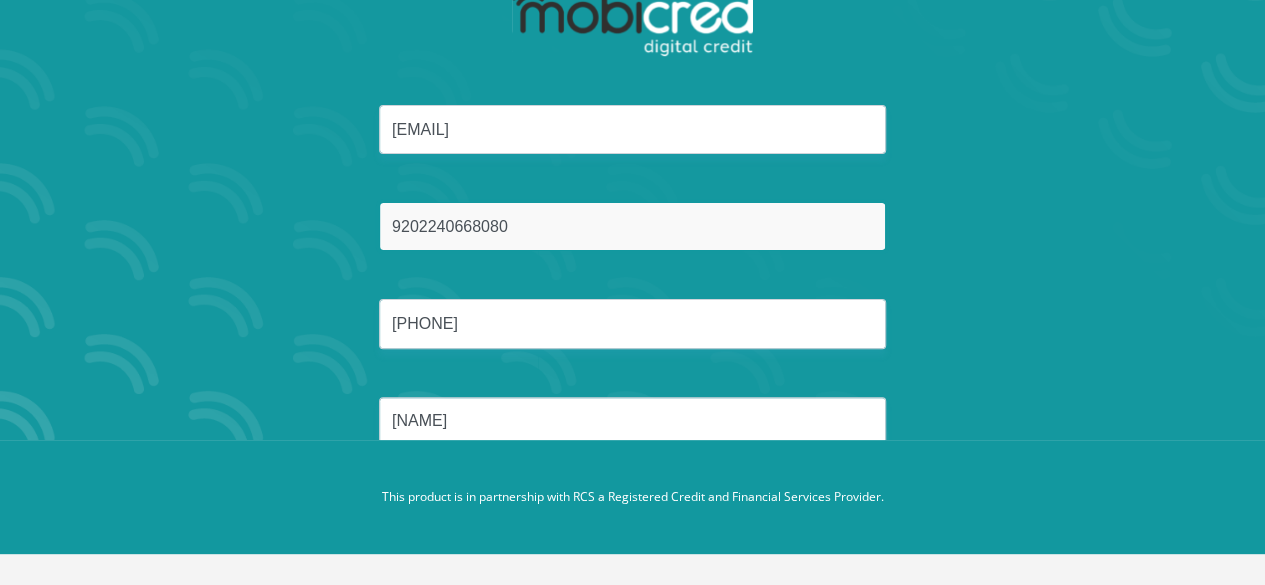type on "9202240668080" 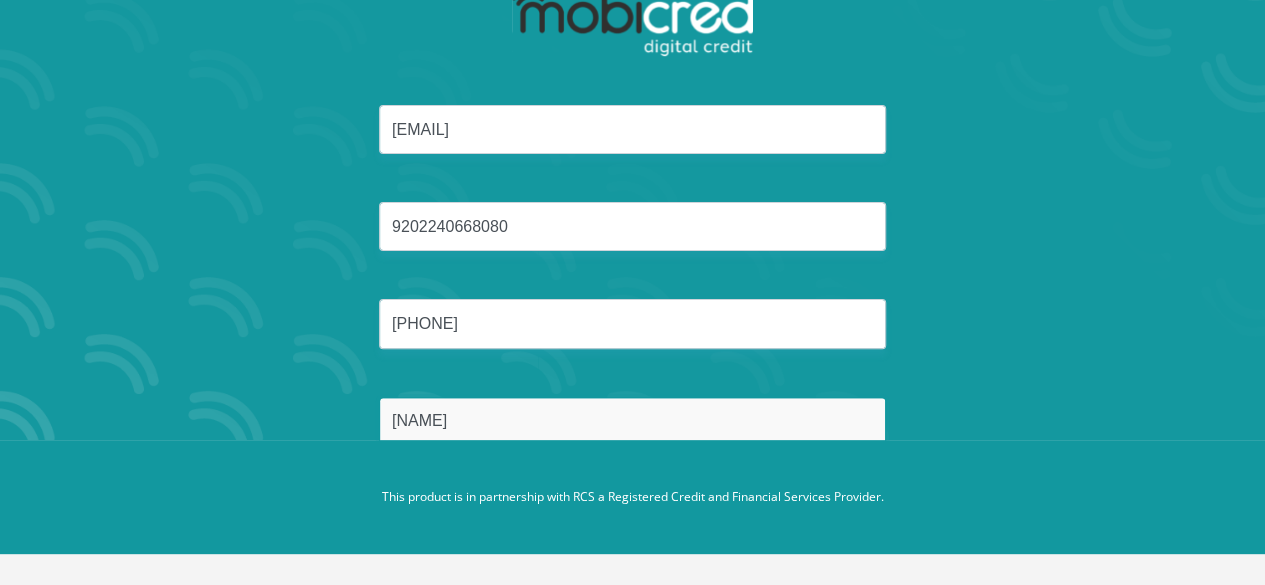 click on "Somhaya" at bounding box center [632, 421] 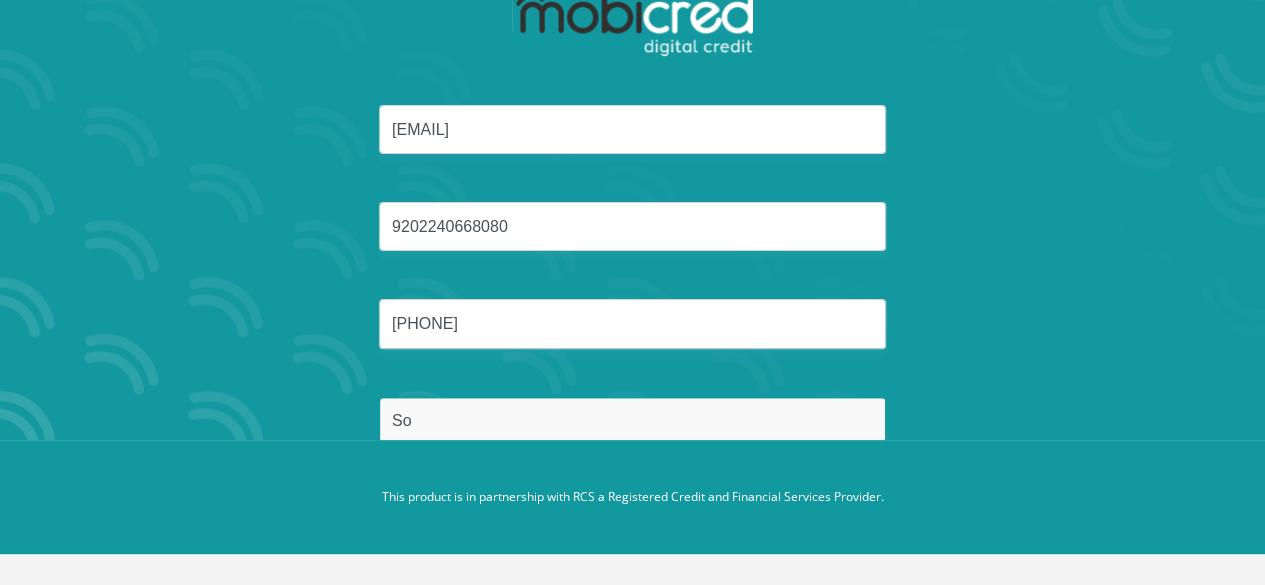 type on "S" 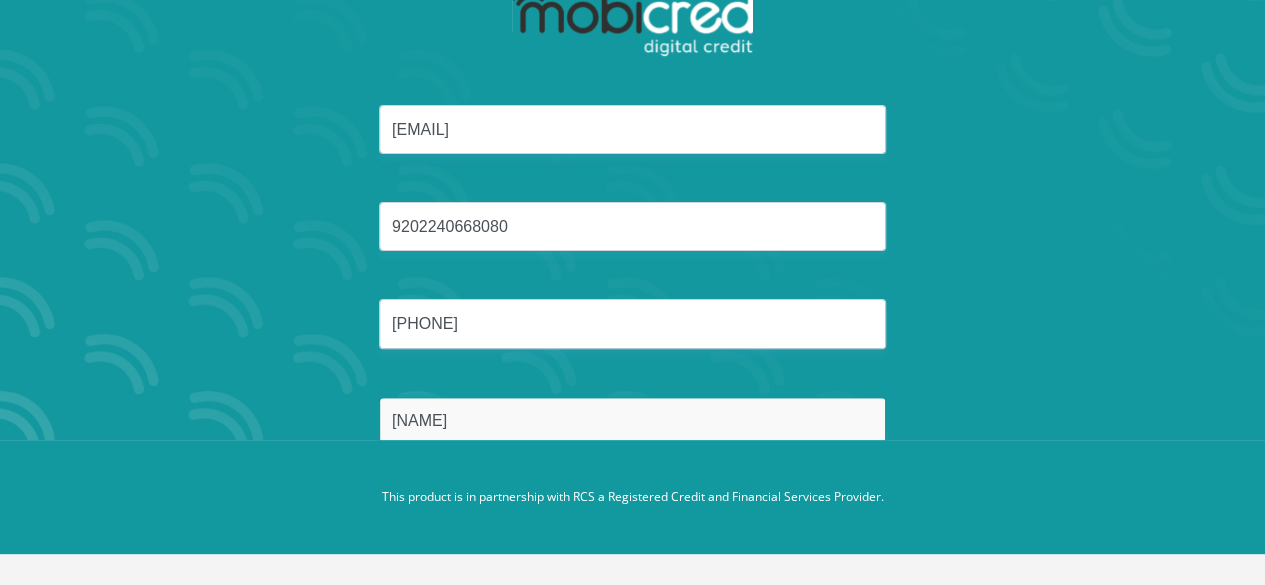 type on "Somhaya" 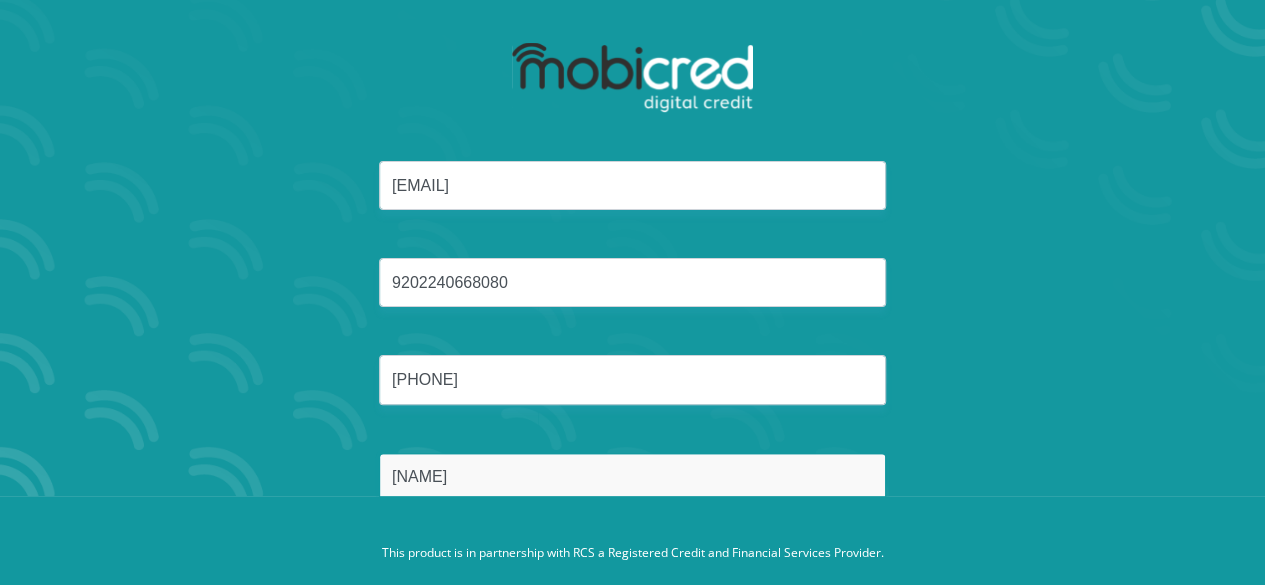 scroll, scrollTop: 145, scrollLeft: 0, axis: vertical 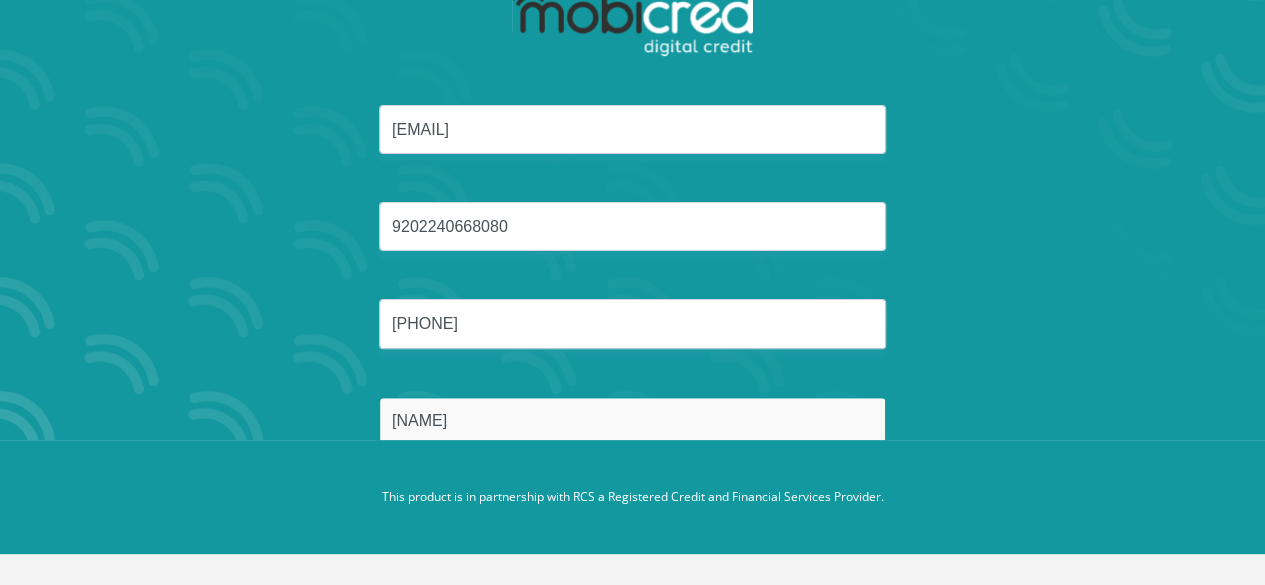 click on "[FIRST]" at bounding box center (632, 421) 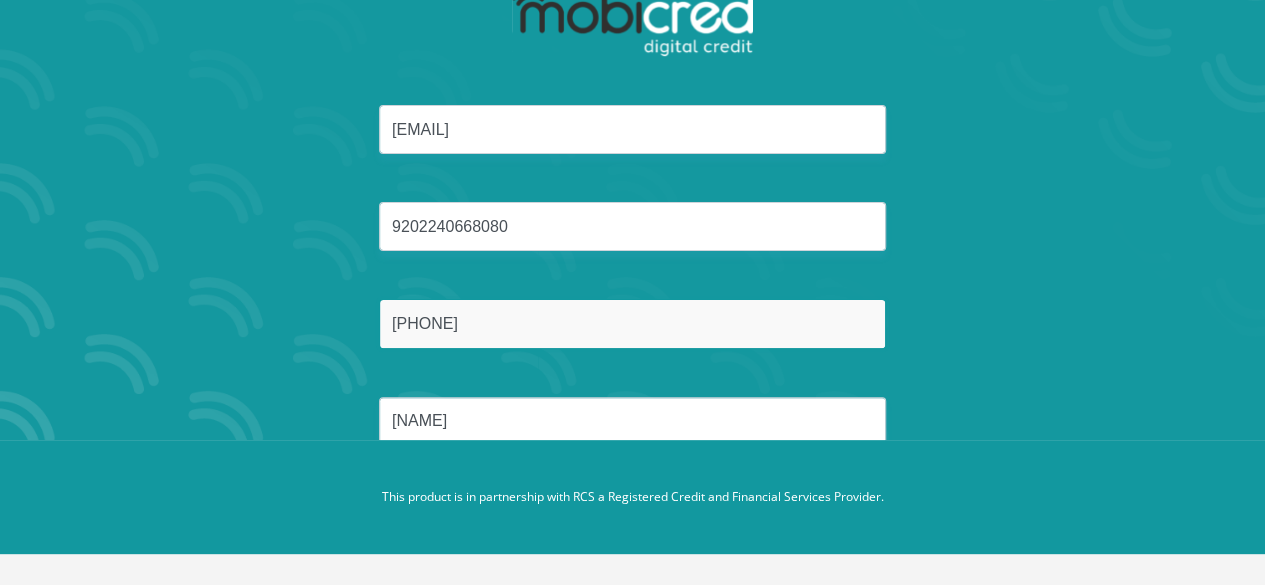 click on "555-150-2511" at bounding box center [632, 323] 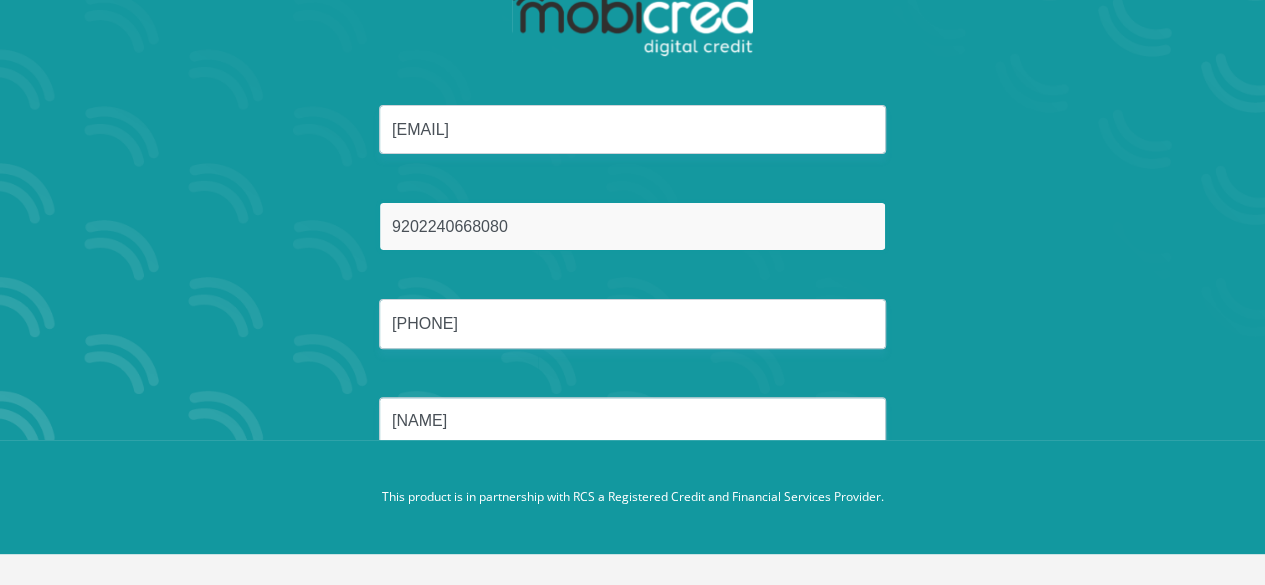 click on "9202240668080" at bounding box center [632, 226] 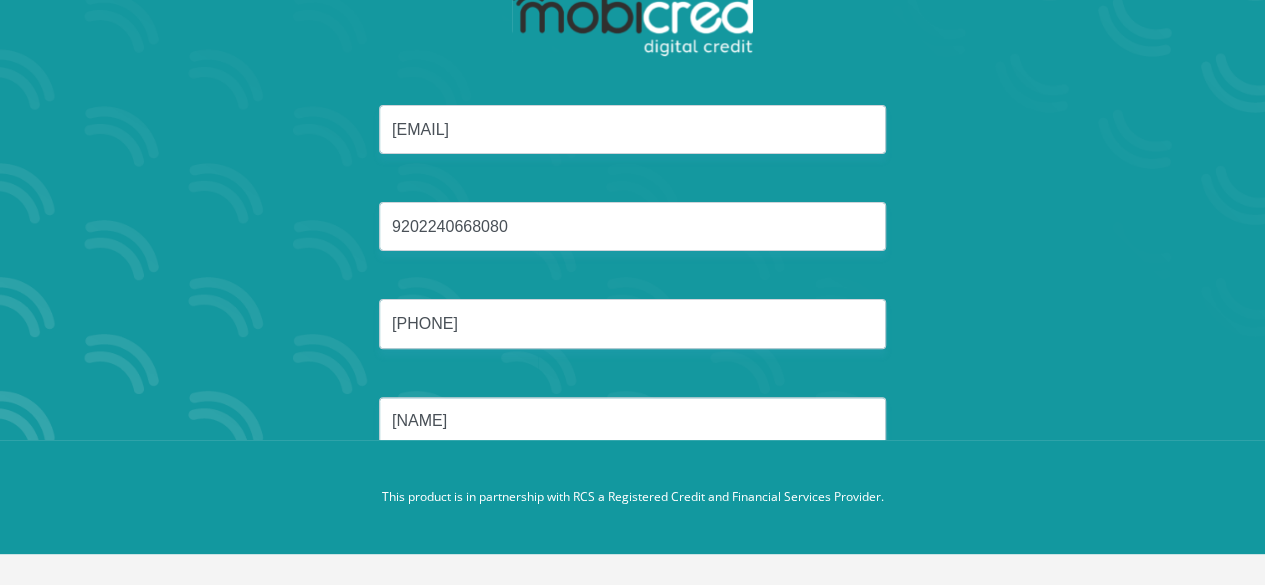 click at bounding box center (632, 40) 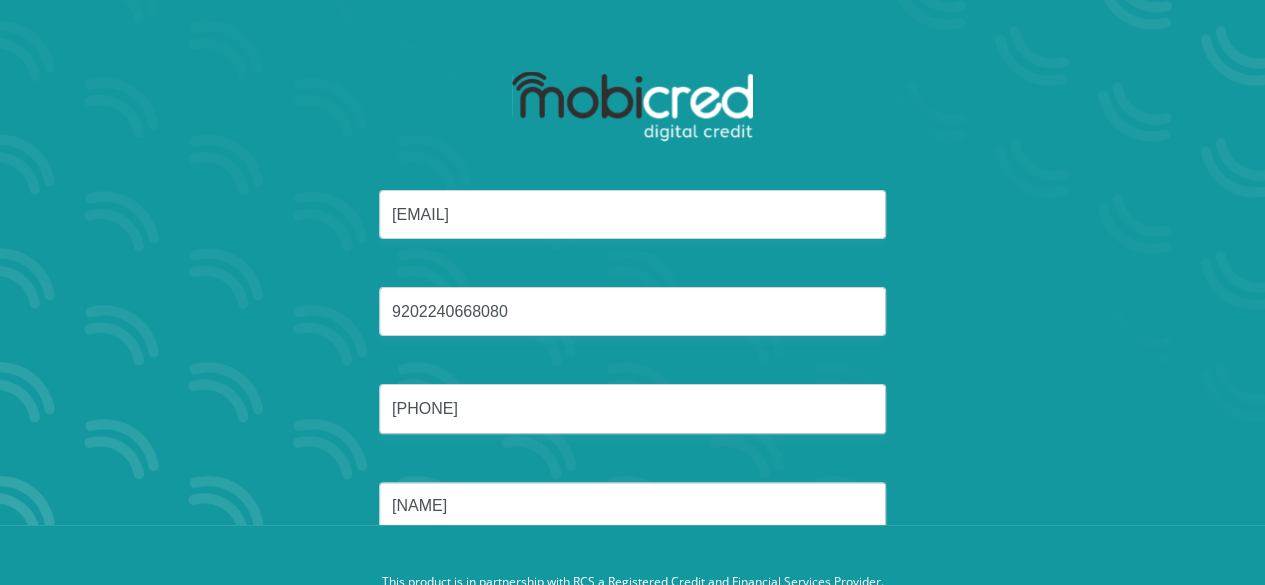 scroll, scrollTop: 145, scrollLeft: 0, axis: vertical 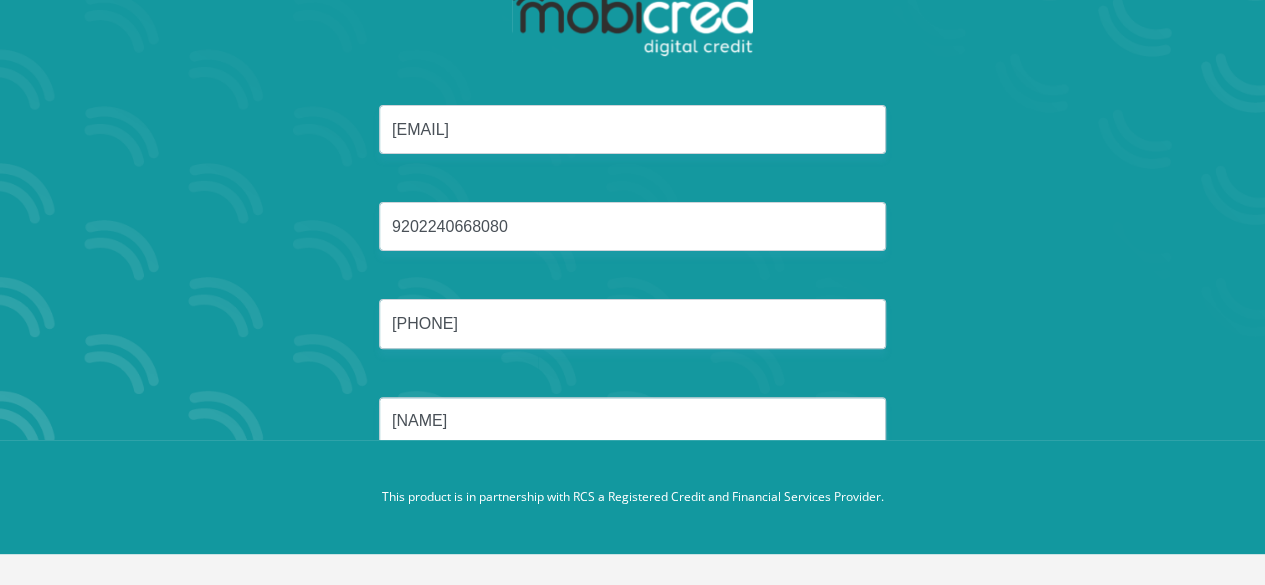 click on "This product is in partnership with RCS a Registered Credit and Financial Services Provider." at bounding box center [633, 497] 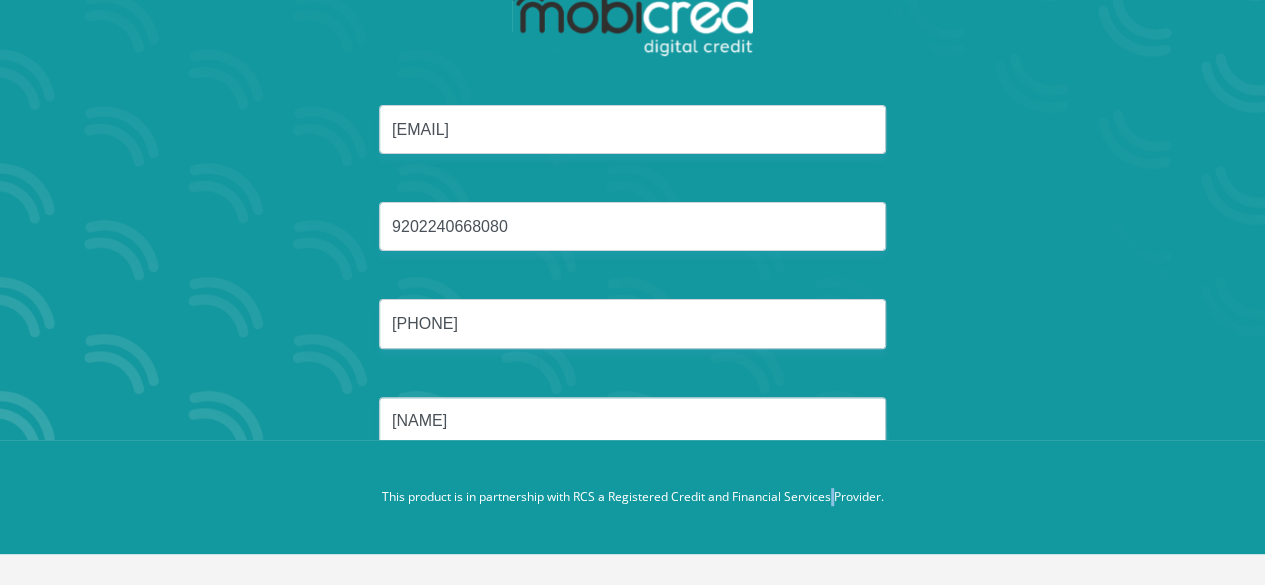 click on "This product is in partnership with RCS a Registered Credit and Financial Services Provider." at bounding box center [632, 497] 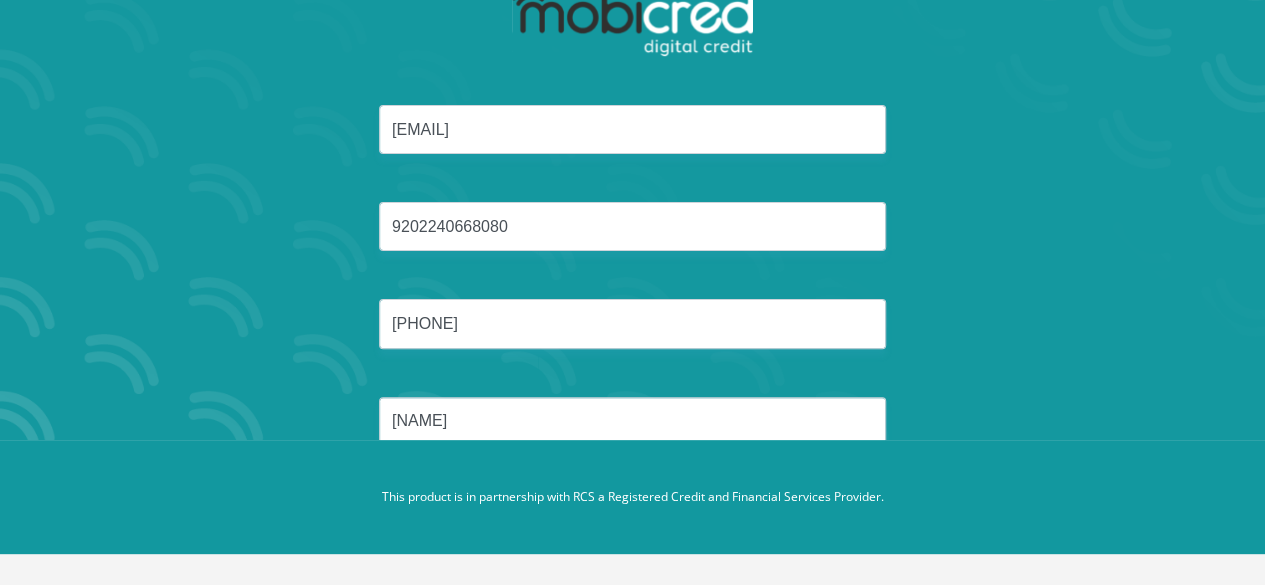 click on "This product is in partnership with RCS a Registered Credit and Financial Services Provider." at bounding box center (632, 497) 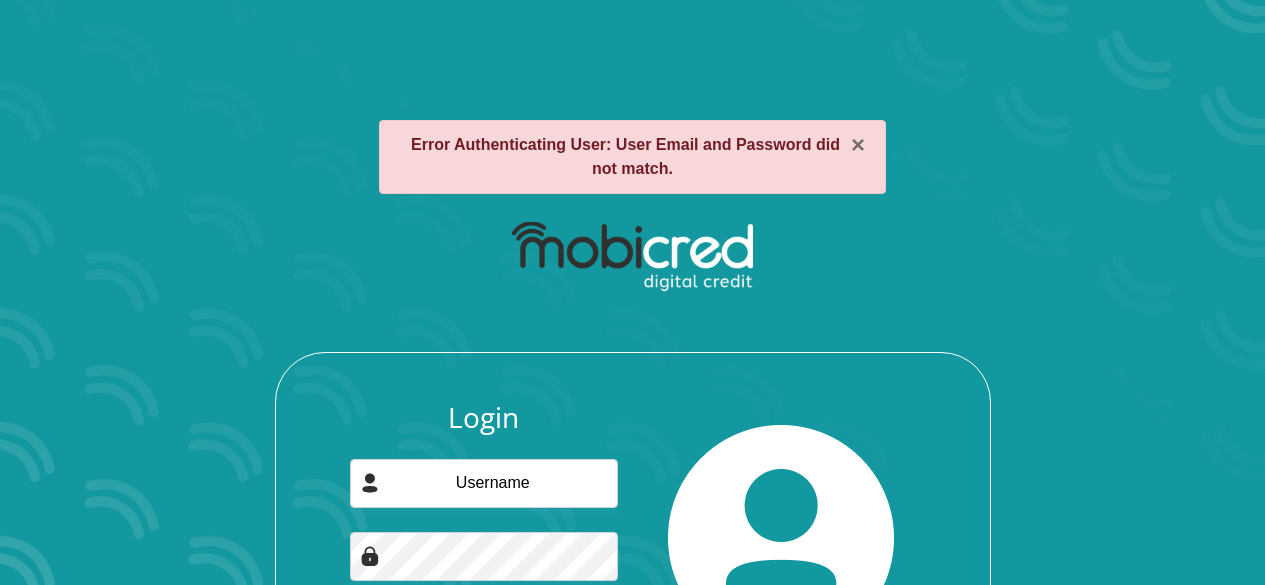 scroll, scrollTop: 0, scrollLeft: 0, axis: both 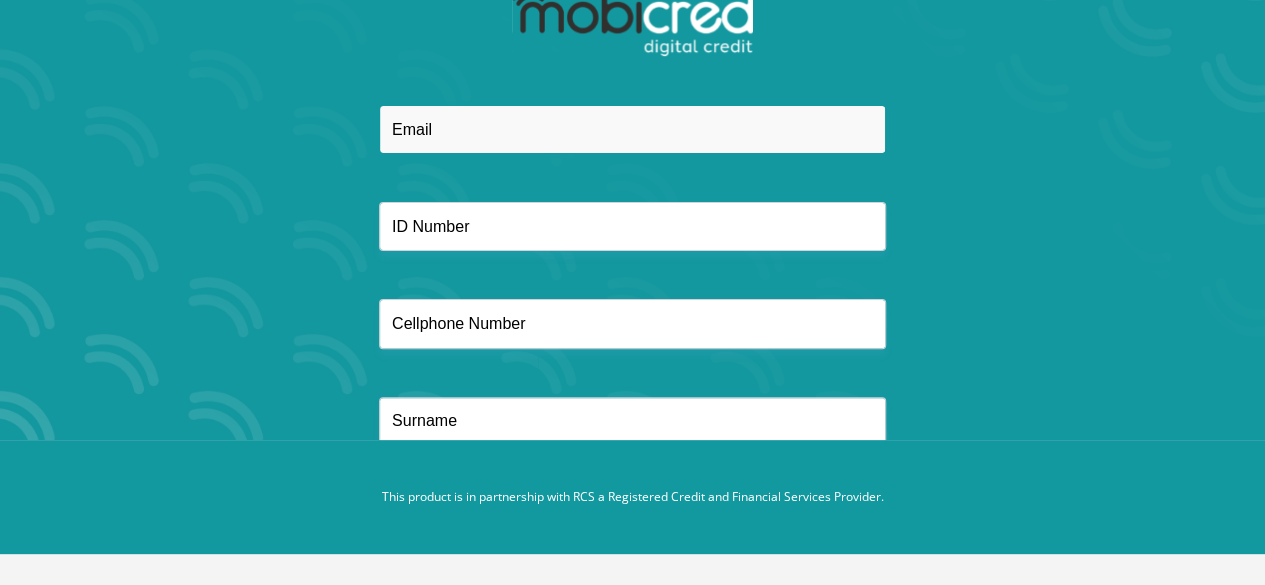 click at bounding box center (632, 129) 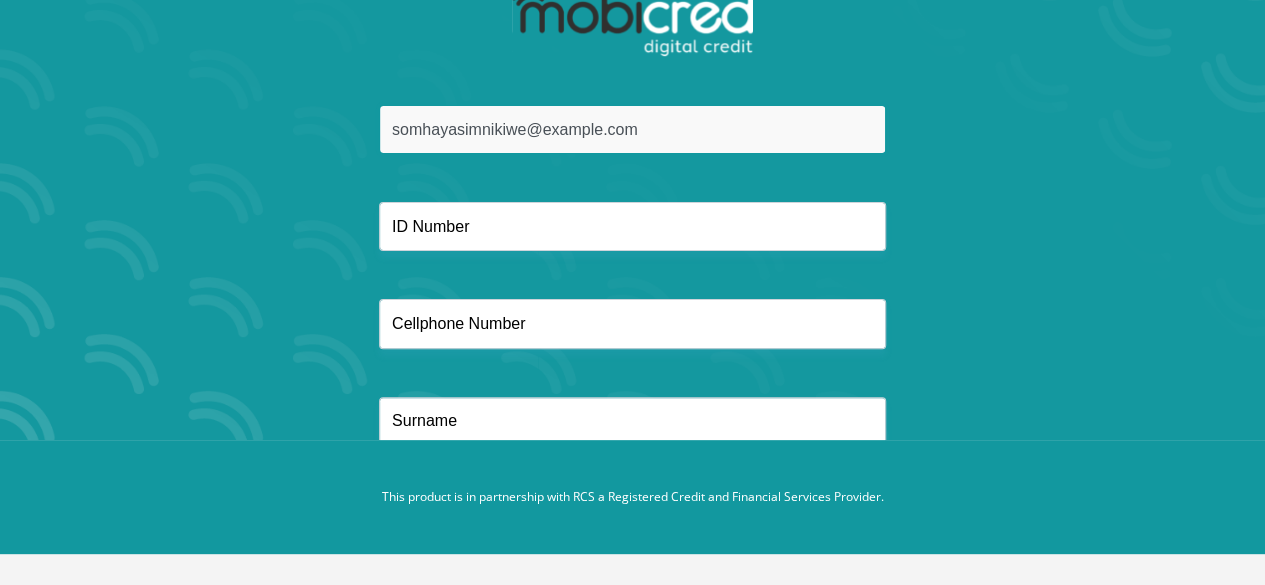 type on "555-150-2511" 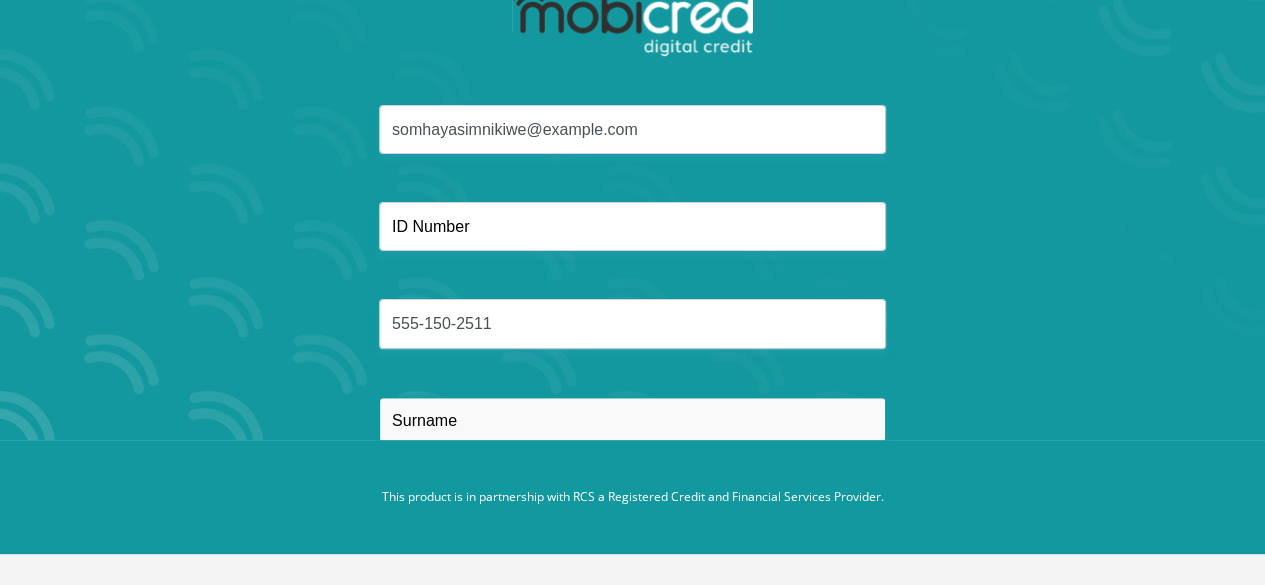 type on "Somhaya" 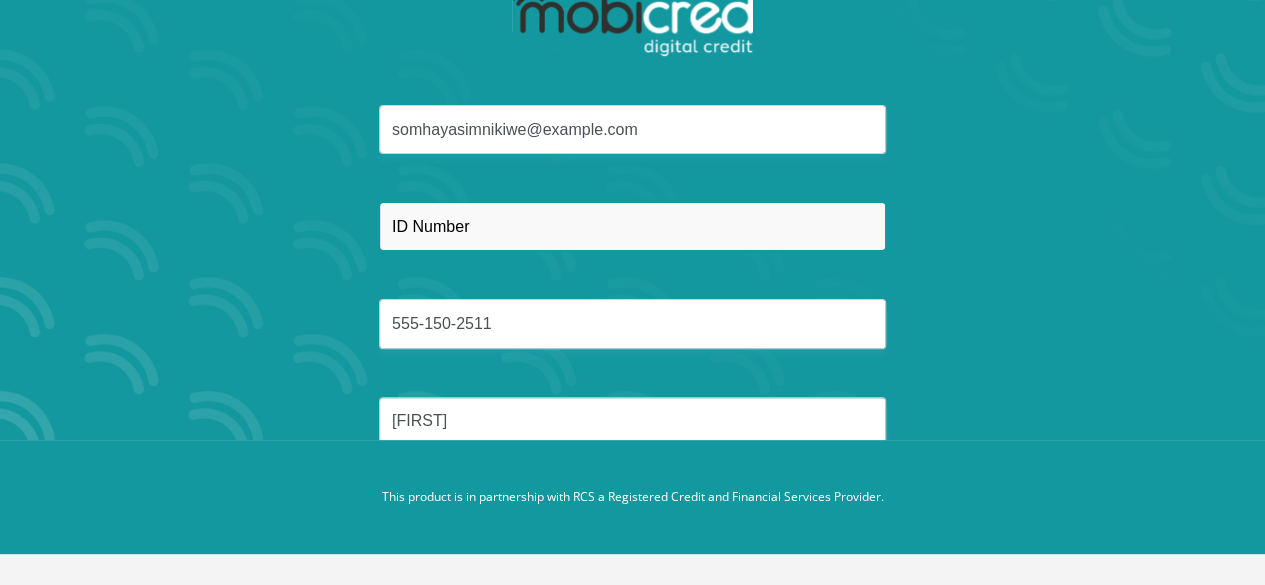 click at bounding box center [632, 226] 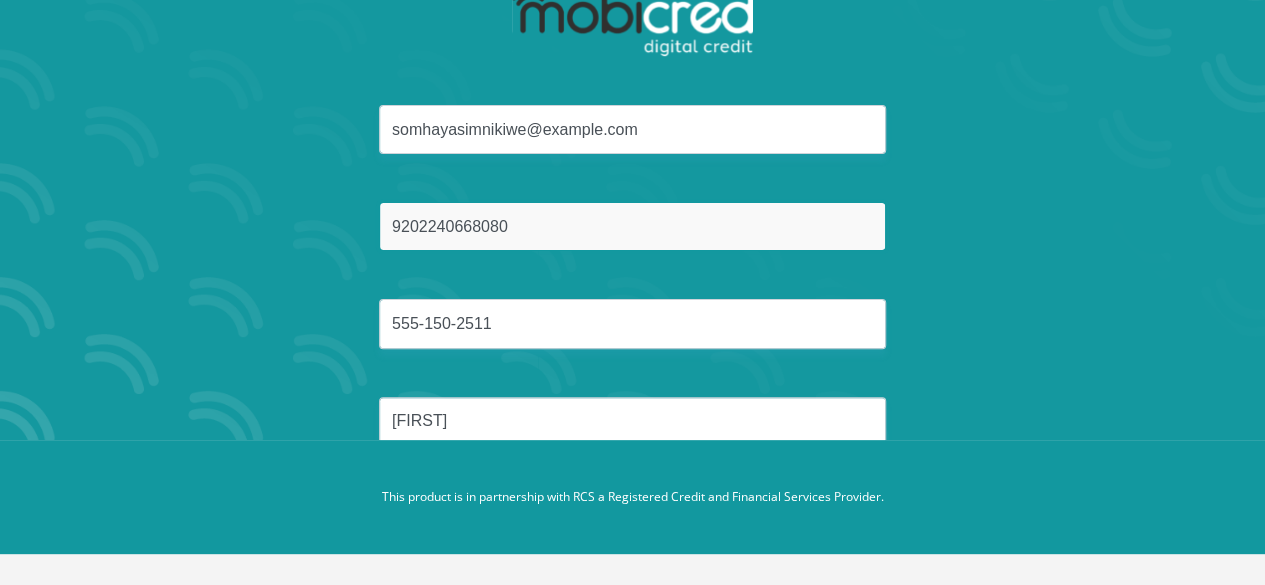 type on "9202240668080" 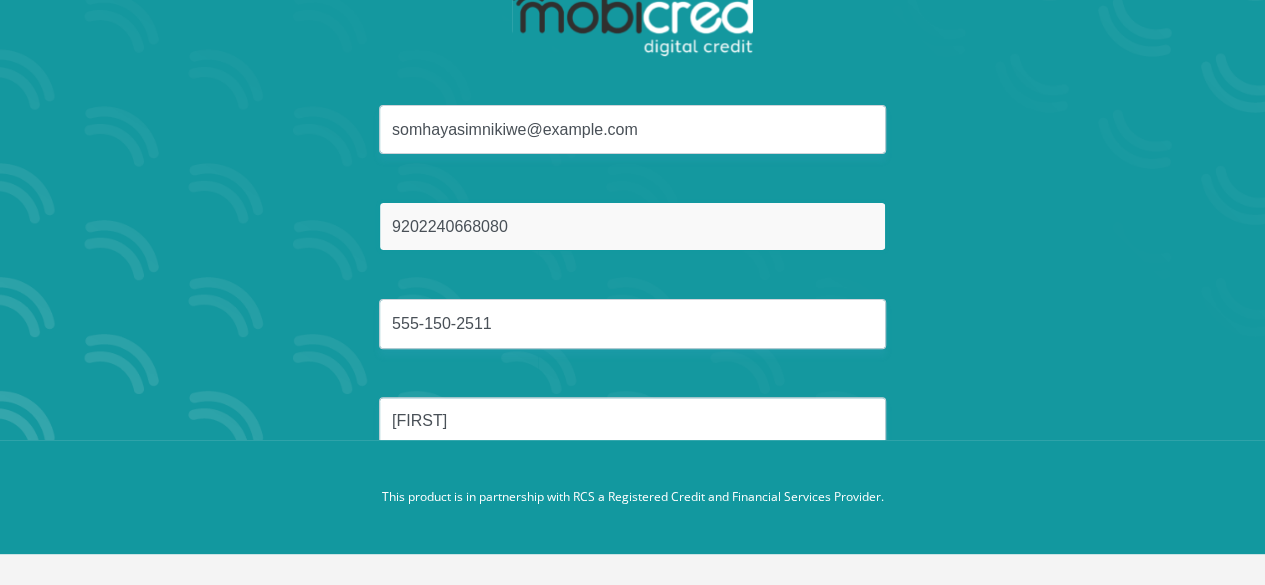 scroll, scrollTop: 0, scrollLeft: 0, axis: both 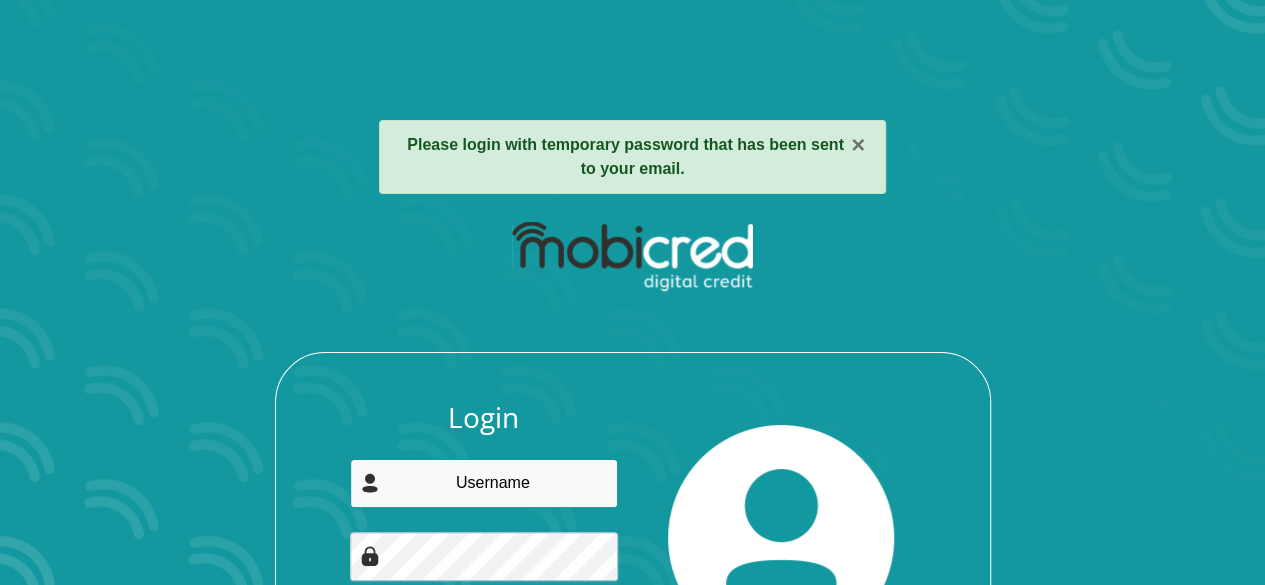 click at bounding box center [484, 483] 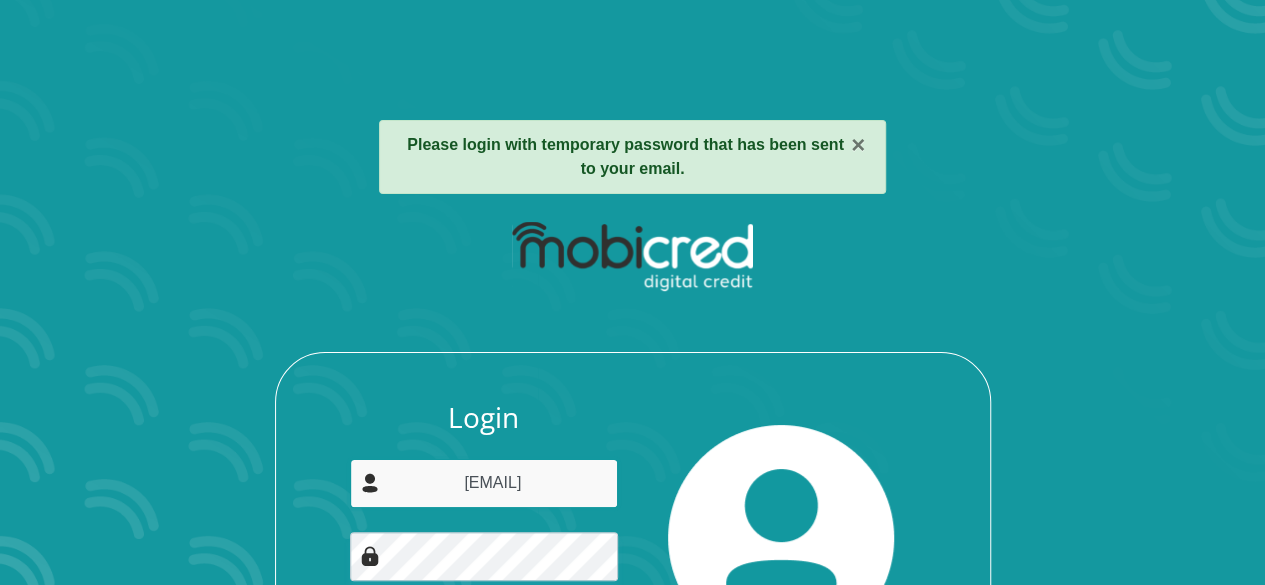 scroll, scrollTop: 122, scrollLeft: 0, axis: vertical 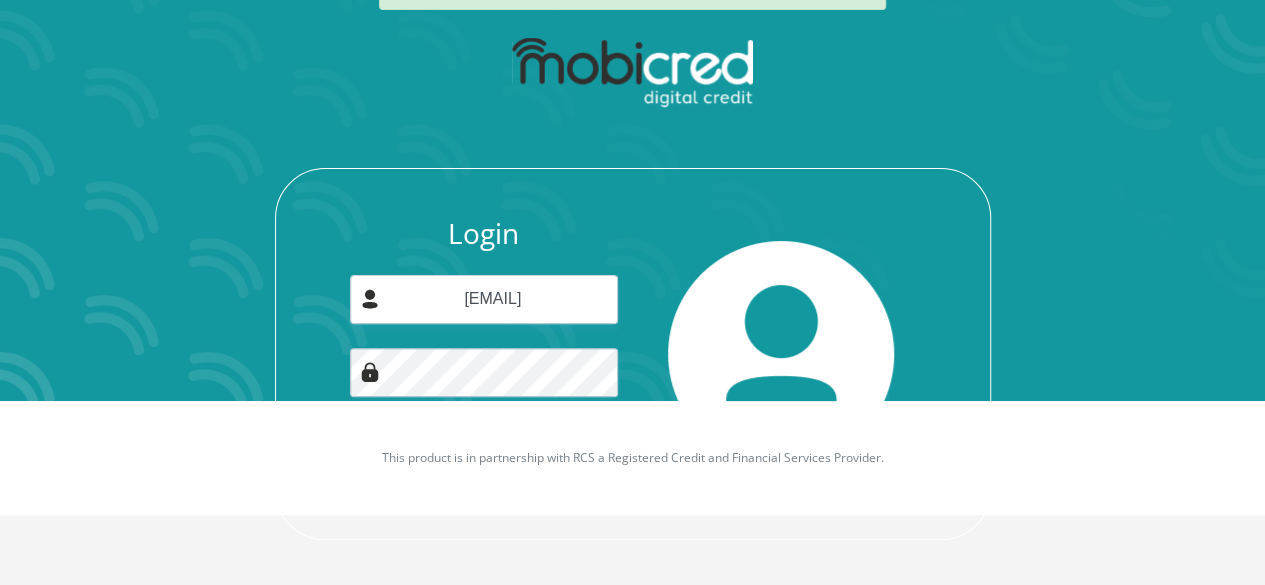 click on "Login
[EMAIL]
Forgot password?
Login" at bounding box center [633, 378] 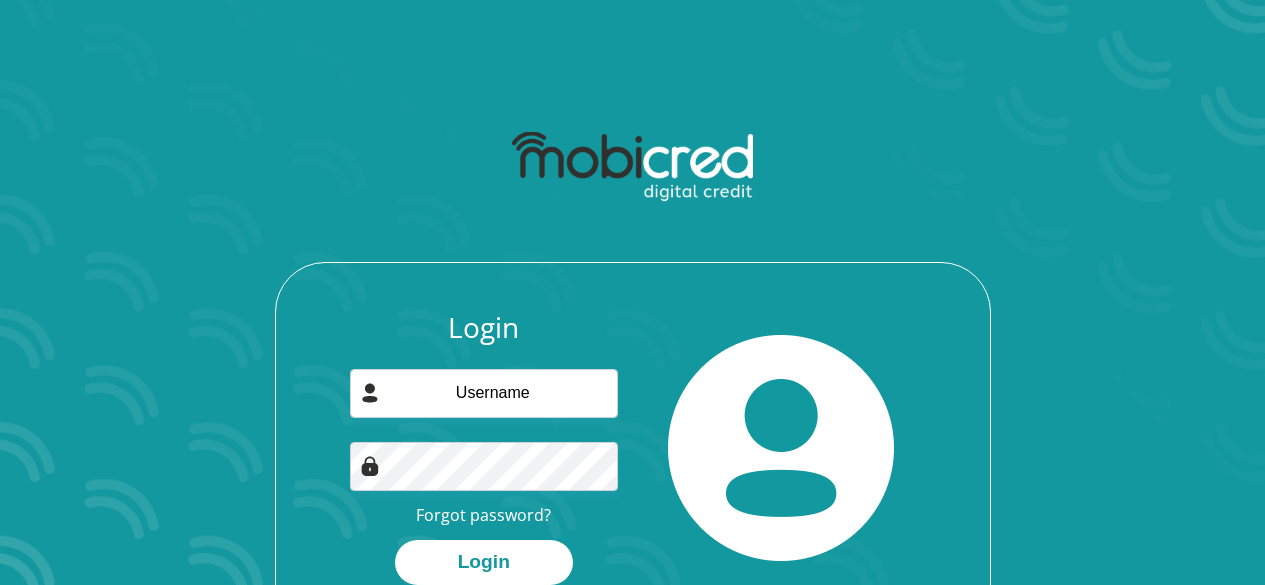 scroll, scrollTop: 0, scrollLeft: 0, axis: both 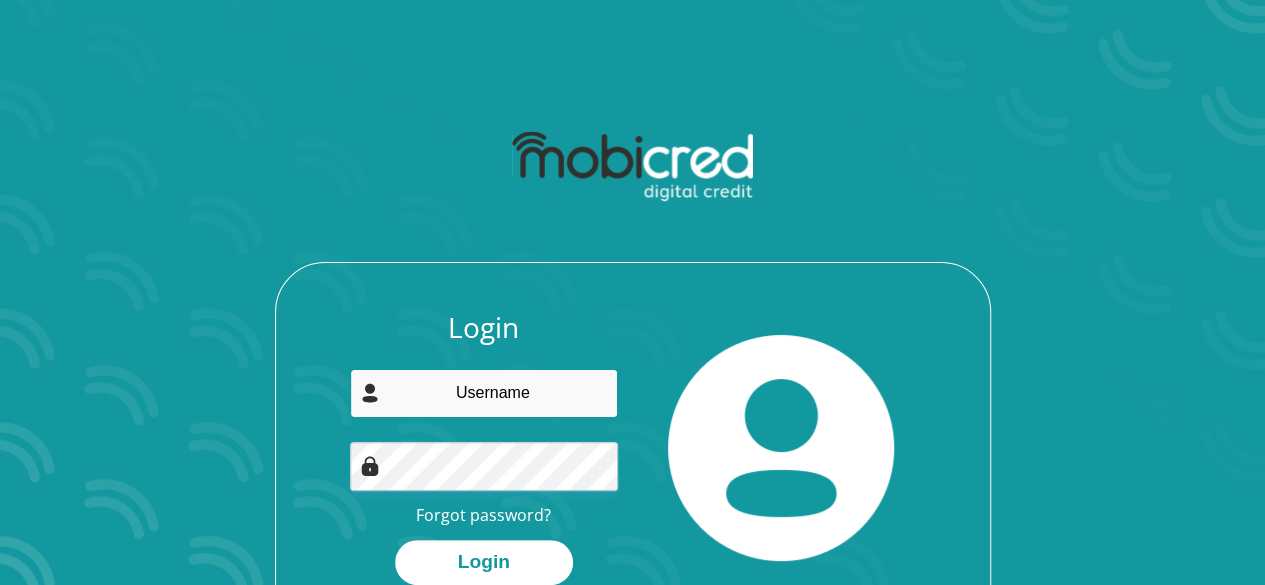 click at bounding box center [484, 393] 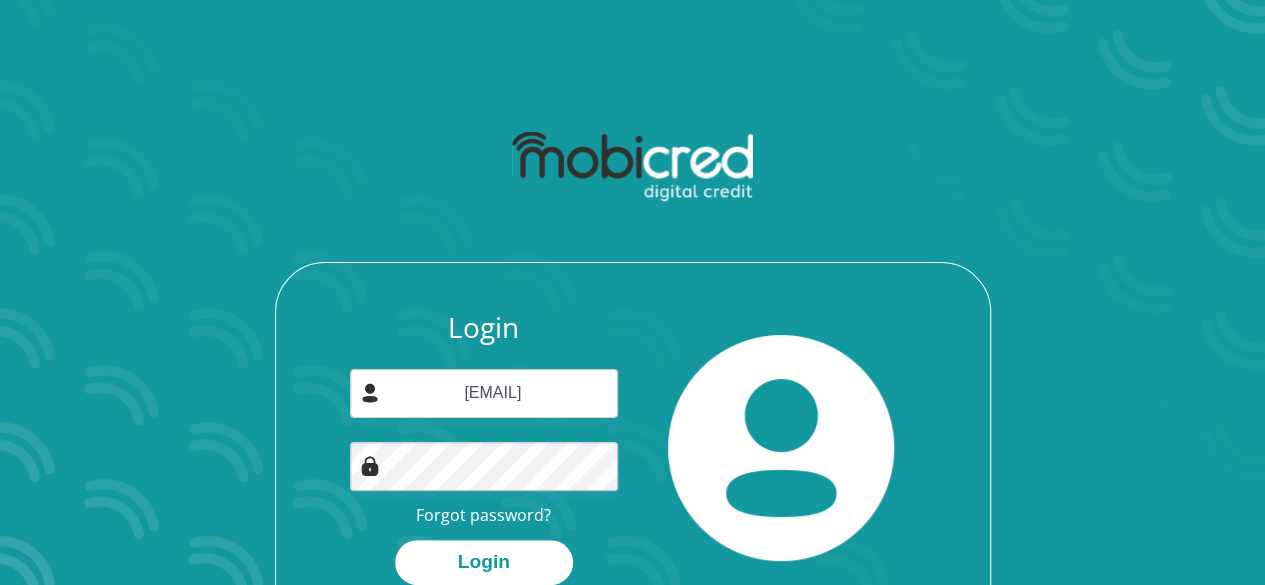 click at bounding box center (370, 466) 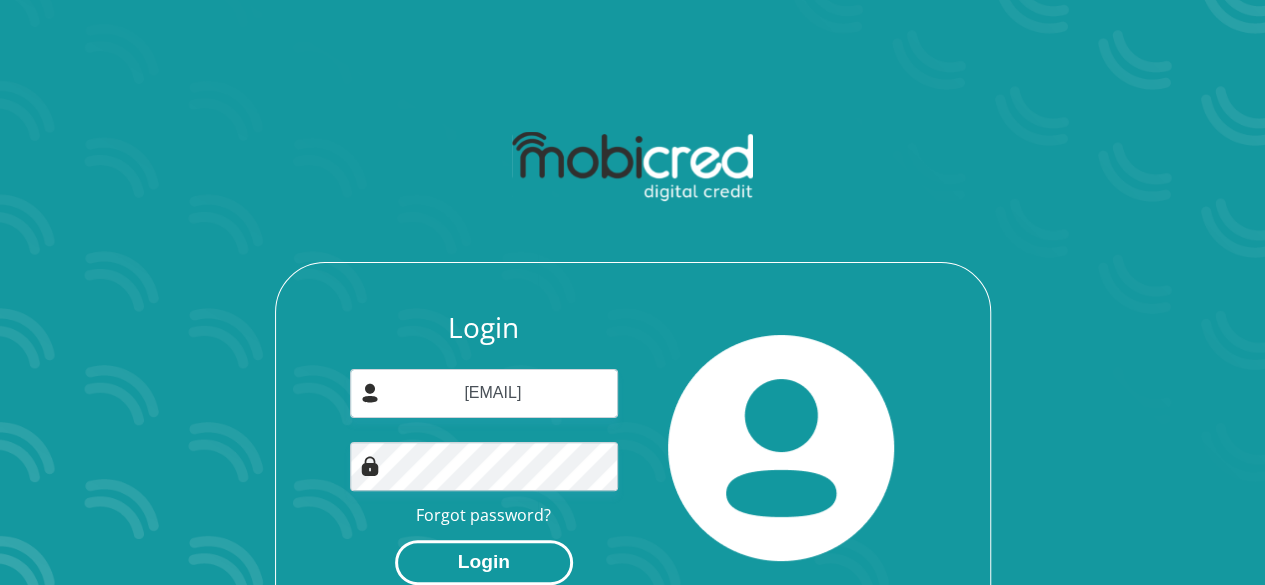 click on "Login" at bounding box center [484, 562] 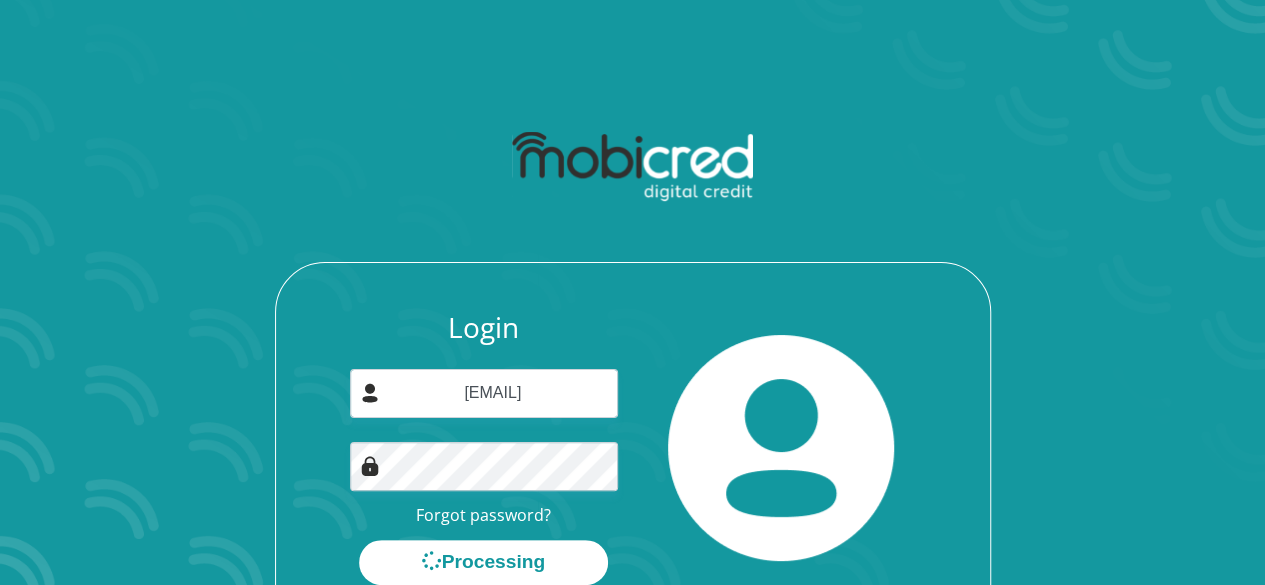 scroll, scrollTop: 0, scrollLeft: 0, axis: both 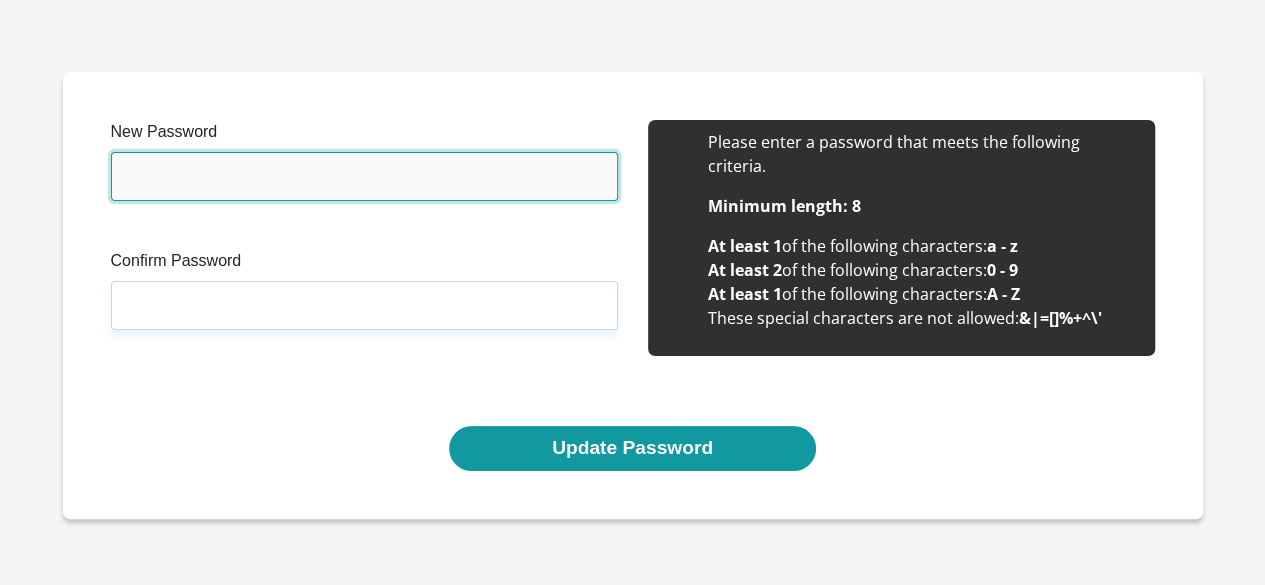 click on "New Password" at bounding box center [364, 176] 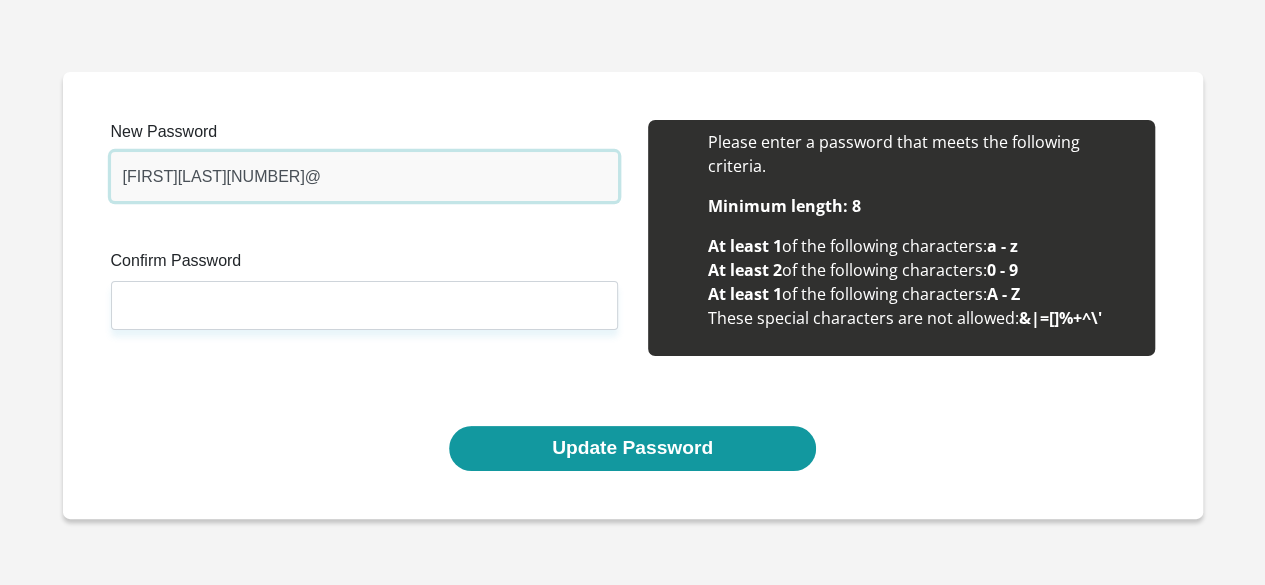 type on "[FIRST][LAST][NUMBER]@" 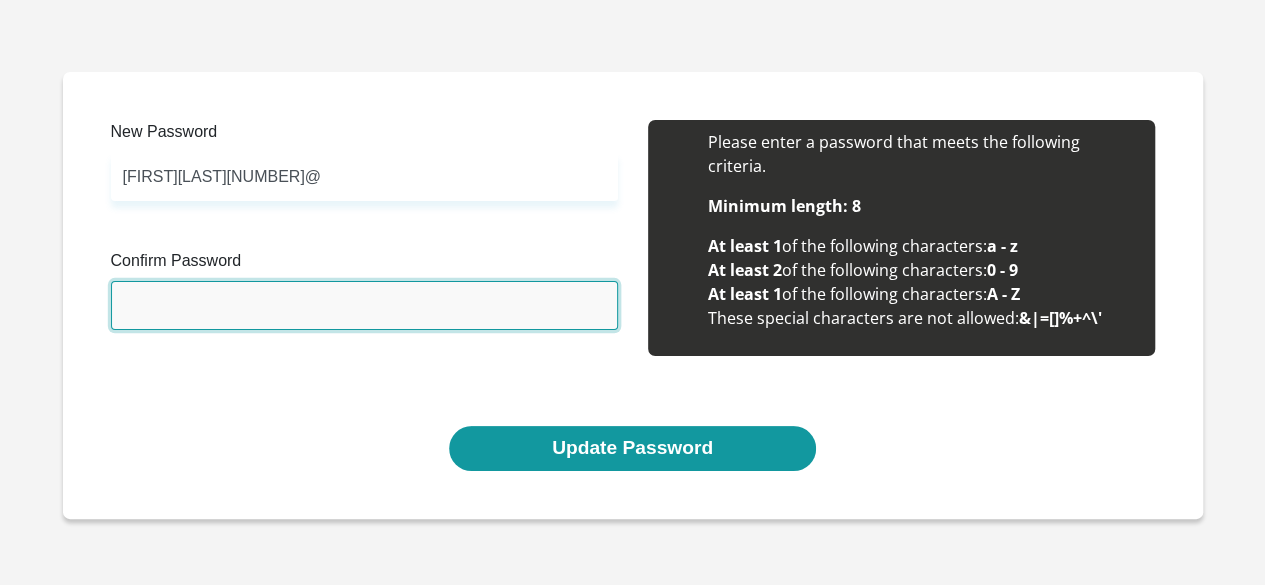 click on "Confirm Password" at bounding box center (364, 305) 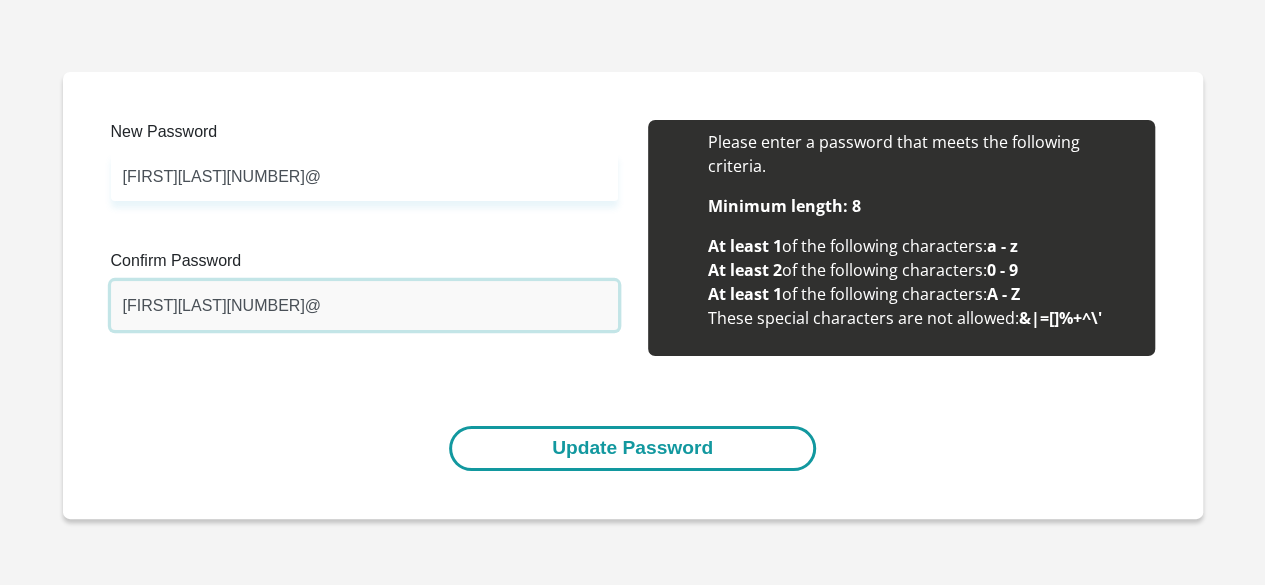 type on "MiyoYala73@" 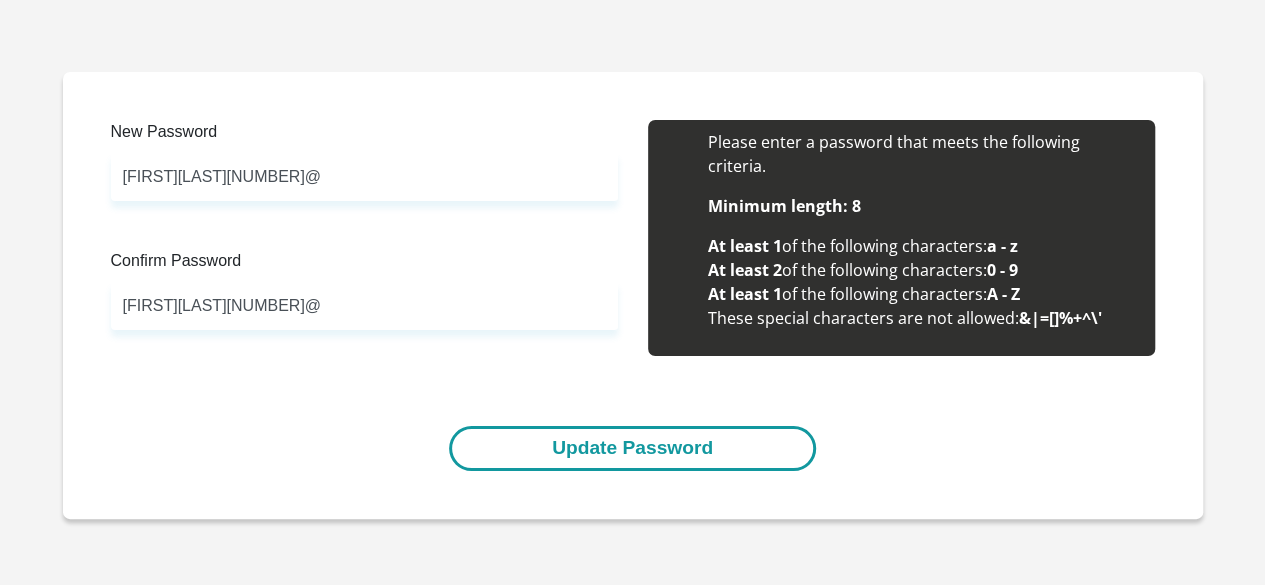 click on "Update Password" at bounding box center [632, 448] 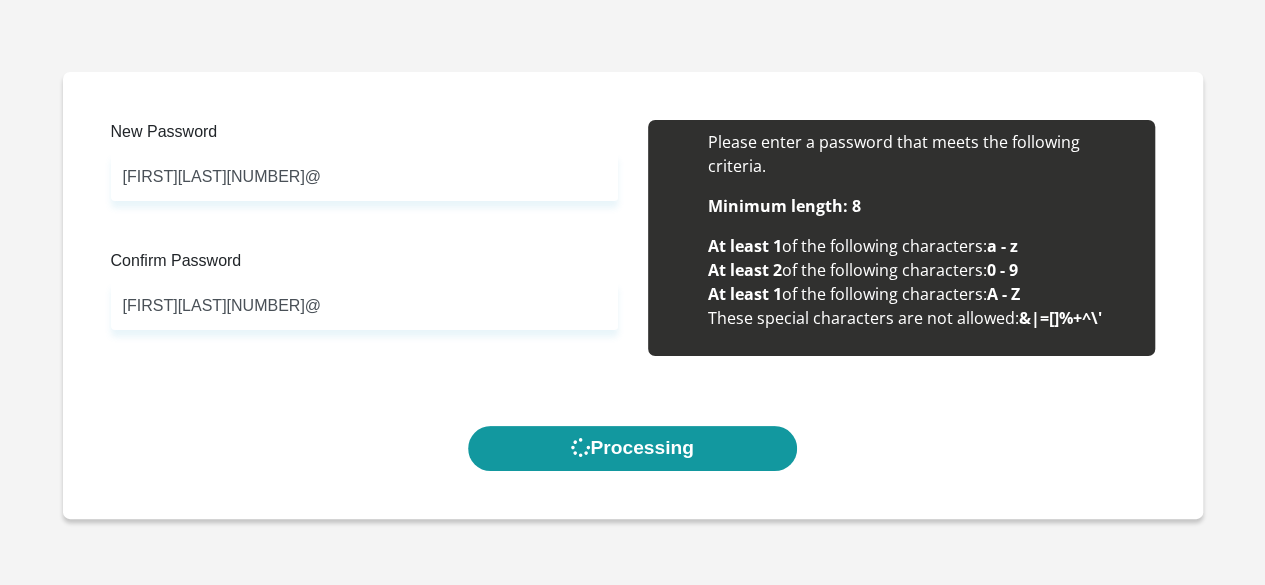 scroll, scrollTop: 0, scrollLeft: 0, axis: both 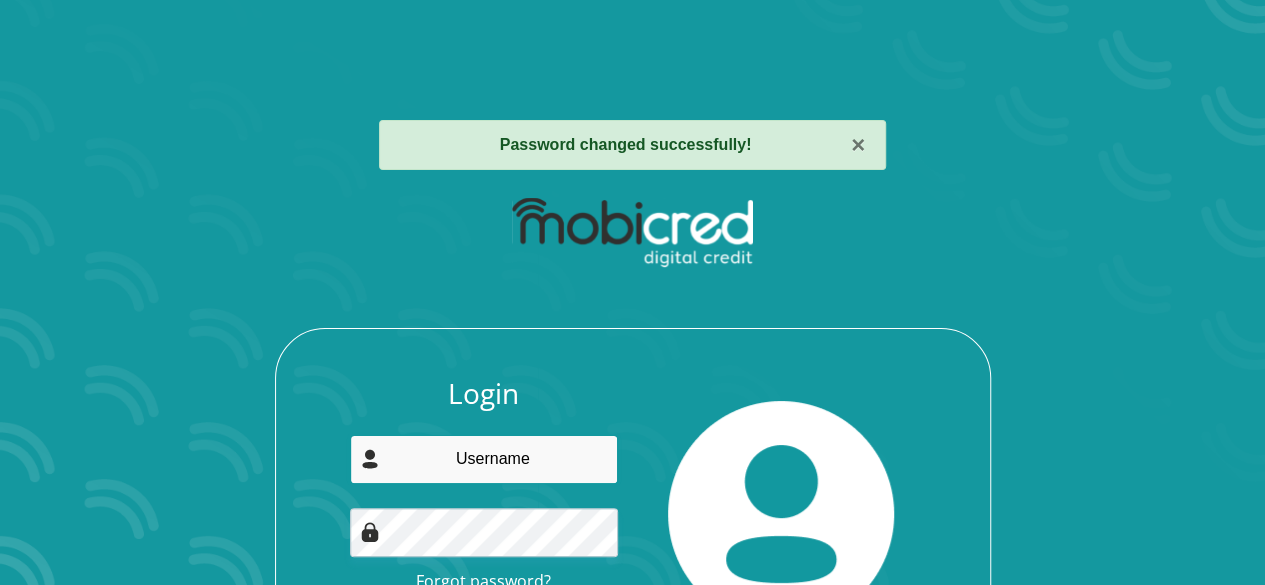 click at bounding box center (484, 459) 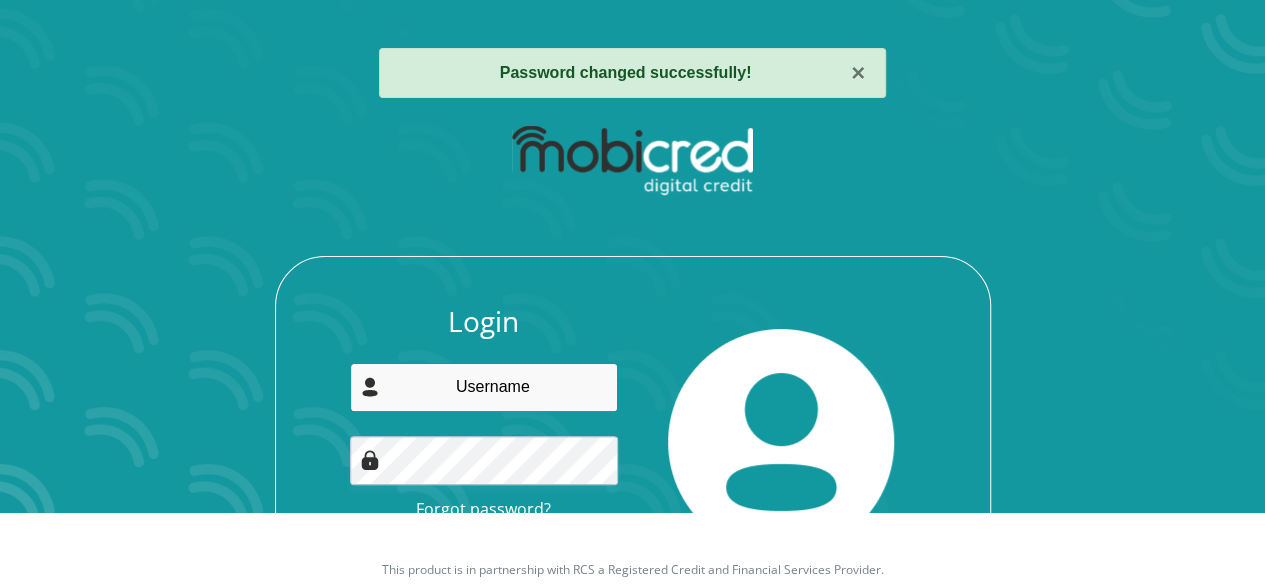 scroll, scrollTop: 148, scrollLeft: 0, axis: vertical 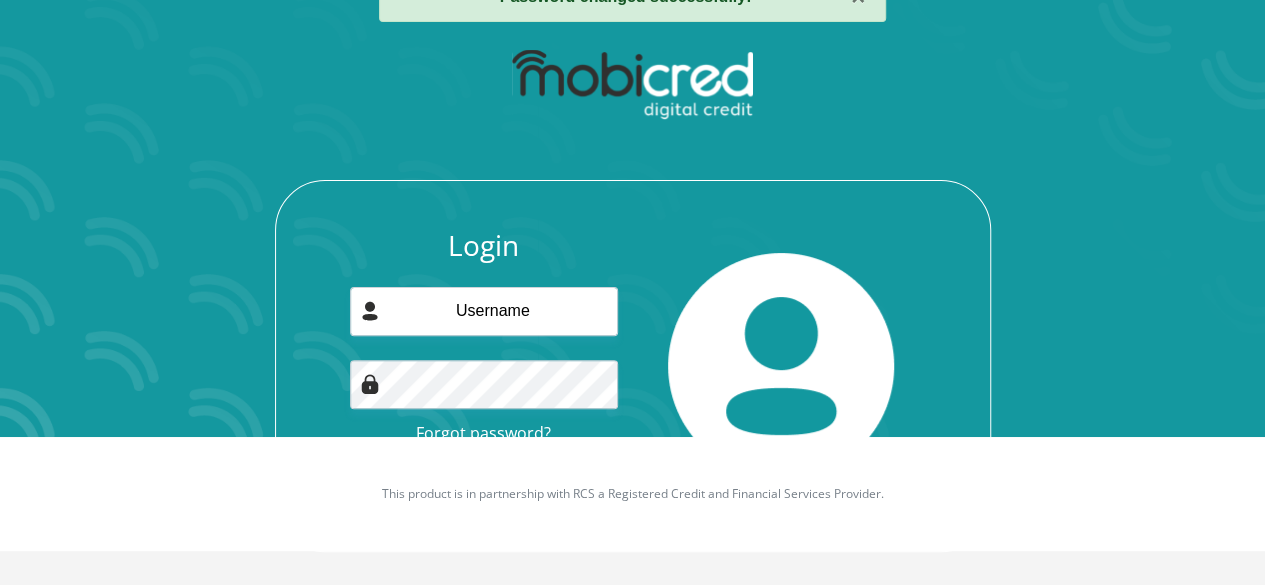 click at bounding box center [782, 366] 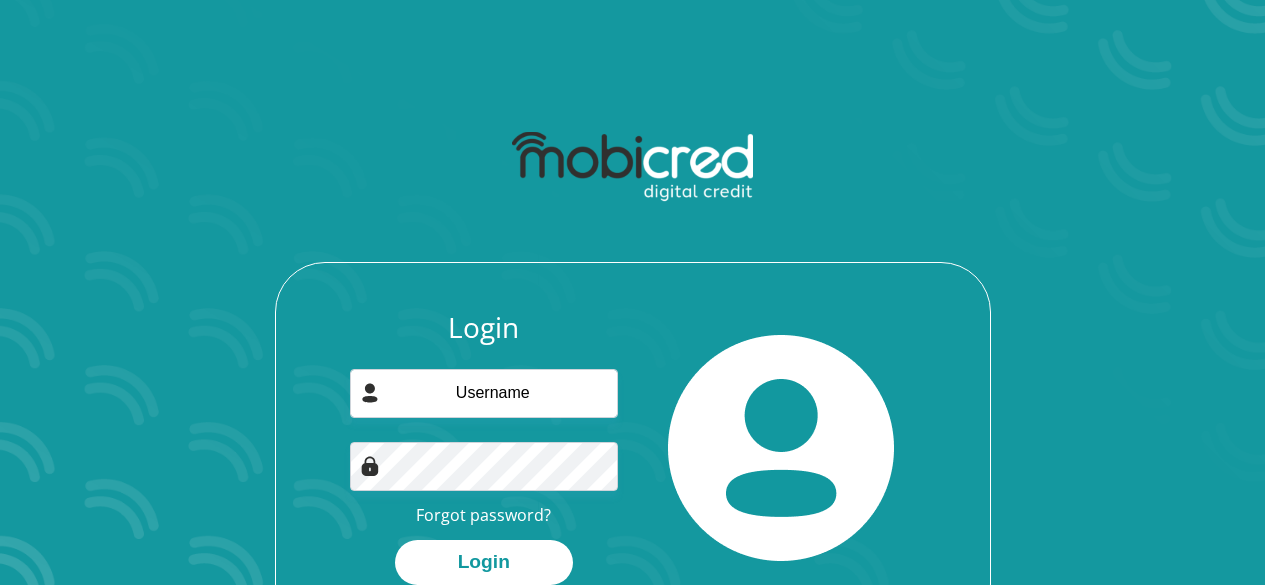scroll, scrollTop: 0, scrollLeft: 0, axis: both 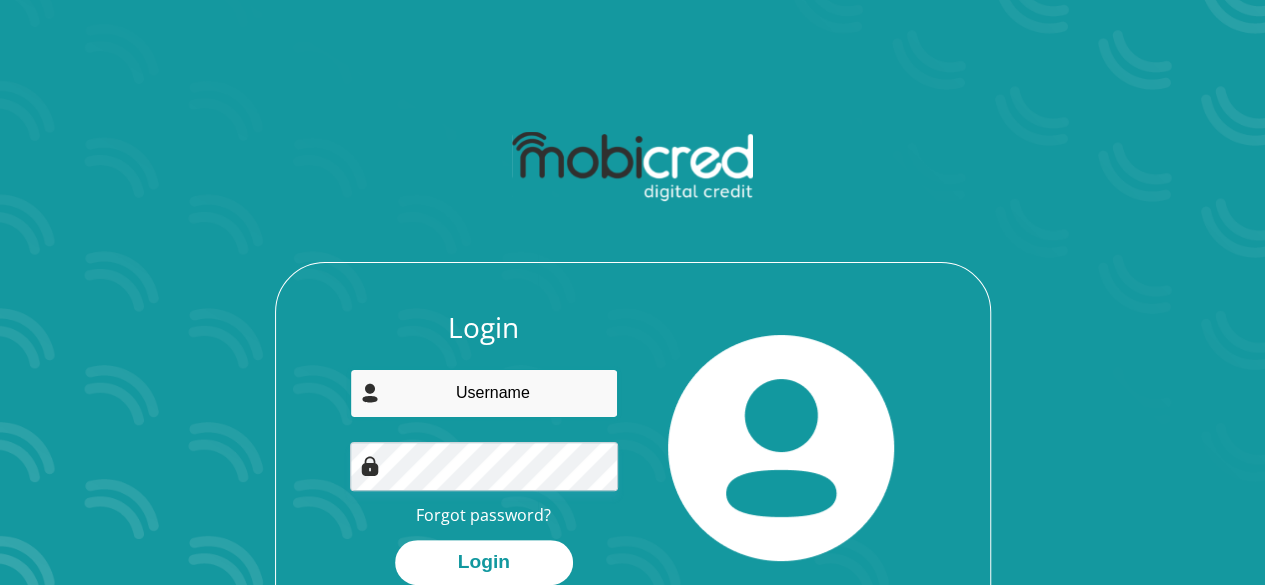 click at bounding box center [484, 393] 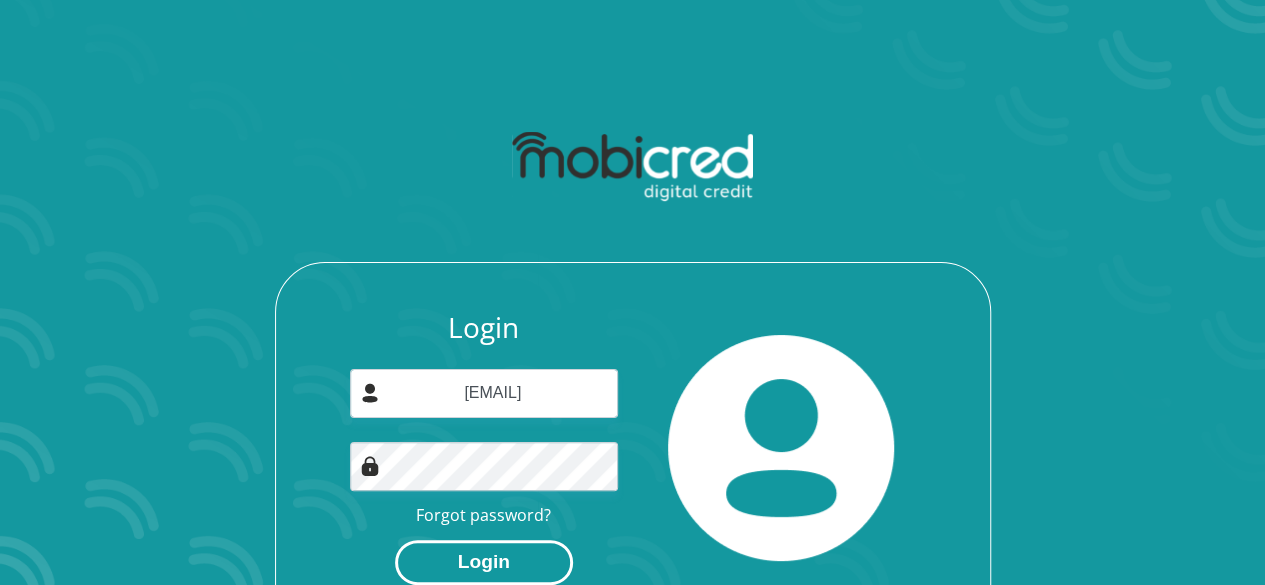 click on "Login" at bounding box center (484, 562) 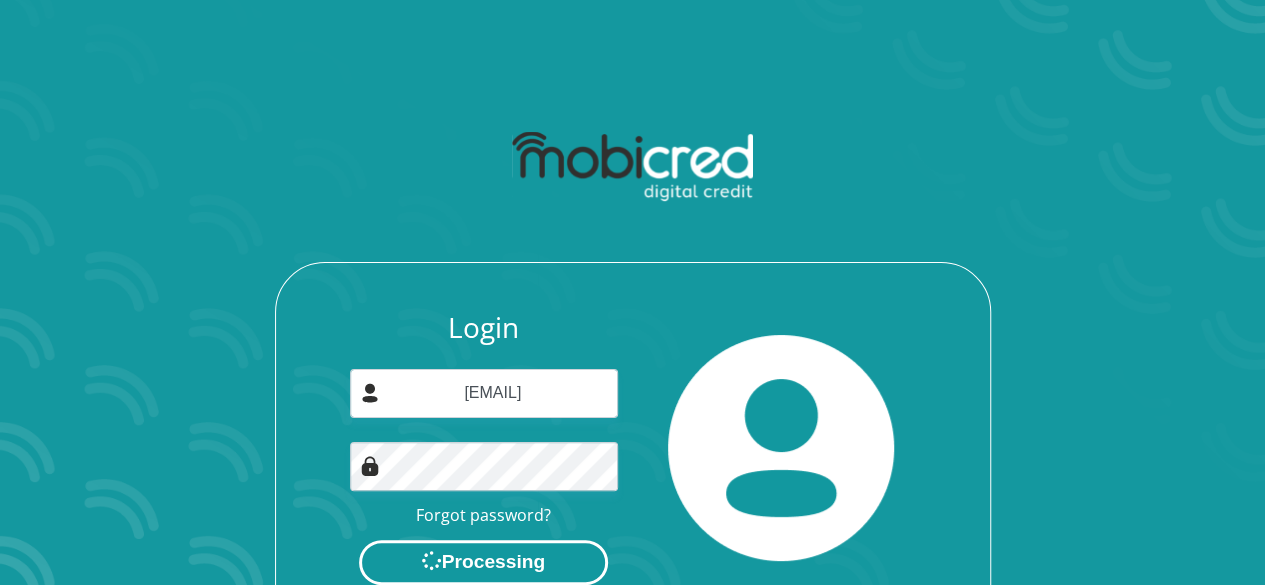 scroll, scrollTop: 0, scrollLeft: 0, axis: both 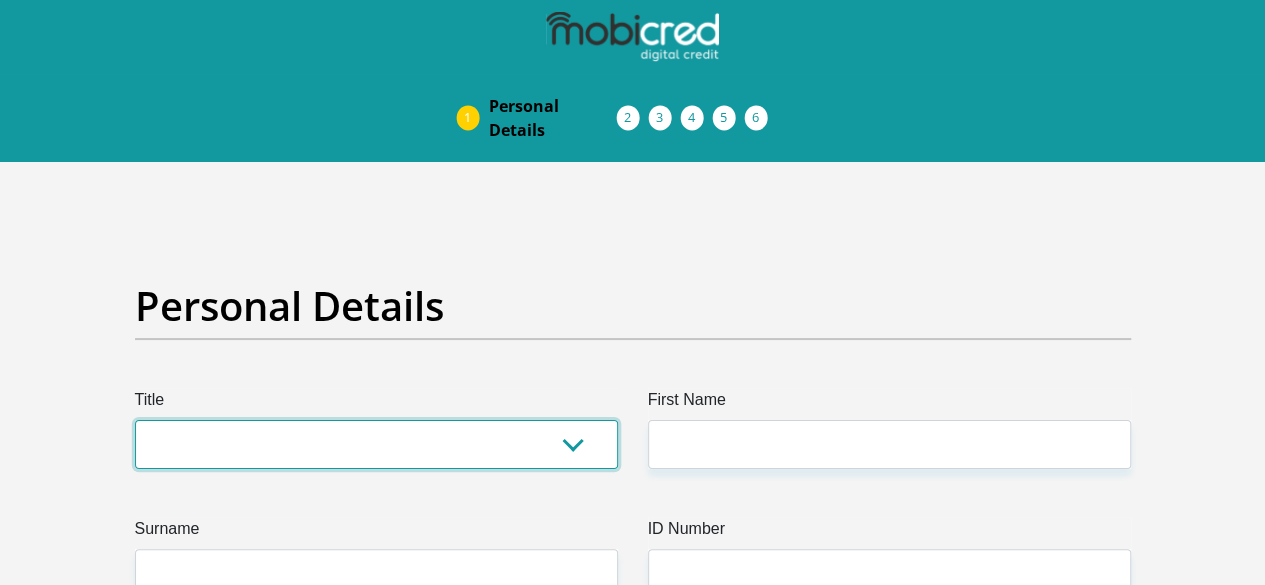 click on "Mr
Ms
Mrs
Dr
Other" at bounding box center (376, 444) 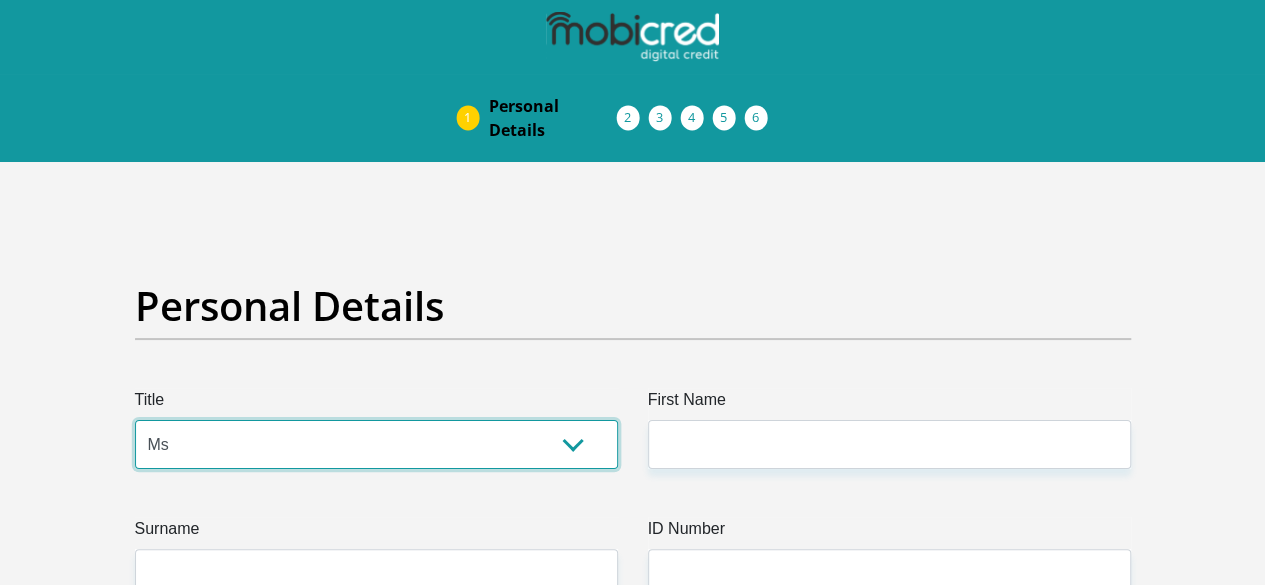 click on "Mr
Ms
Mrs
Dr
Other" at bounding box center (376, 444) 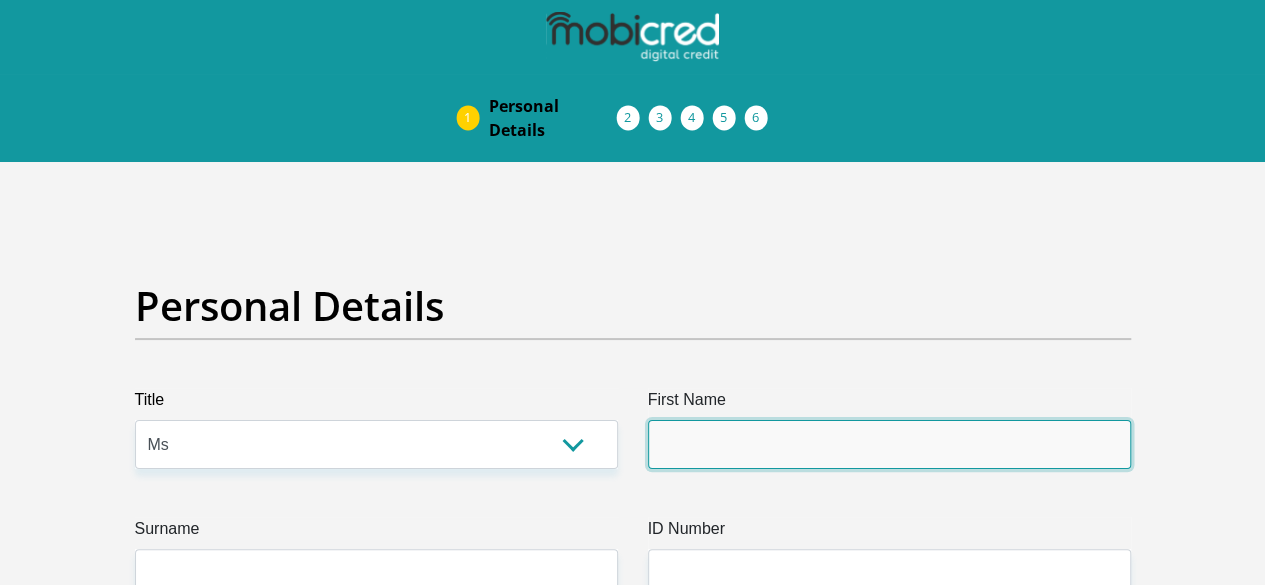 click on "First Name" at bounding box center [889, 444] 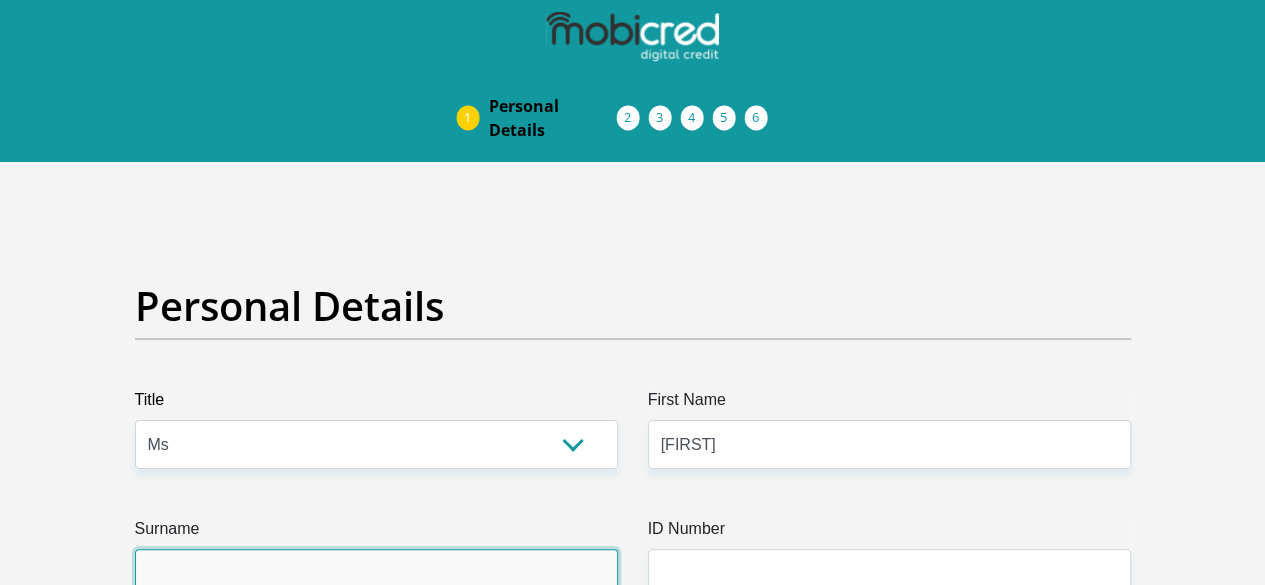type on "Somhaya" 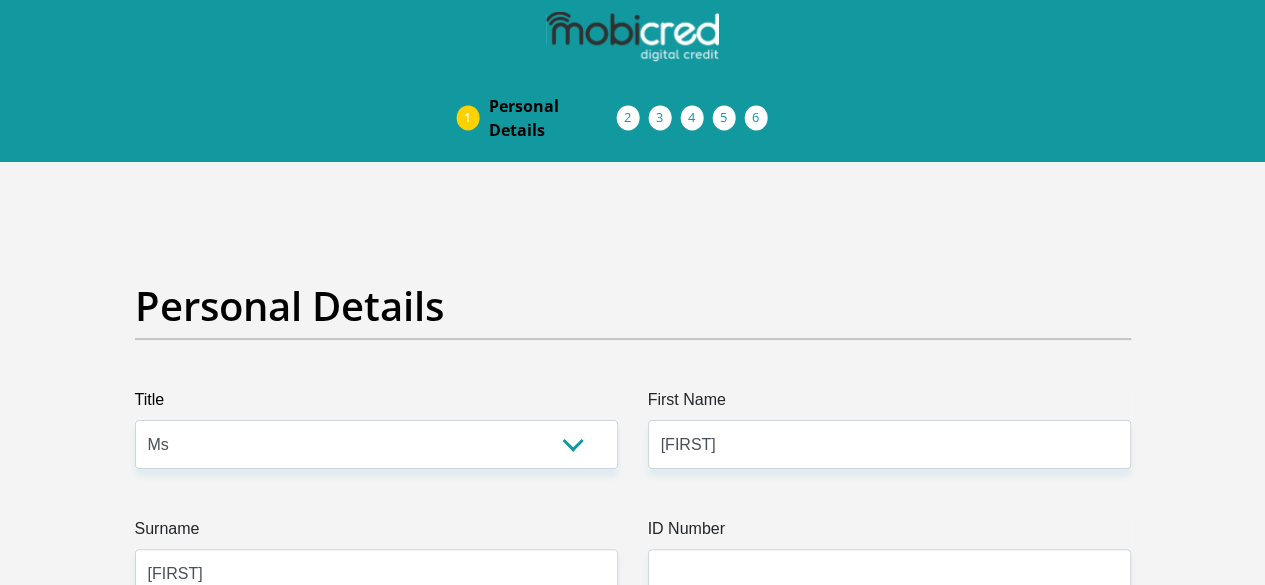 type on "0781502511" 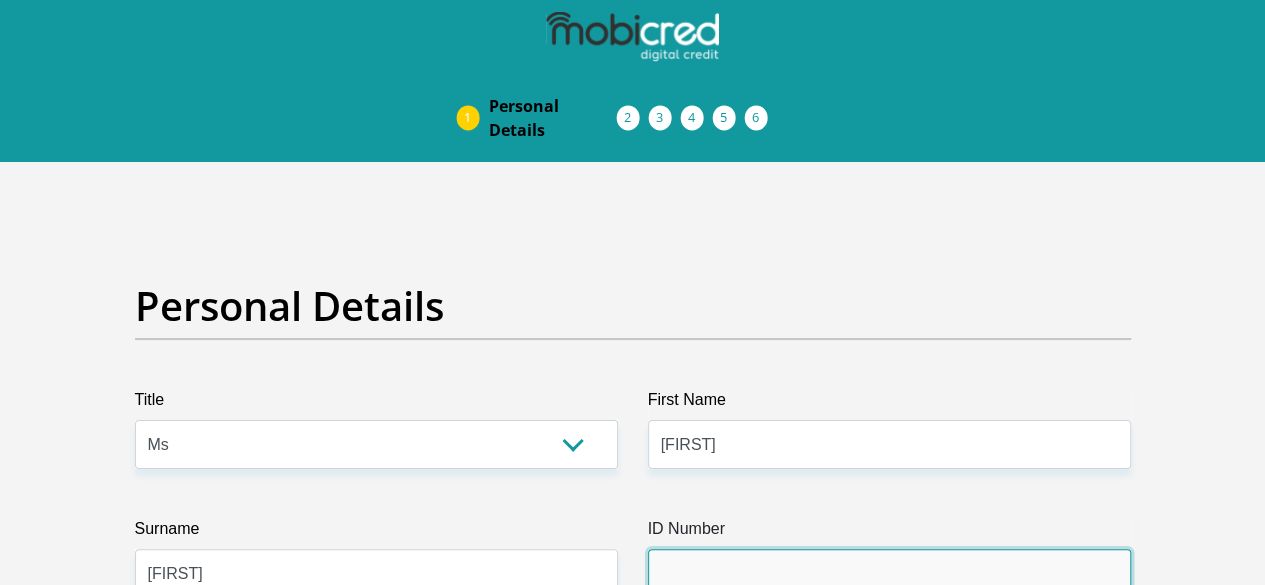 click on "ID Number" at bounding box center [889, 573] 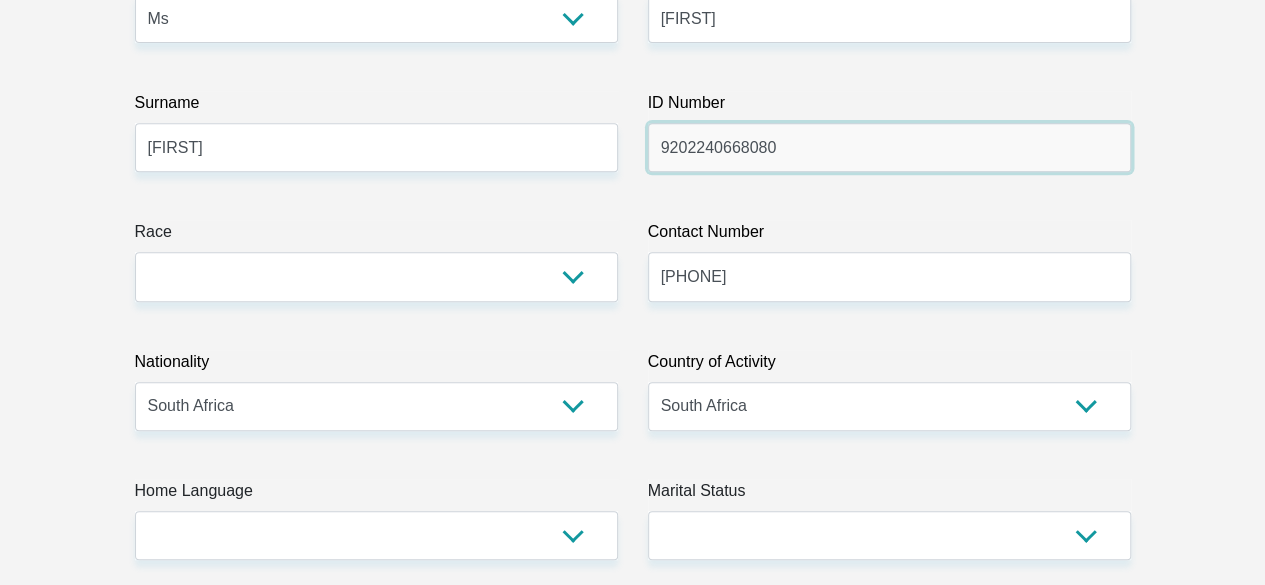 scroll, scrollTop: 466, scrollLeft: 0, axis: vertical 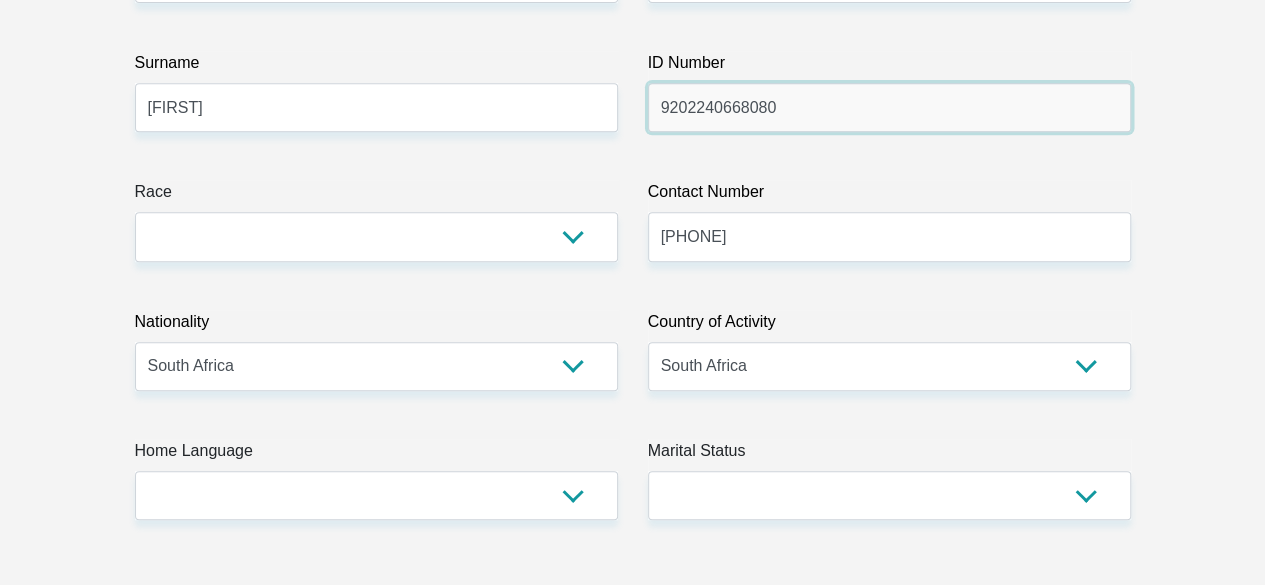 type on "9202240668080" 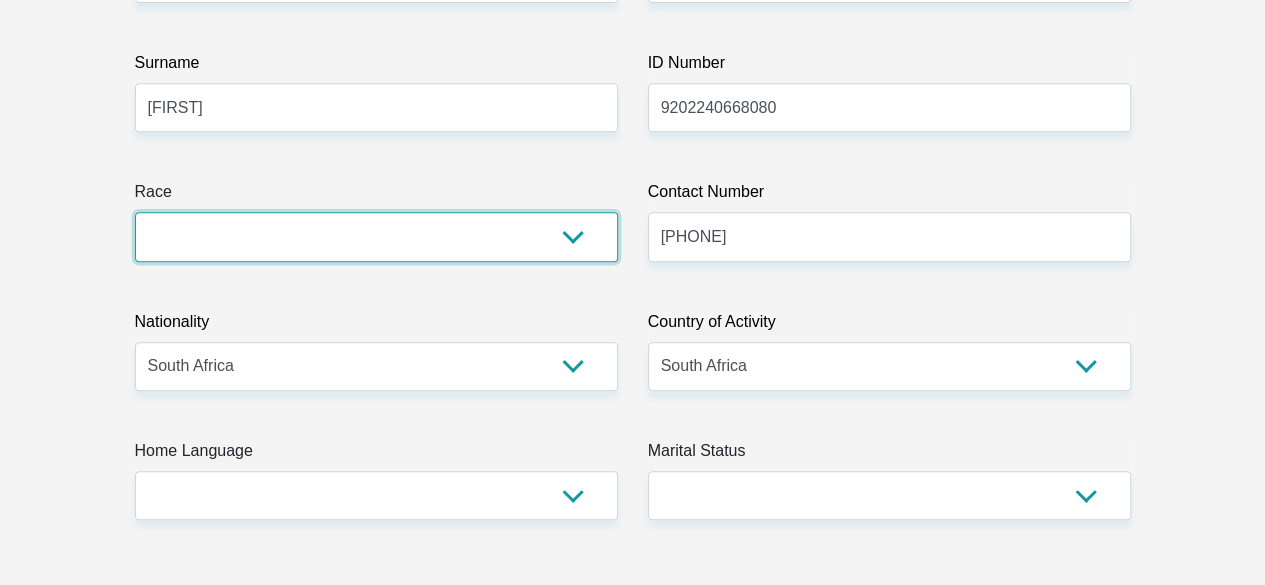 click on "Black
Coloured
Indian
White
Other" at bounding box center [376, 236] 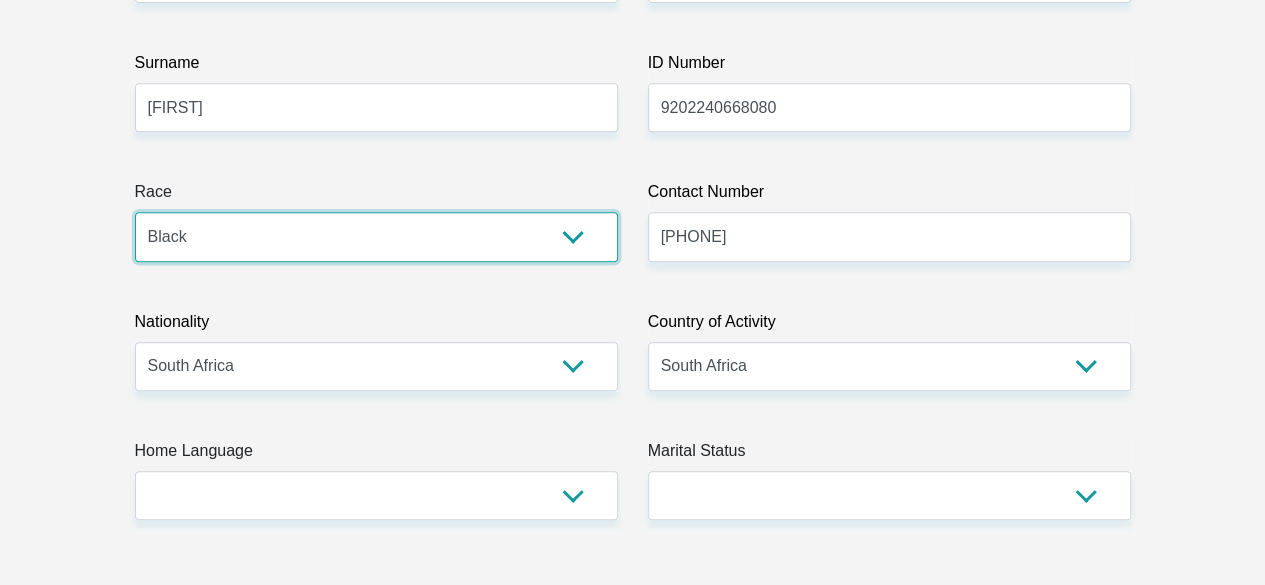 click on "Black
Coloured
Indian
White
Other" at bounding box center [376, 236] 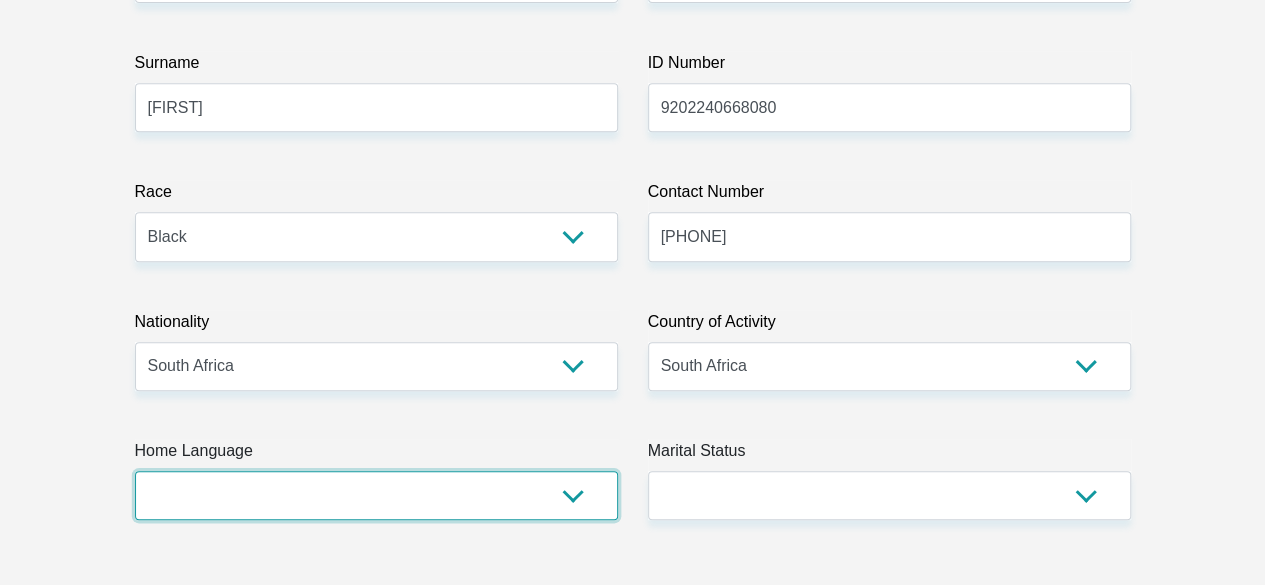 click on "Afrikaans
English
Sepedi
South Ndebele
Southern Sotho
Swati
Tsonga
Tswana
Venda
Xhosa
Zulu
Other" at bounding box center [376, 495] 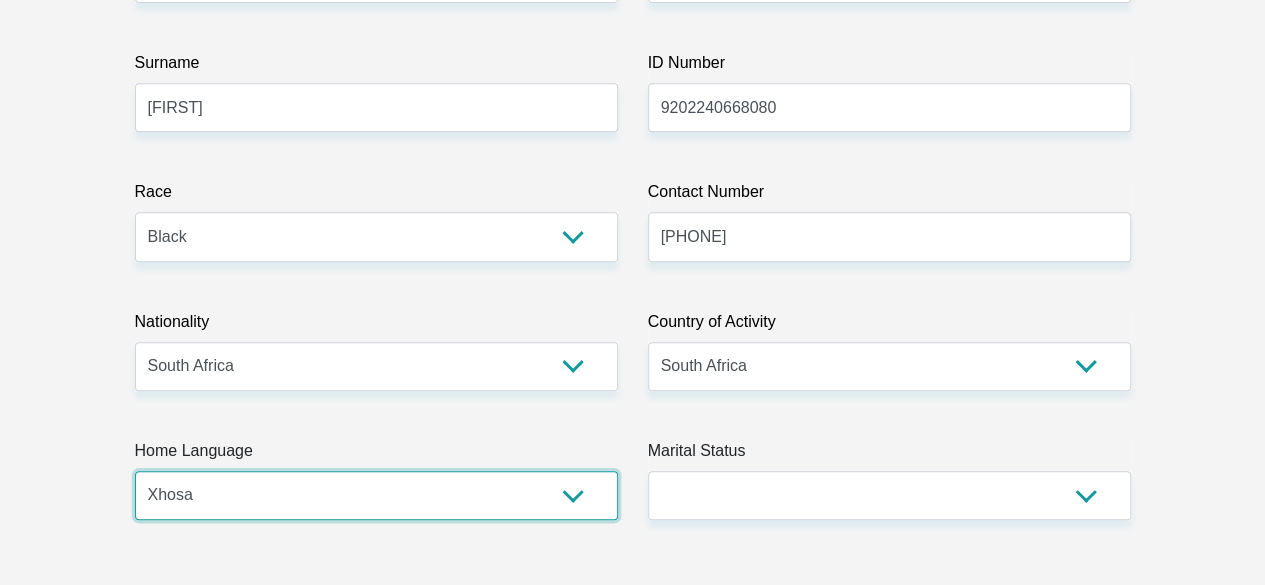 click on "Afrikaans
English
Sepedi
South Ndebele
Southern Sotho
Swati
Tsonga
Tswana
Venda
Xhosa
Zulu
Other" at bounding box center [376, 495] 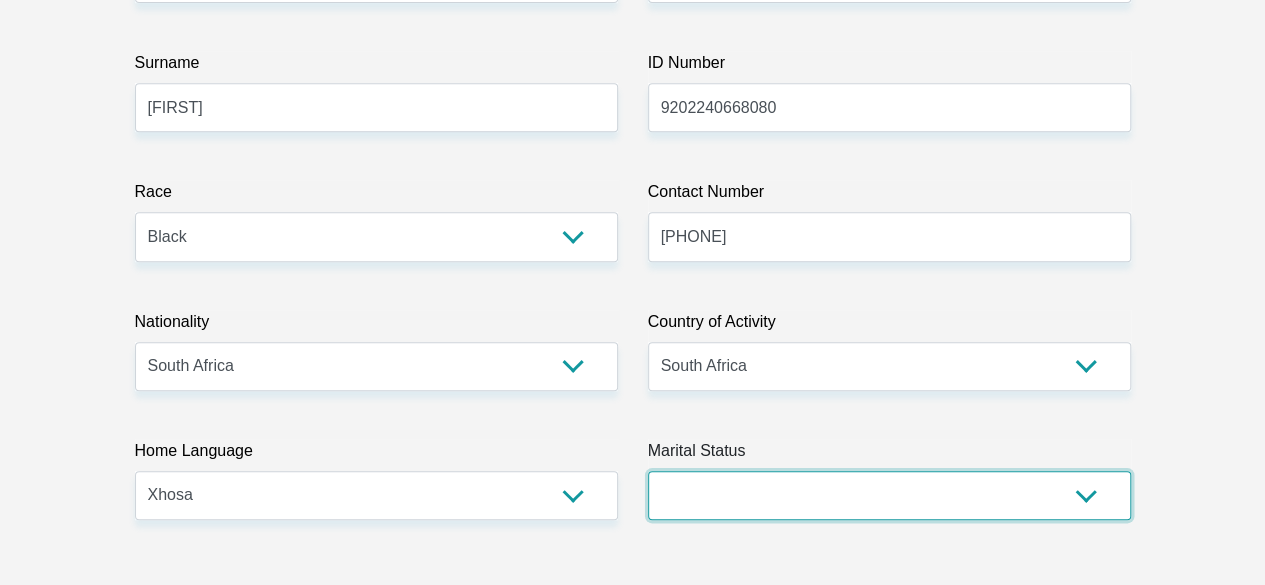 click on "Married ANC
Single
Divorced
Widowed
Married COP or Customary Law" at bounding box center (889, 495) 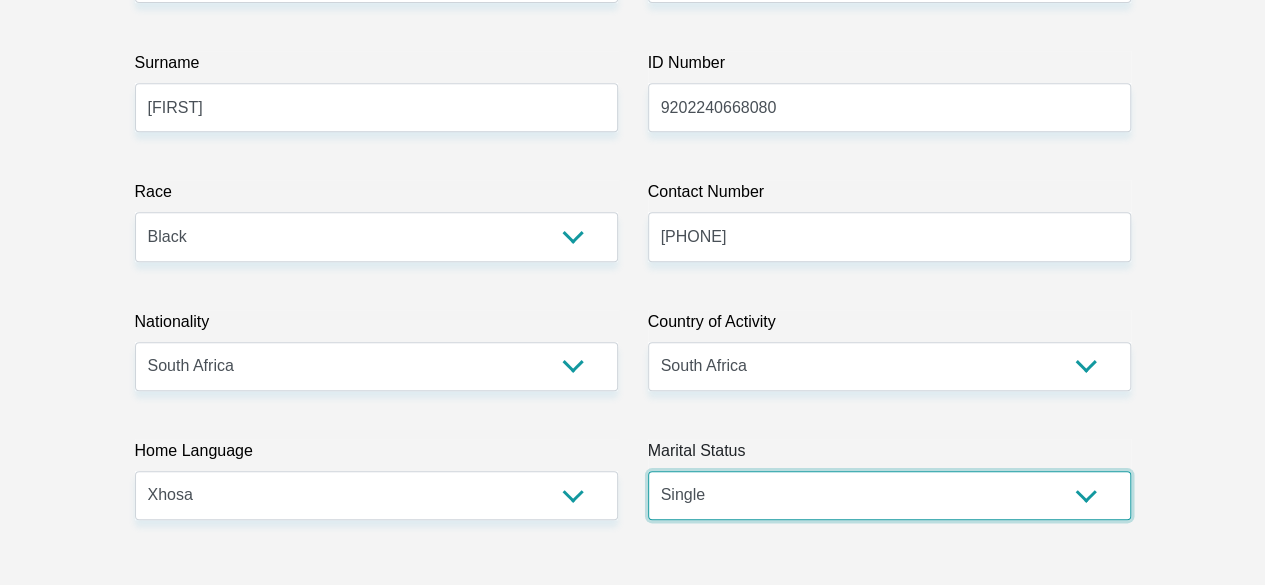 click on "Married ANC
Single
Divorced
Widowed
Married COP or Customary Law" at bounding box center (889, 495) 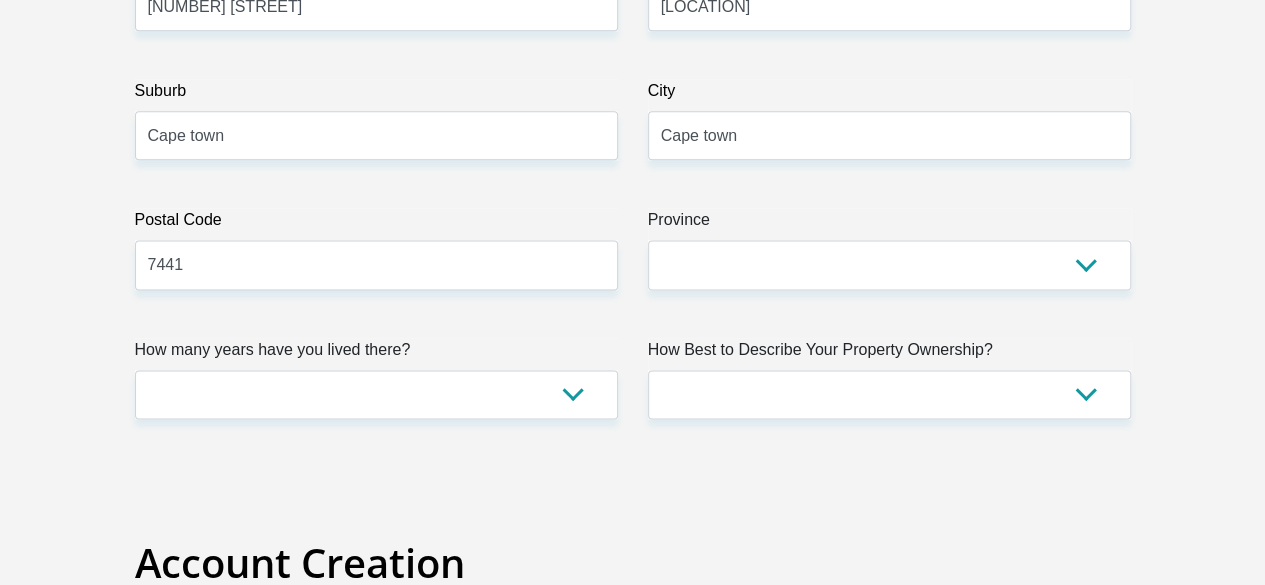 scroll, scrollTop: 1270, scrollLeft: 0, axis: vertical 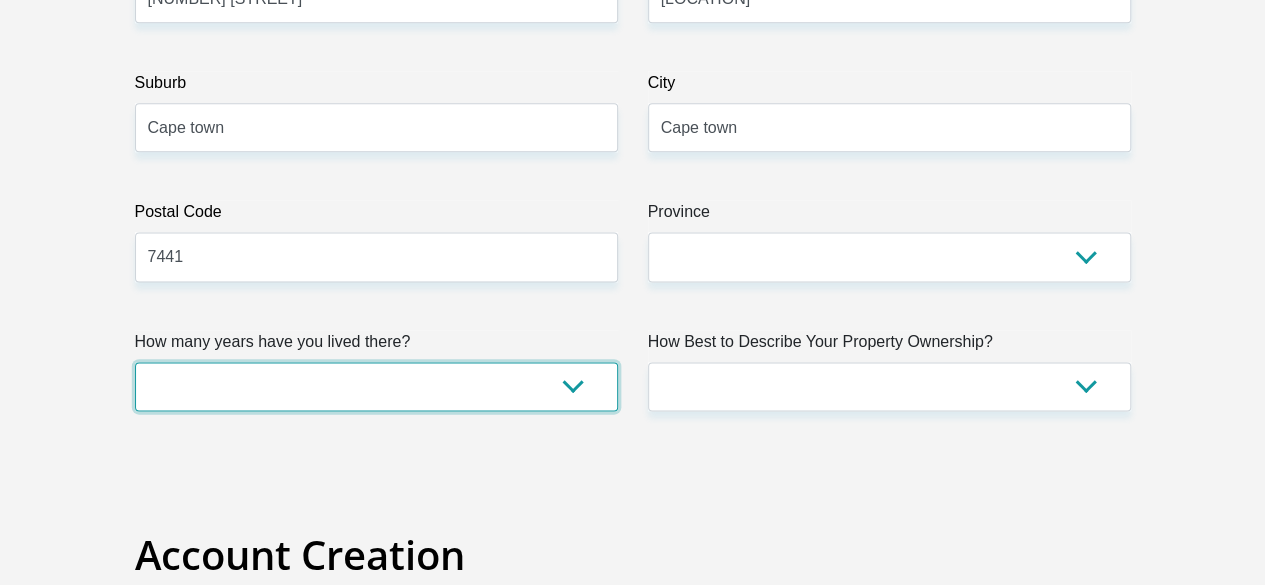 click on "less than 1 year
1-3 years
3-5 years
5+ years" at bounding box center (376, 386) 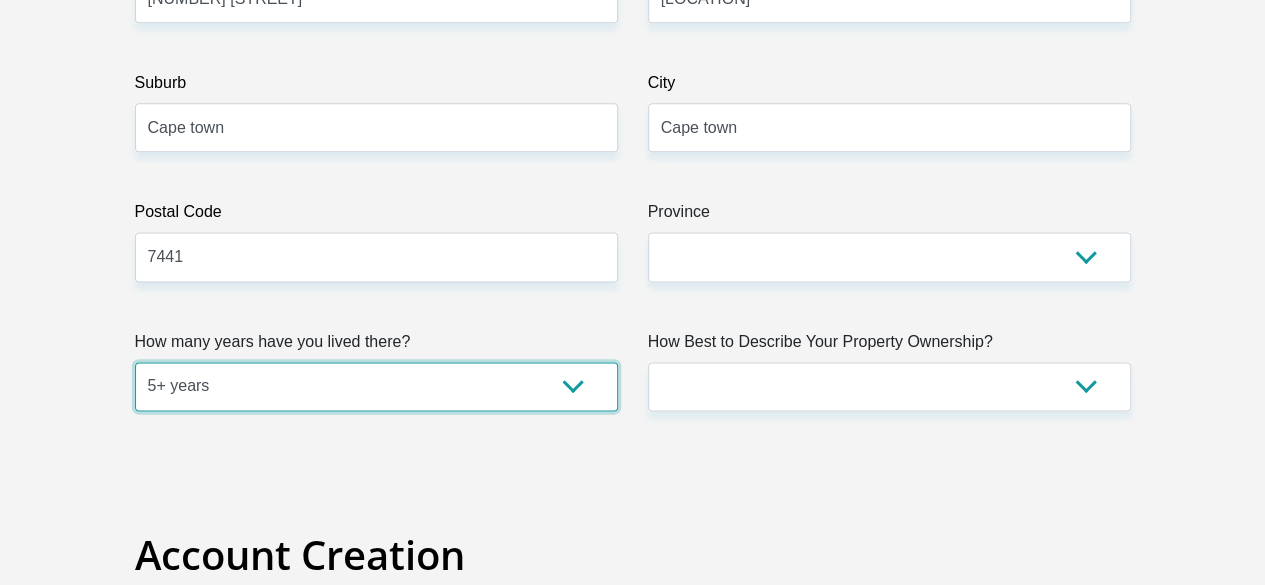 click on "less than 1 year
1-3 years
3-5 years
5+ years" at bounding box center (376, 386) 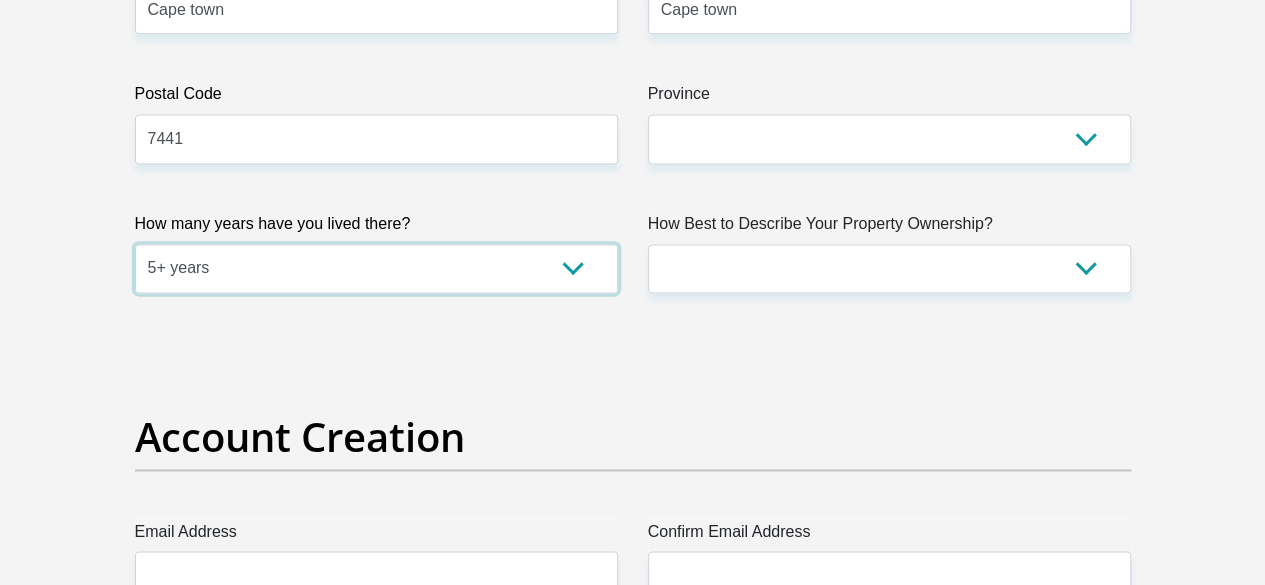 scroll, scrollTop: 1422, scrollLeft: 0, axis: vertical 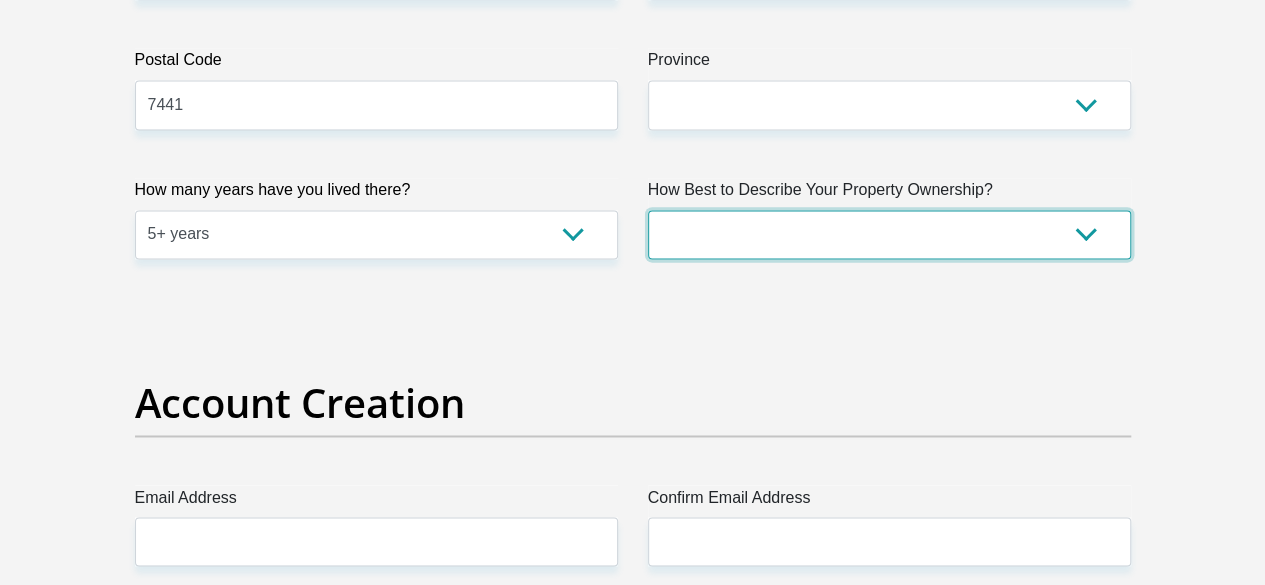 click on "Owned
Rented
Family Owned
Company Dwelling" at bounding box center (889, 234) 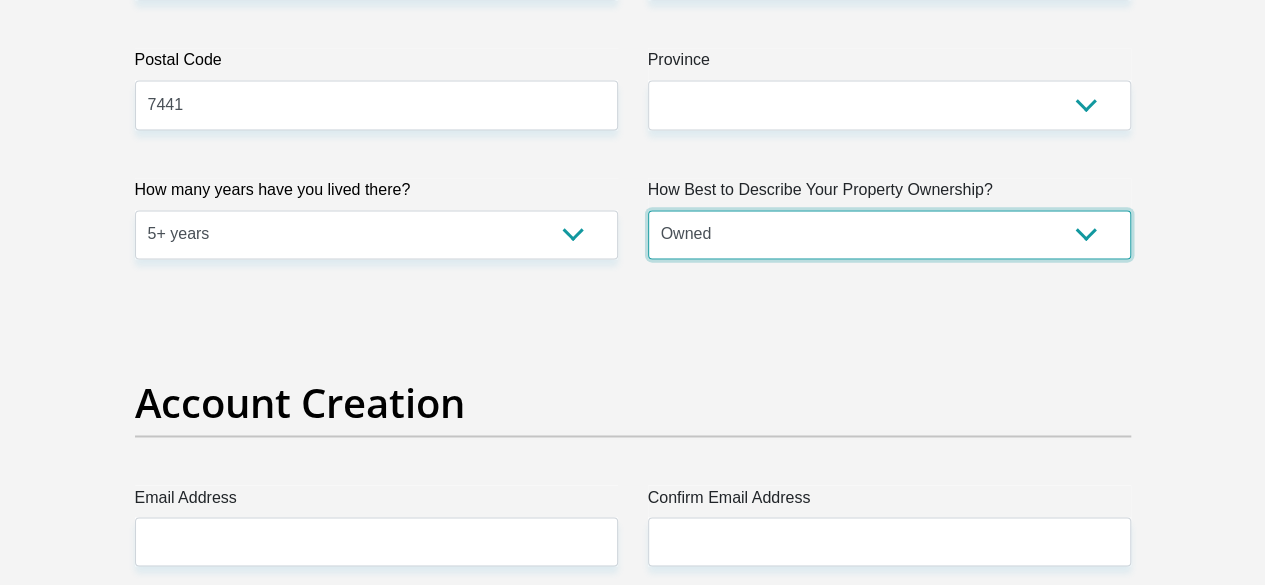 click on "Owned
Rented
Family Owned
Company Dwelling" at bounding box center [889, 234] 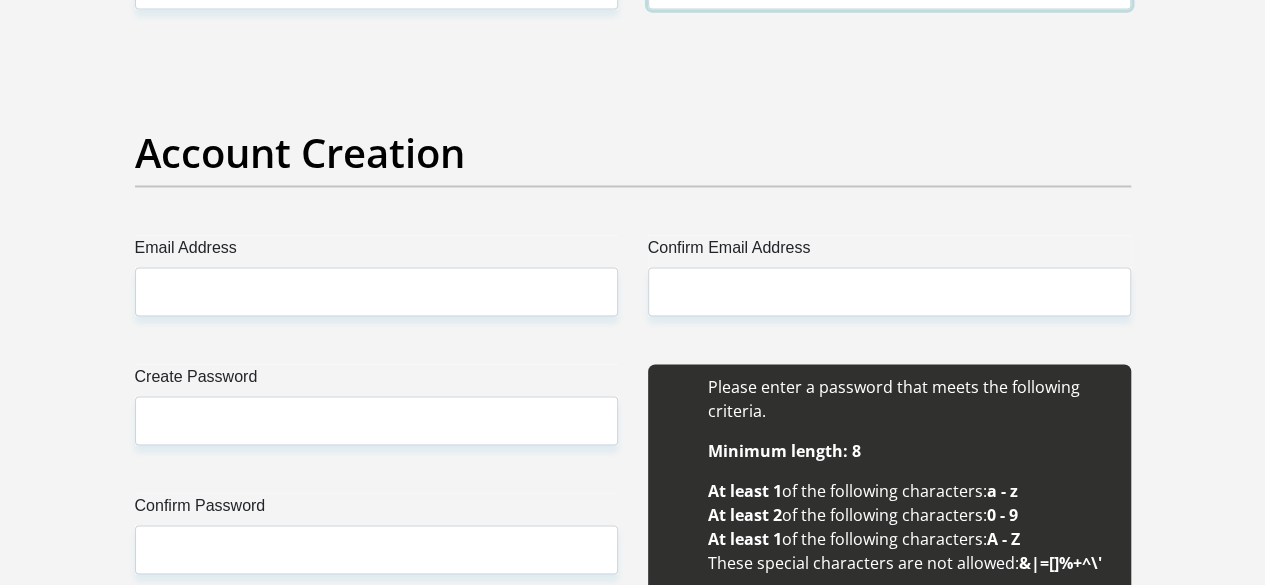 scroll, scrollTop: 1712, scrollLeft: 0, axis: vertical 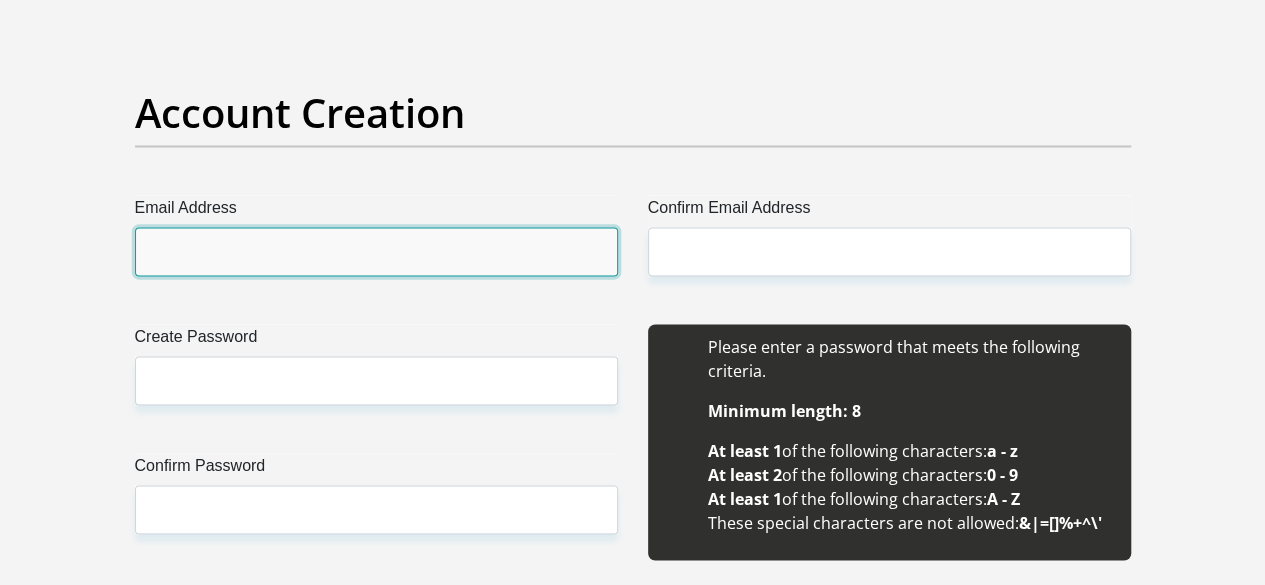 click on "Email Address" at bounding box center [376, 251] 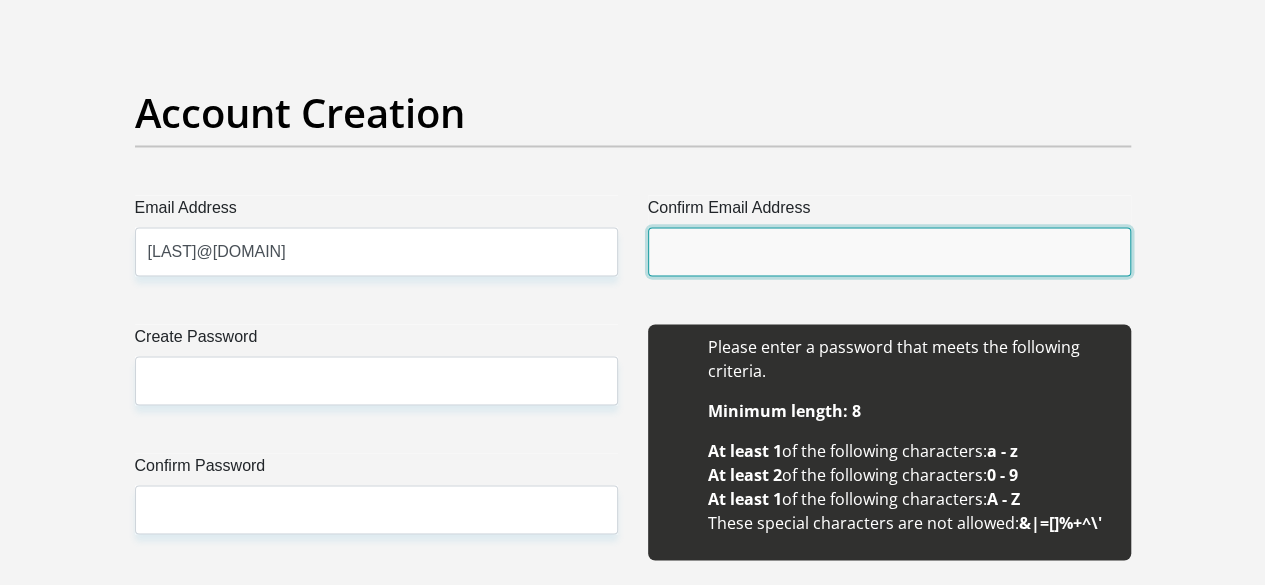 type on "somhayasimnikiwe@gmail.com" 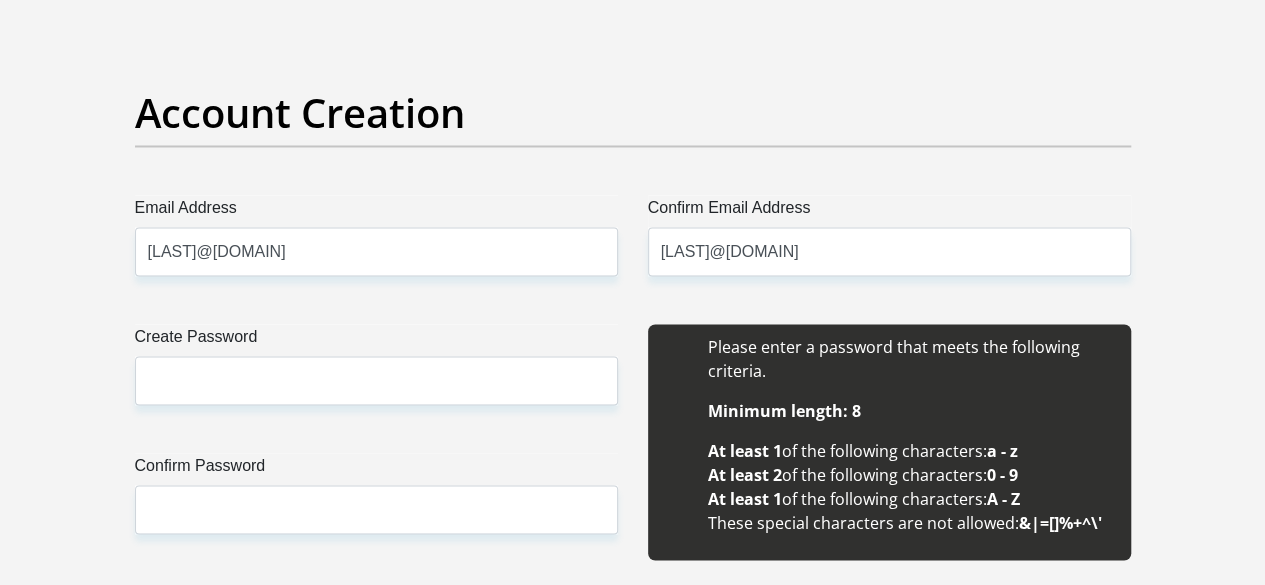 type 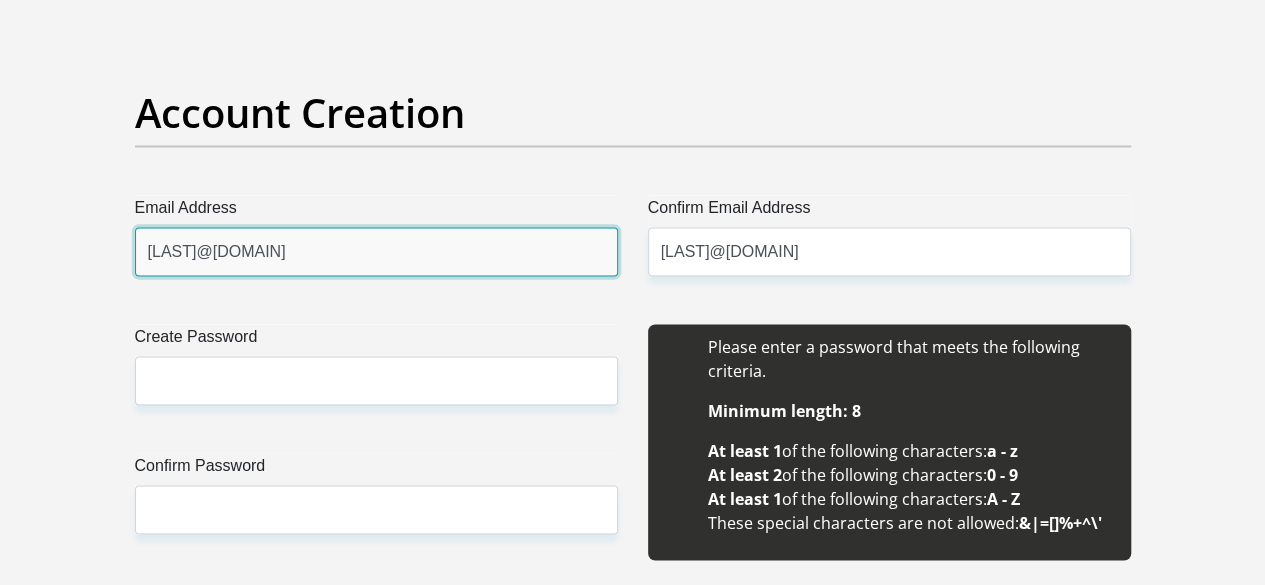 type 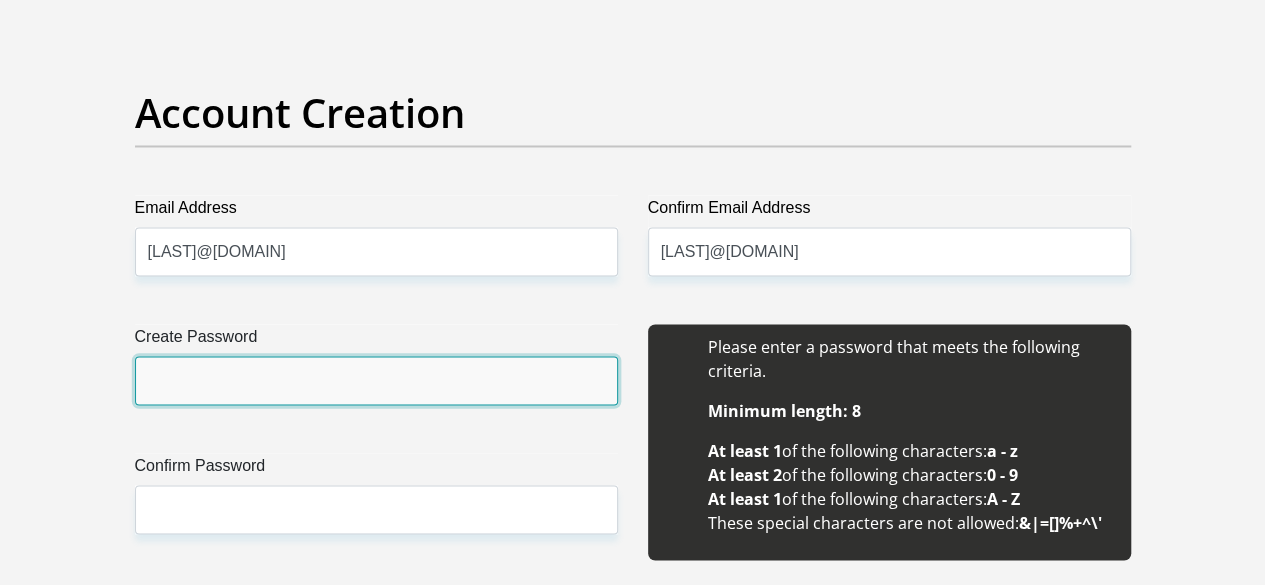 click on "Create Password" at bounding box center [376, 380] 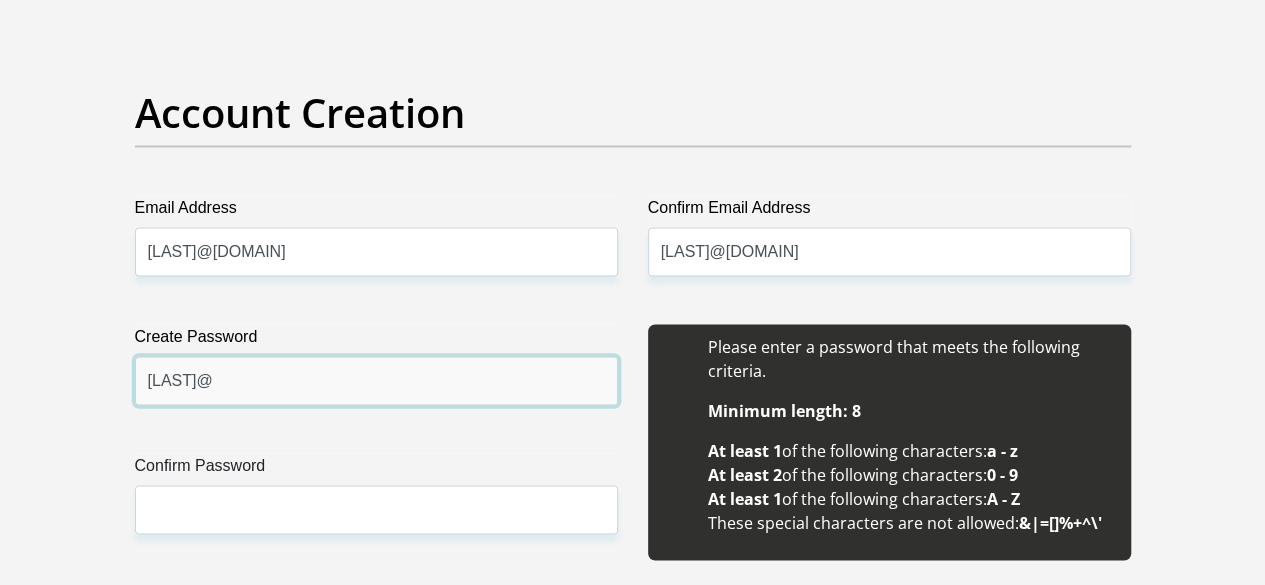 type on "MiyoYala73@" 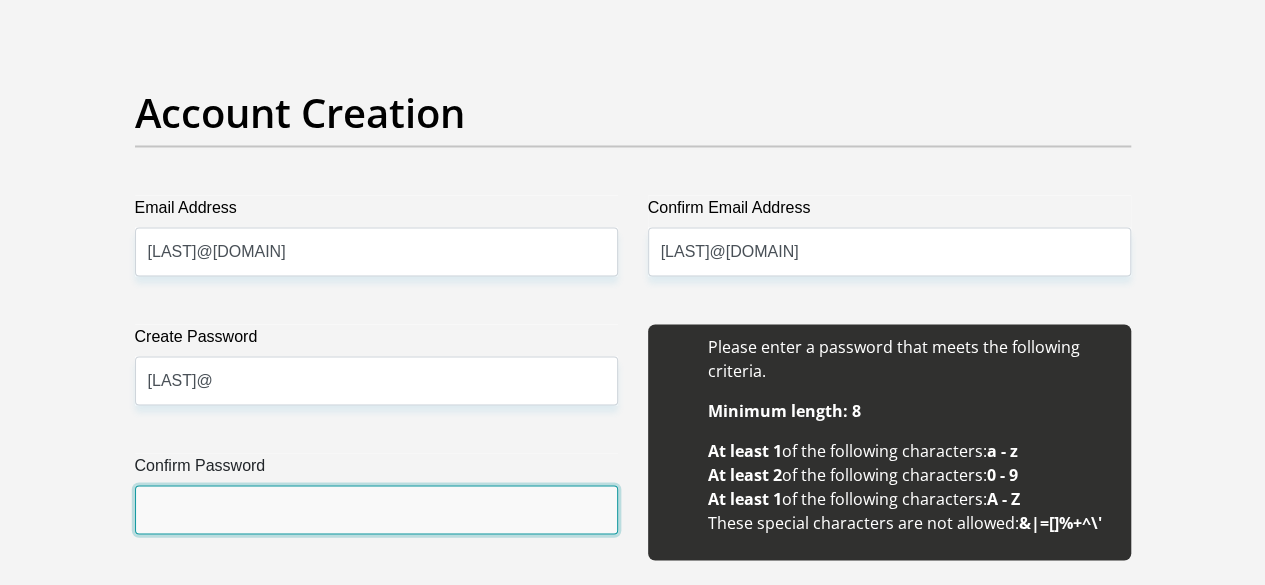 click on "Confirm Password" at bounding box center [376, 509] 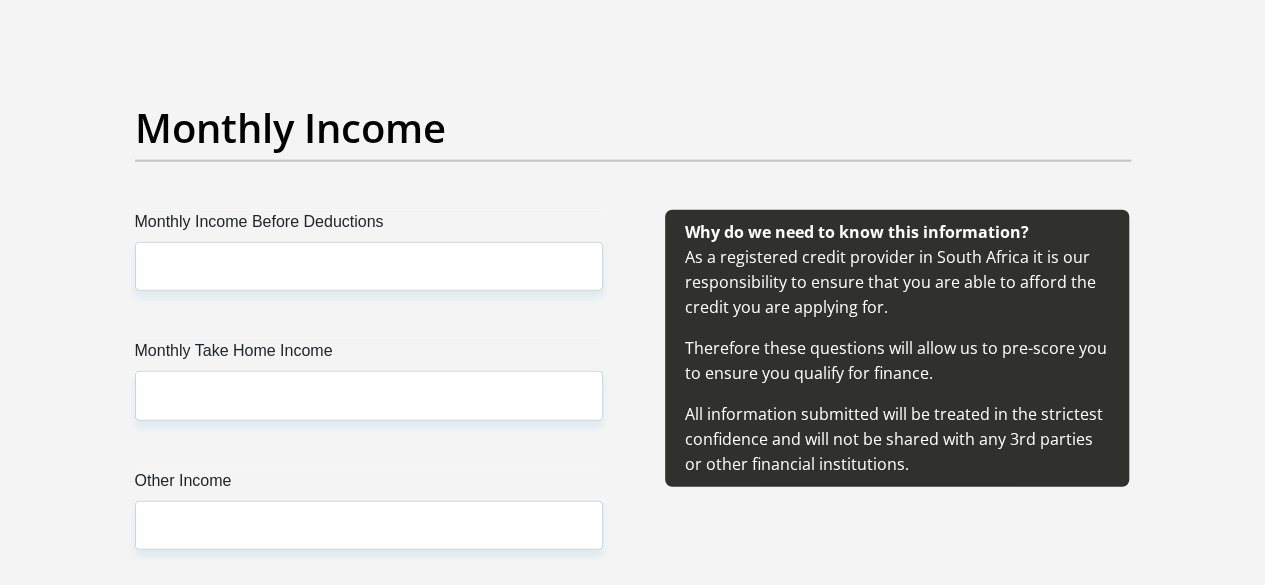 scroll, scrollTop: 2318, scrollLeft: 0, axis: vertical 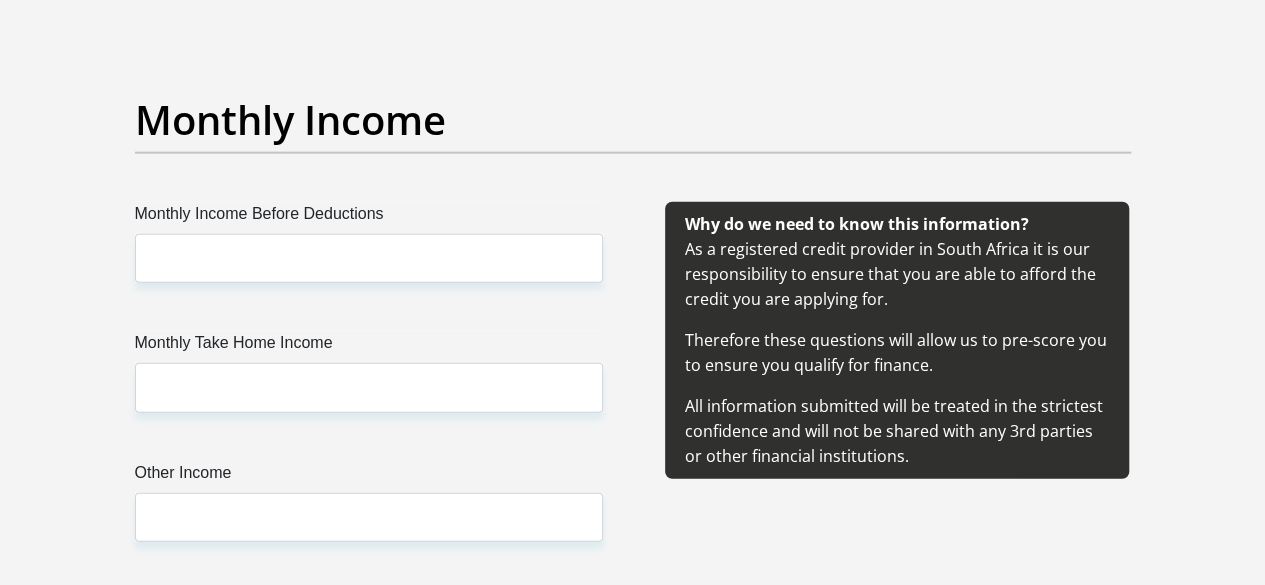 type on "MiyoYala73@" 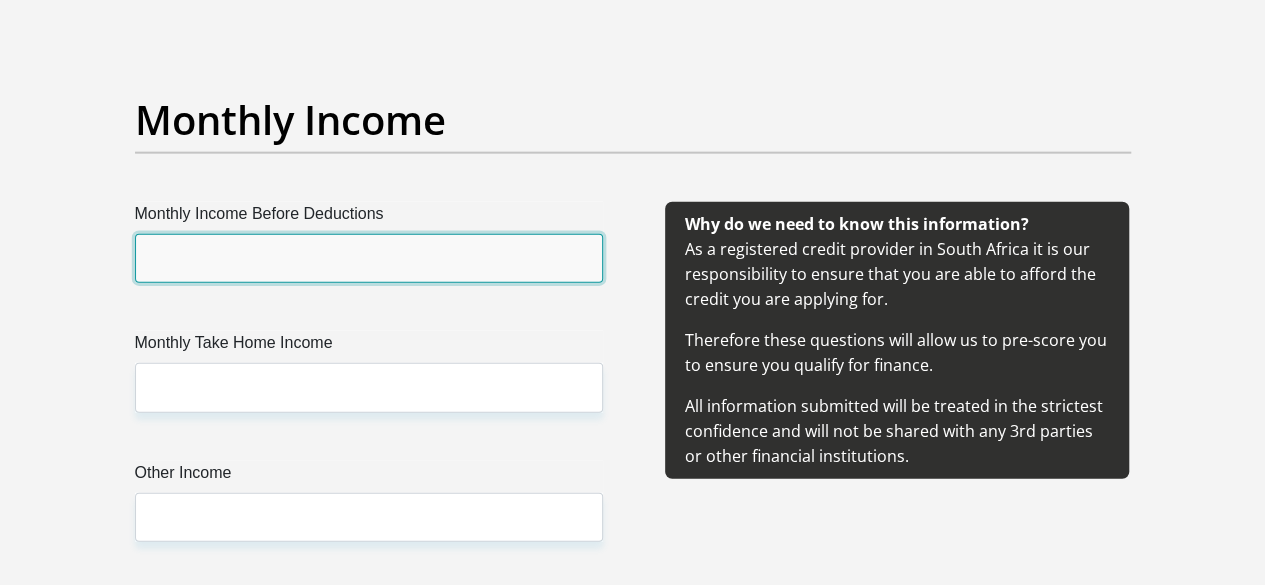 click on "Monthly Income Before Deductions" at bounding box center [369, 258] 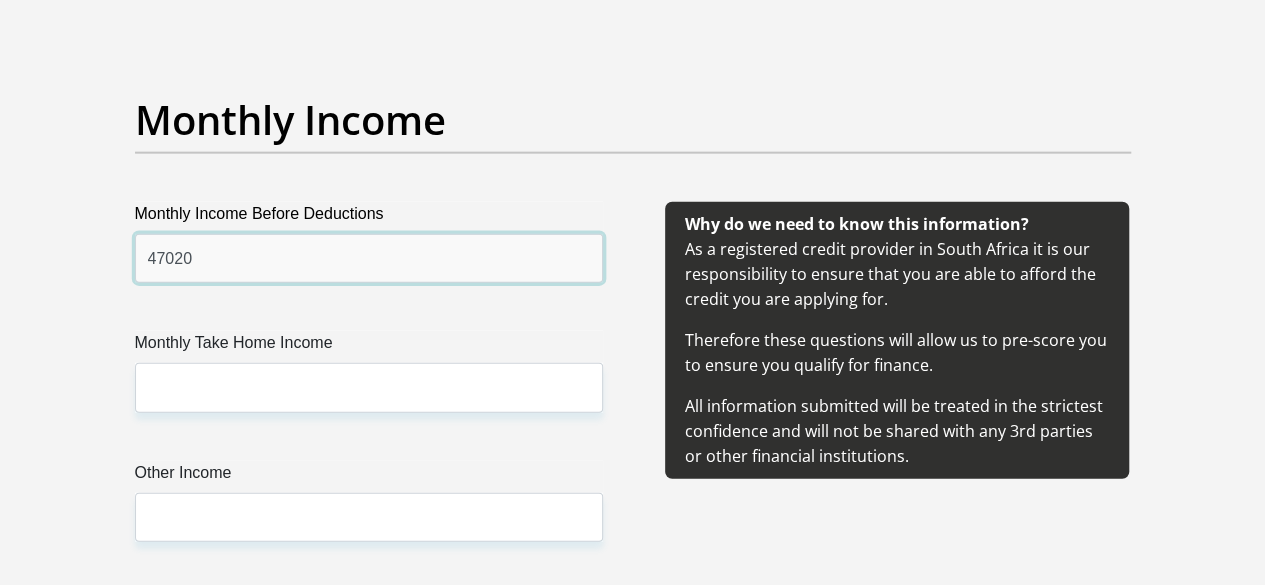 type on "47020" 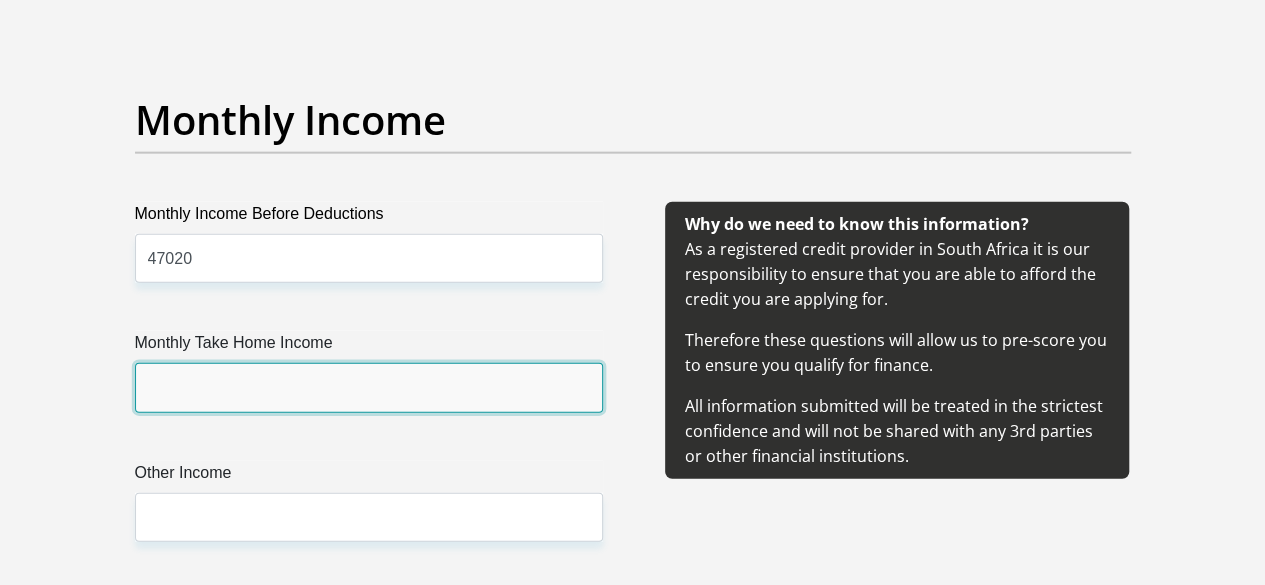 click on "Monthly Take Home Income" at bounding box center [369, 387] 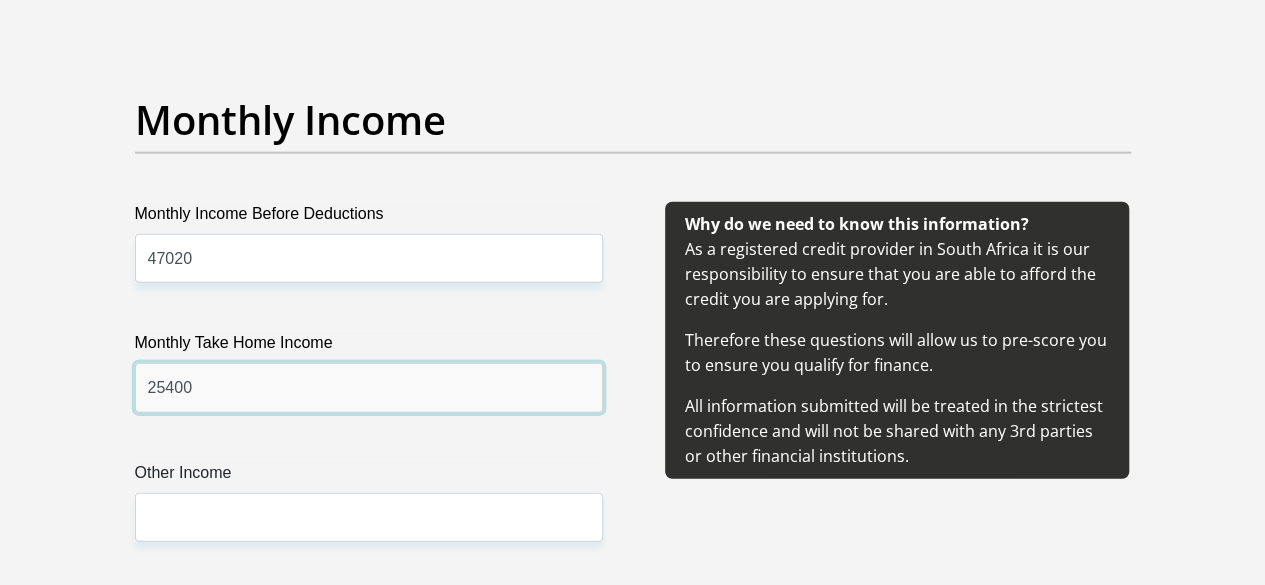 type on "25400" 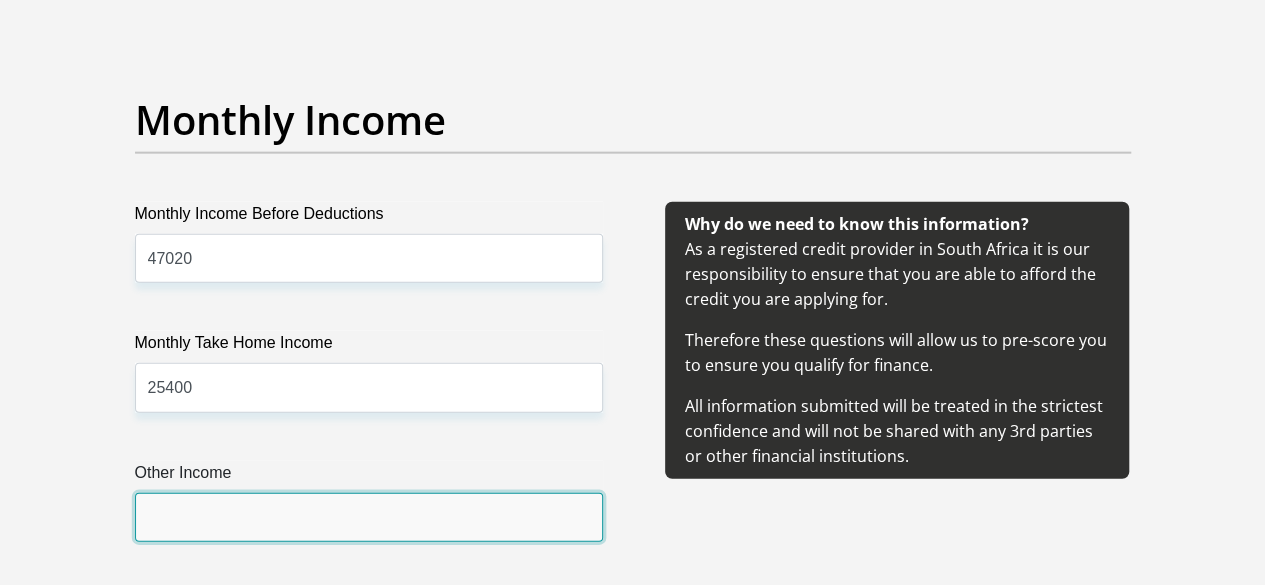 click on "Other Income" at bounding box center [369, 517] 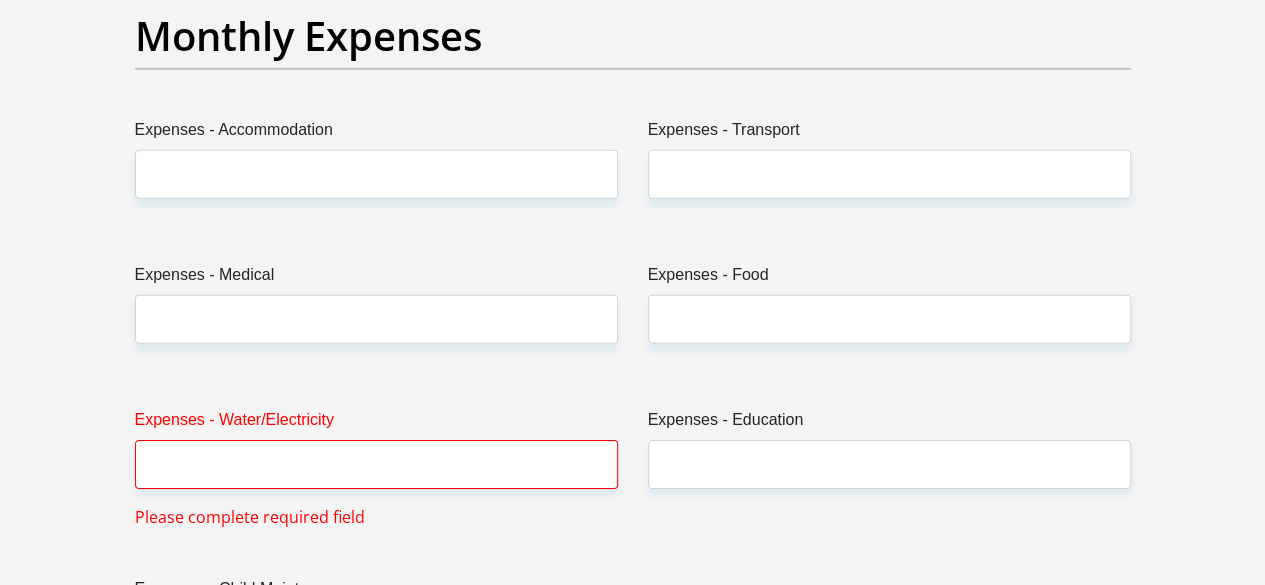 scroll, scrollTop: 2977, scrollLeft: 0, axis: vertical 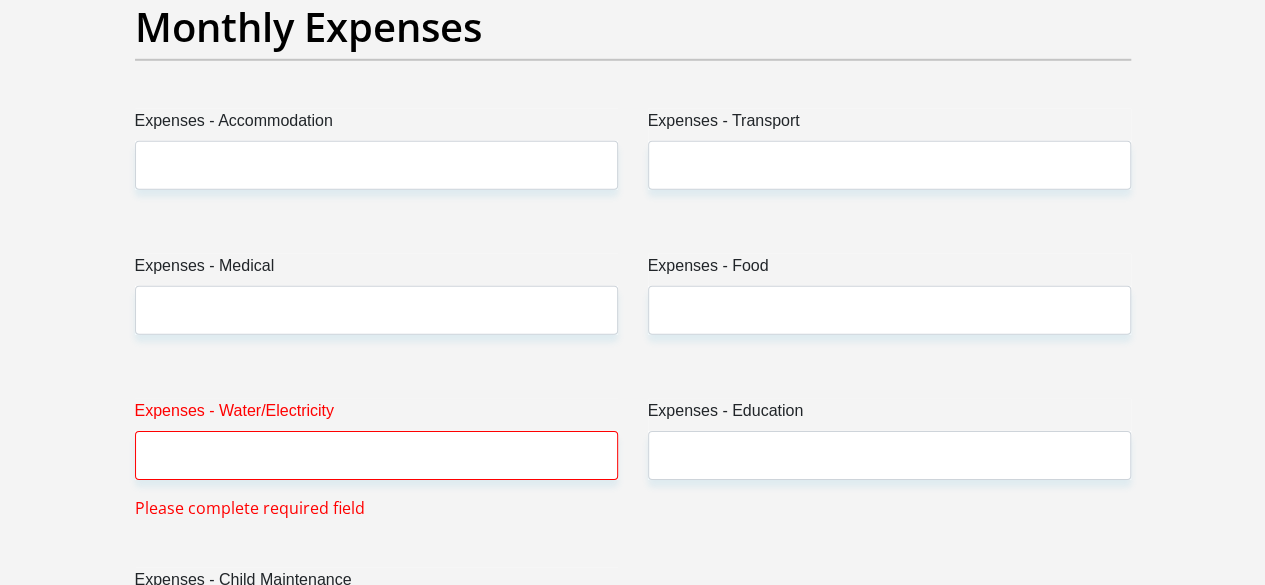 type on "0" 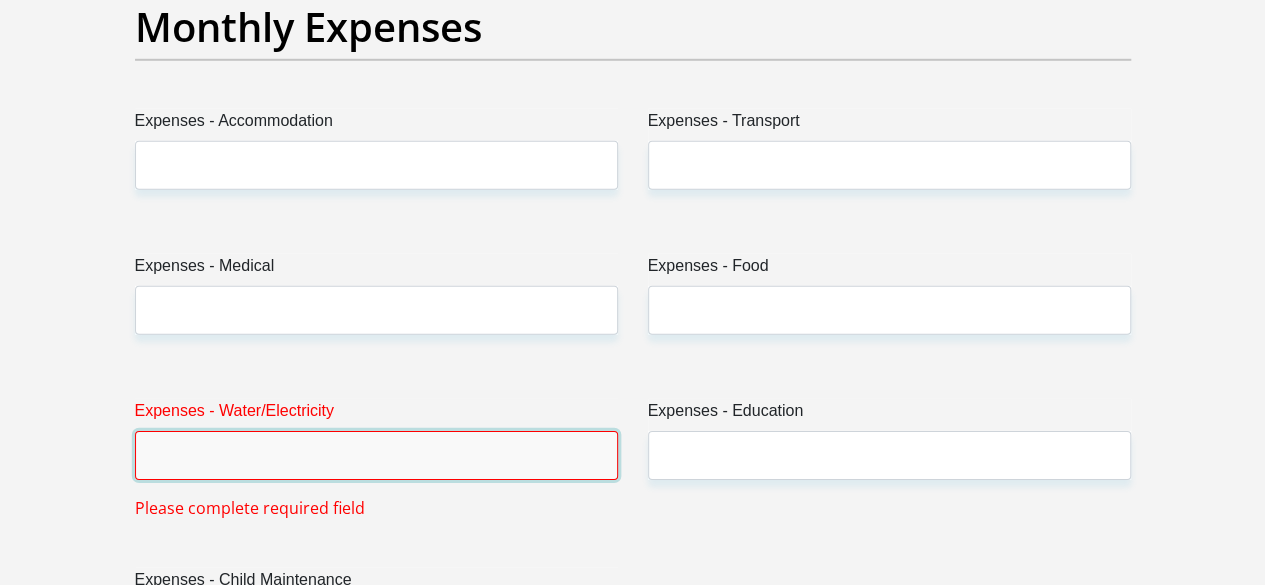 click on "Expenses - Water/Electricity" at bounding box center (376, 455) 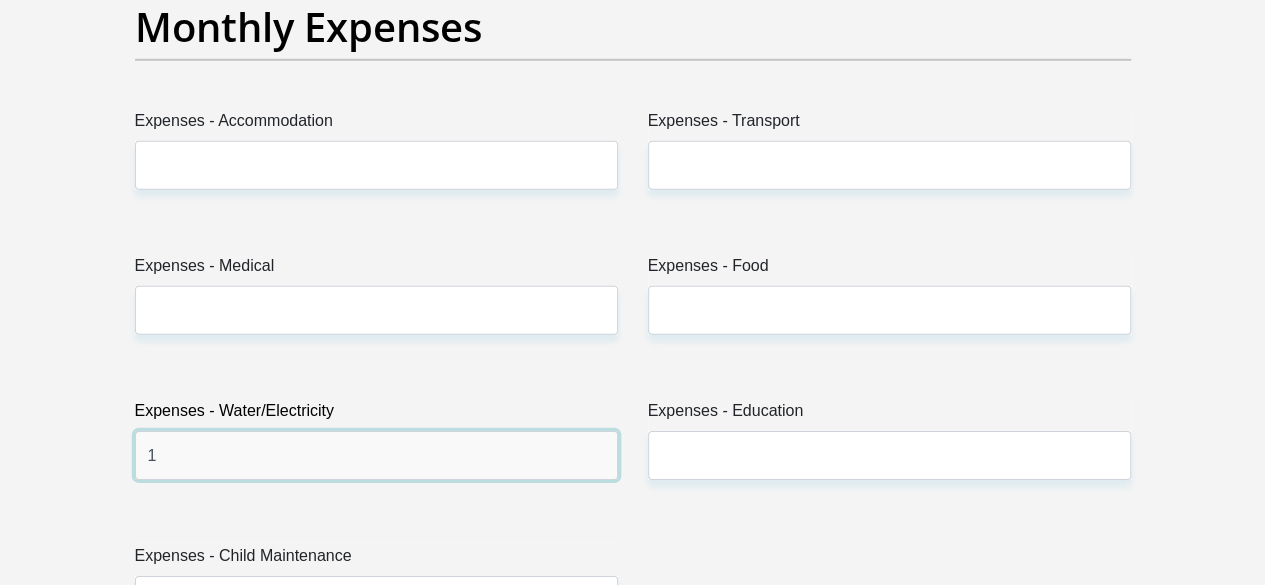 type on "1200" 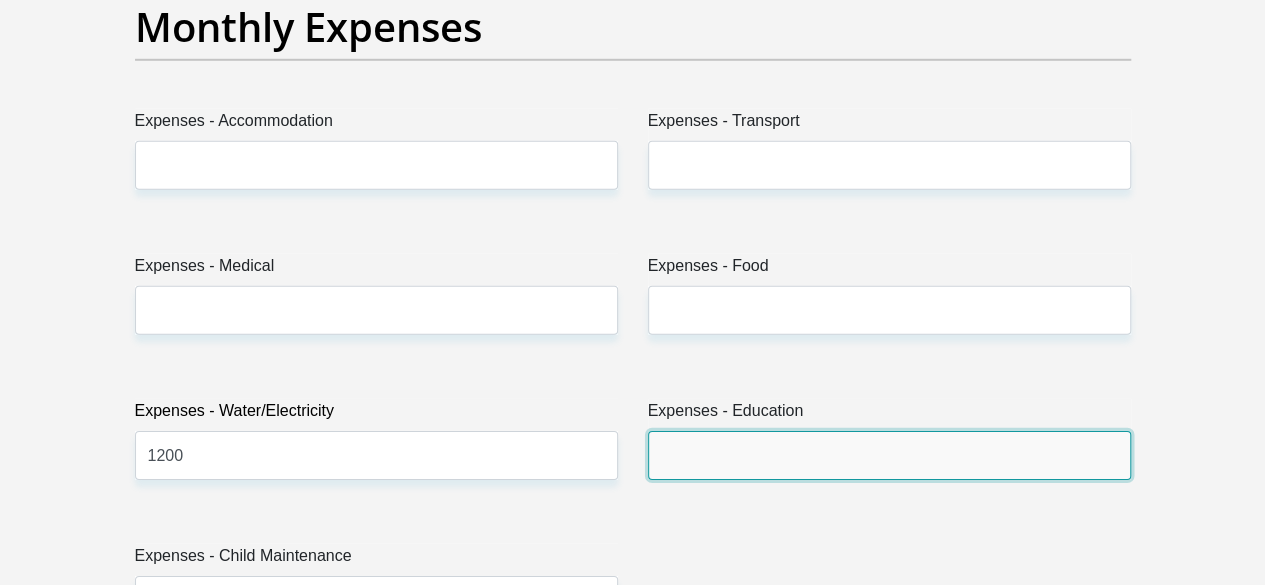 click on "Expenses - Education" at bounding box center [889, 455] 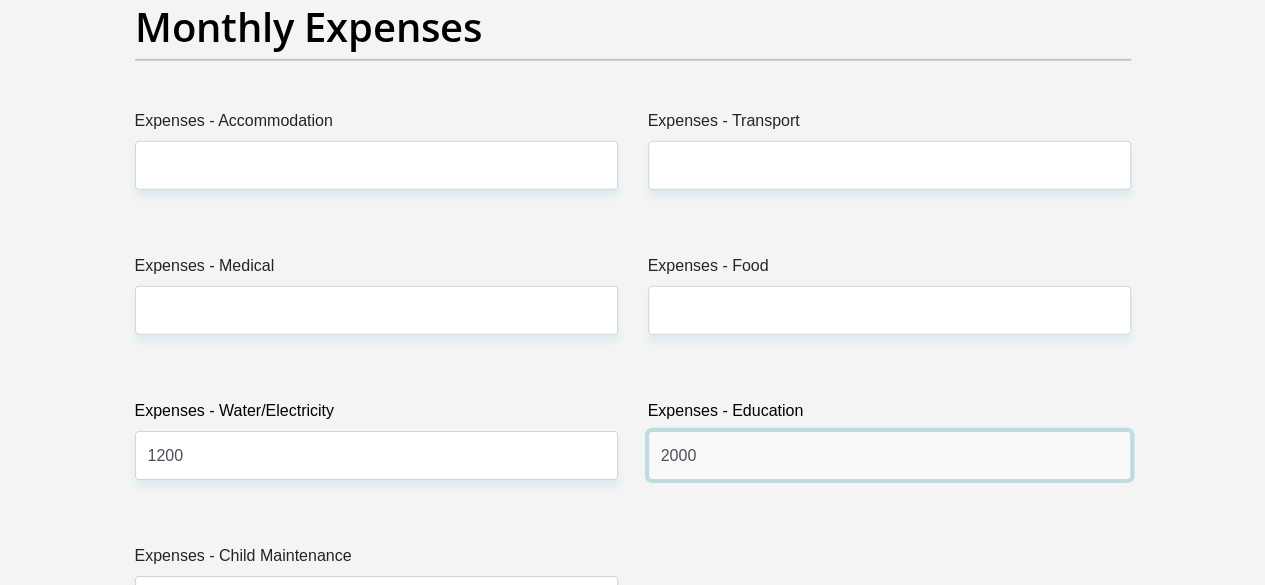 type on "2000" 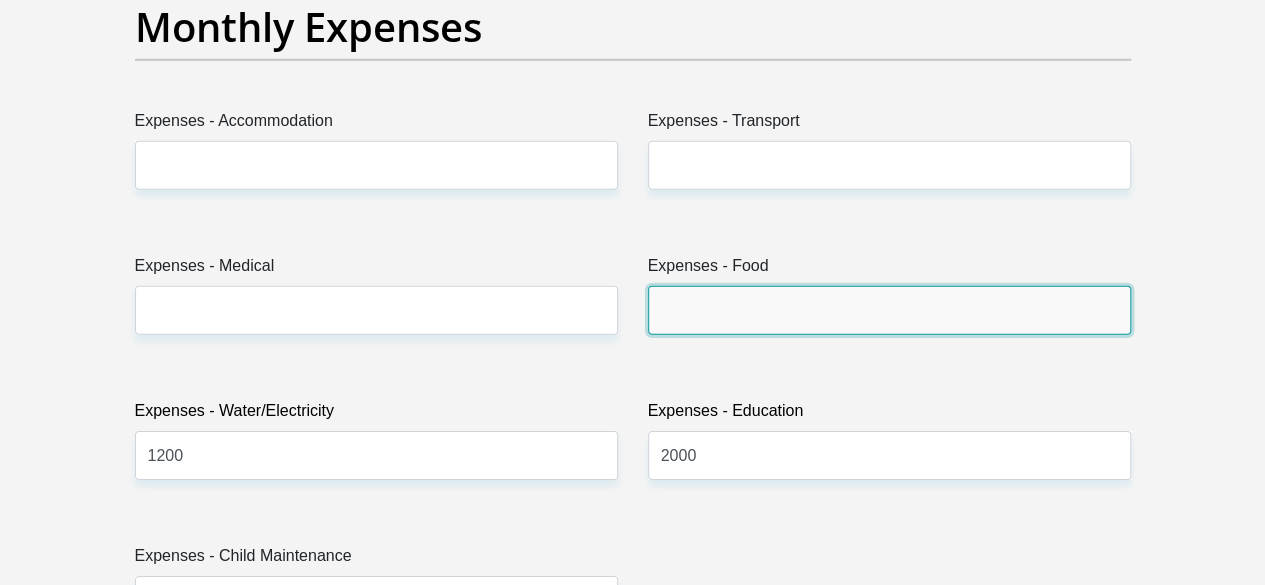 click on "Expenses - Food" at bounding box center [889, 310] 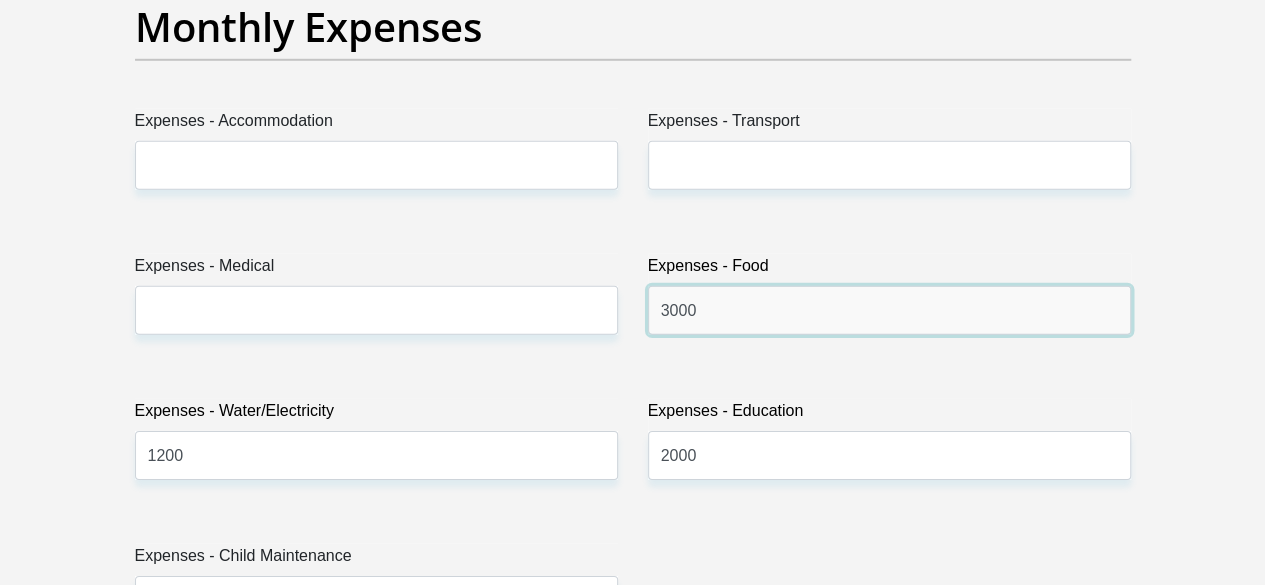 type on "3000" 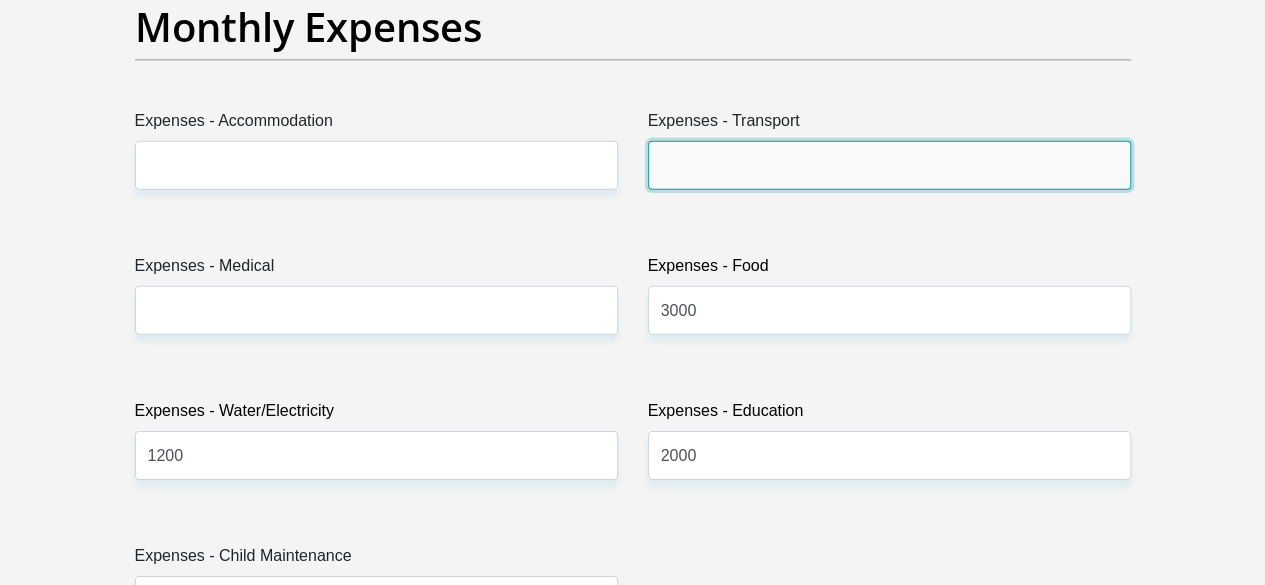 click on "Expenses - Transport" at bounding box center [889, 165] 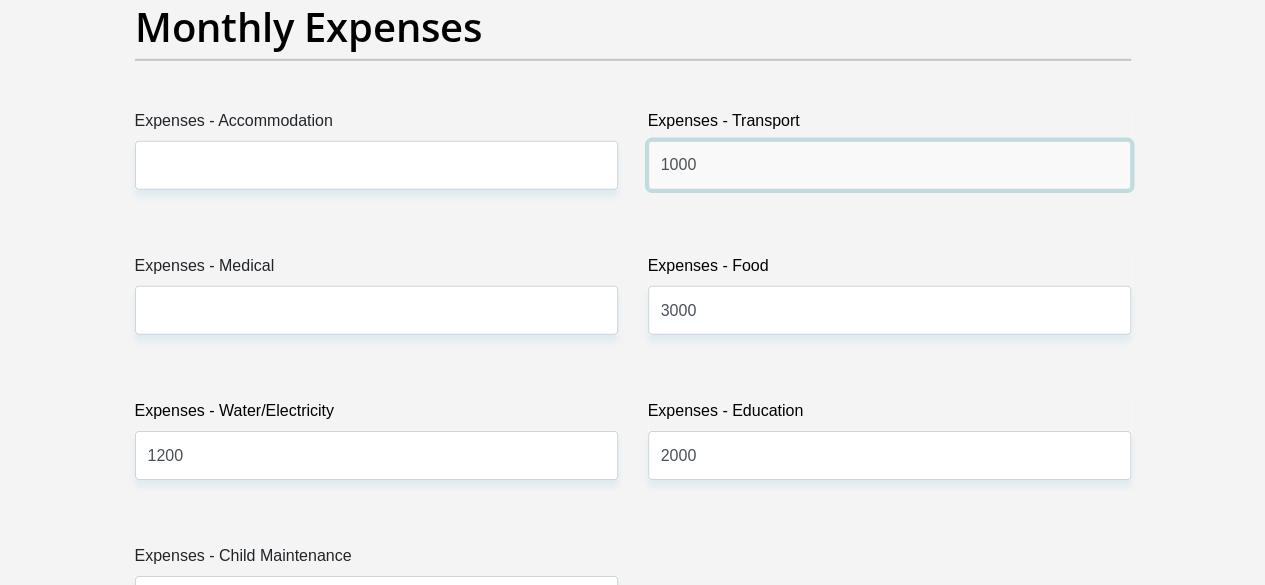 type on "1000" 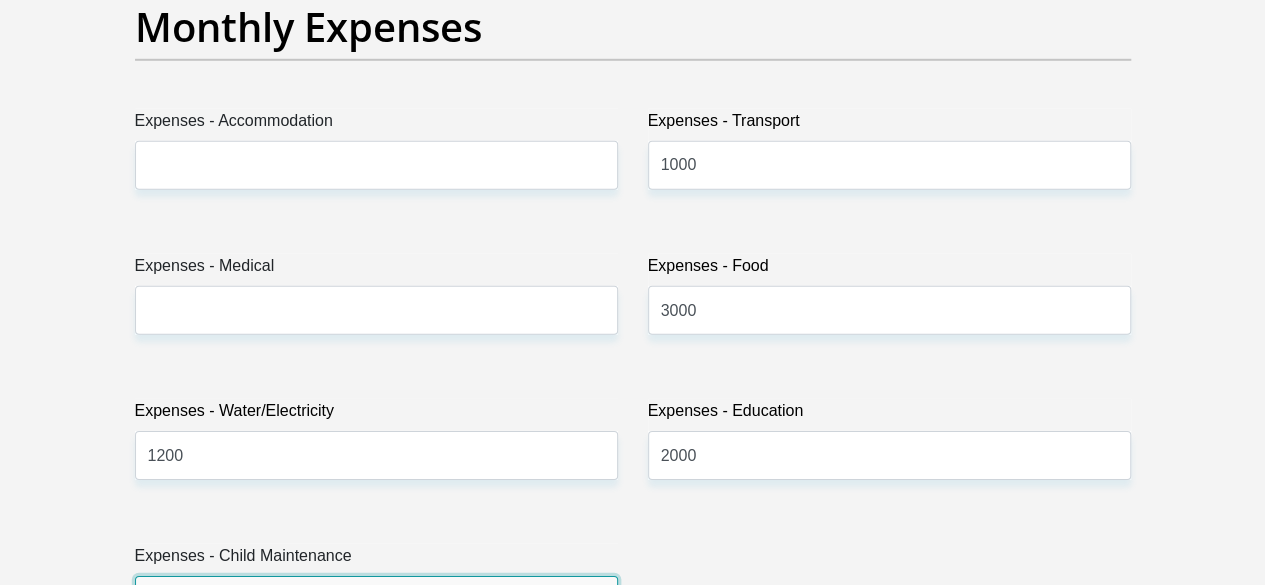 click on "Expenses - Child Maintenance" at bounding box center (376, 600) 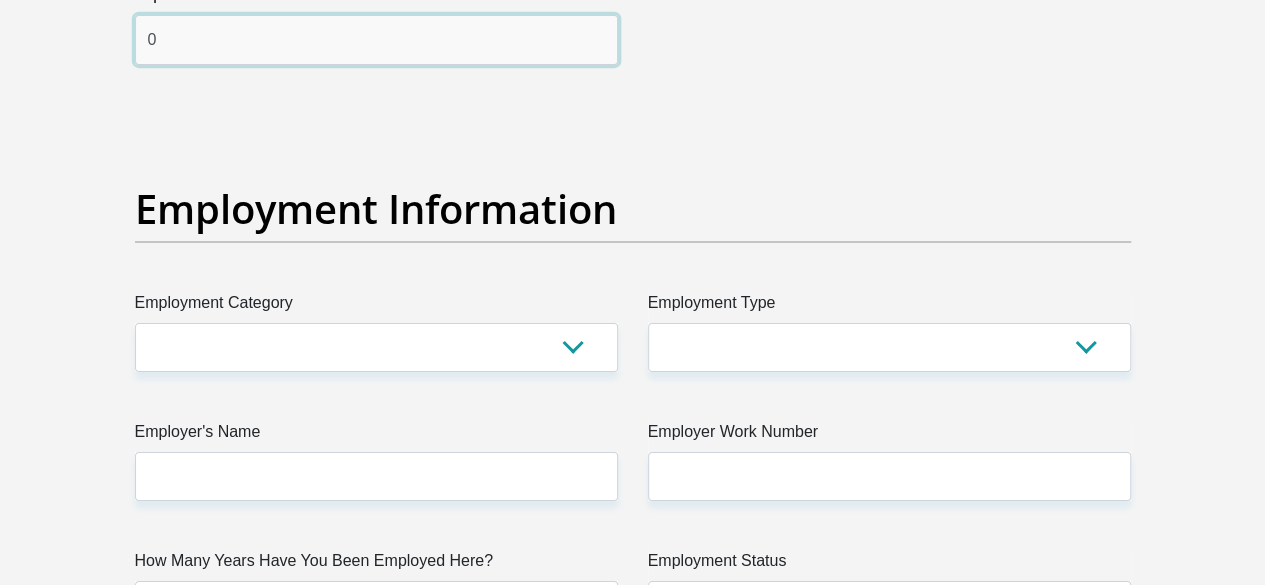 scroll, scrollTop: 3747, scrollLeft: 0, axis: vertical 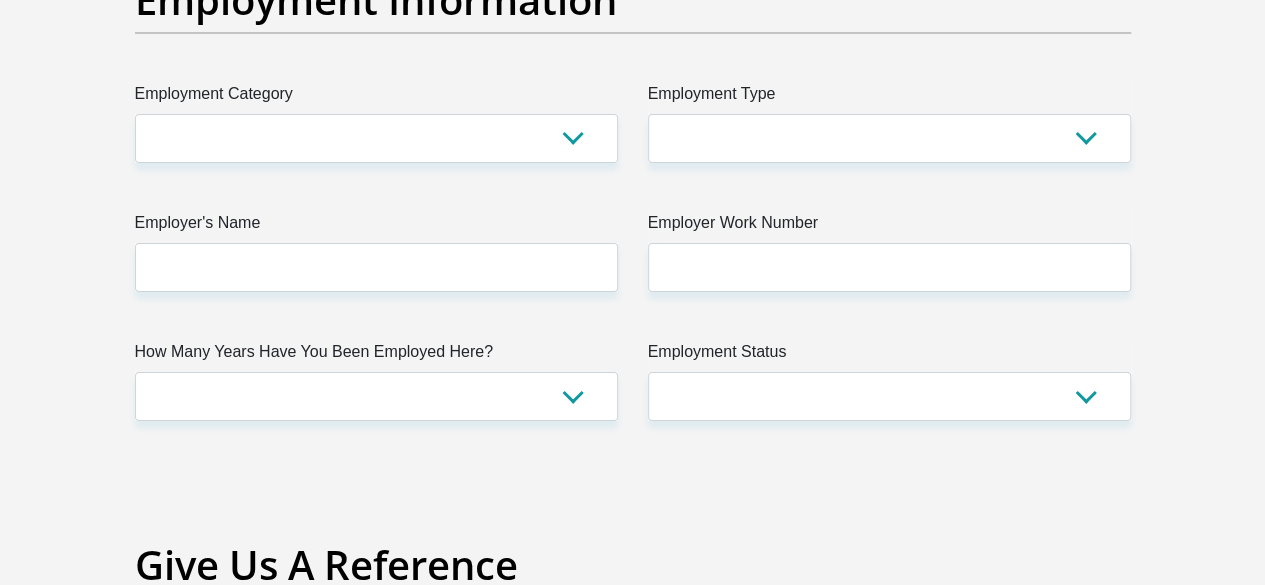 type on "0" 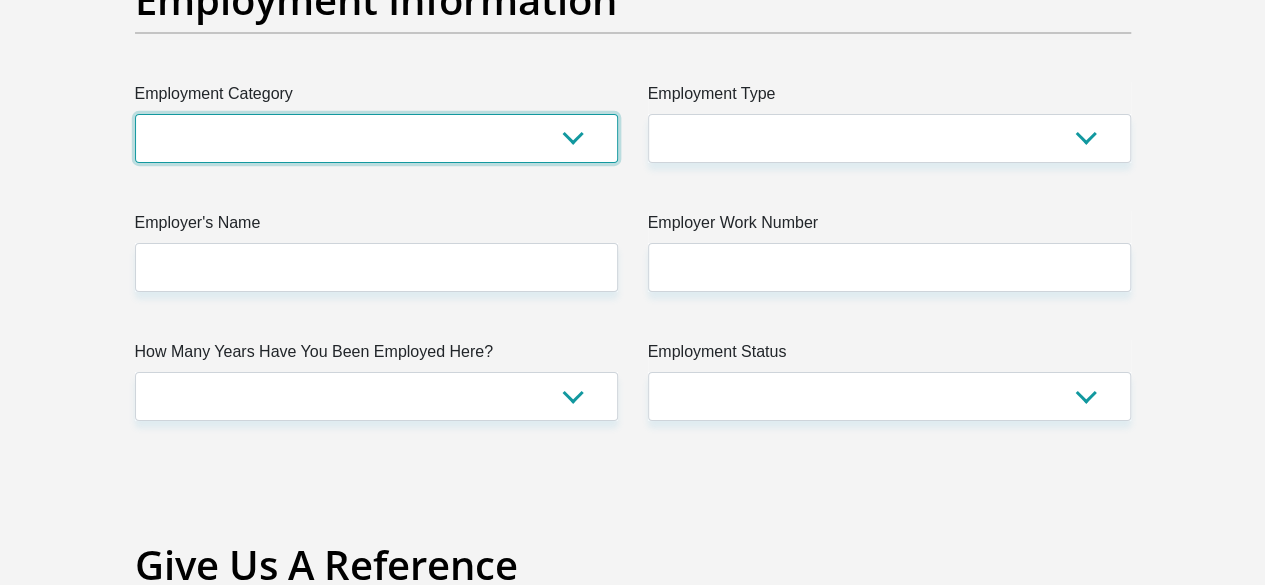 click on "AGRICULTURE
ALCOHOL & TOBACCO
CONSTRUCTION MATERIALS
METALLURGY
EQUIPMENT FOR RENEWABLE ENERGY
SPECIALIZED CONTRACTORS
CAR
GAMING (INCL. INTERNET
OTHER WHOLESALE
UNLICENSED PHARMACEUTICALS
CURRENCY EXCHANGE HOUSES
OTHER FINANCIAL INSTITUTIONS & INSURANCE
REAL ESTATE AGENTS
OIL & GAS
OTHER MATERIALS (E.G. IRON ORE)
PRECIOUS STONES & PRECIOUS METALS
POLITICAL ORGANIZATIONS
RELIGIOUS ORGANIZATIONS(NOT SECTS)
ACTI. HAVING BUSINESS DEAL WITH PUBLIC ADMINISTRATION
LAUNDROMATS" at bounding box center [376, 138] 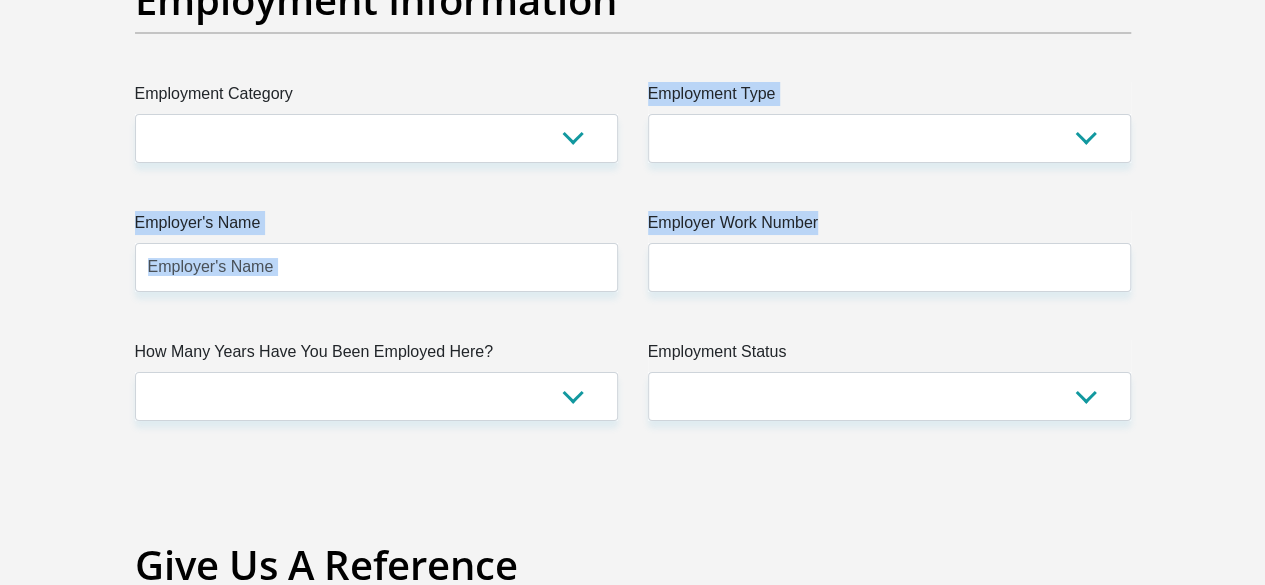 drag, startPoint x: 632, startPoint y: 205, endPoint x: 582, endPoint y: 57, distance: 156.2178 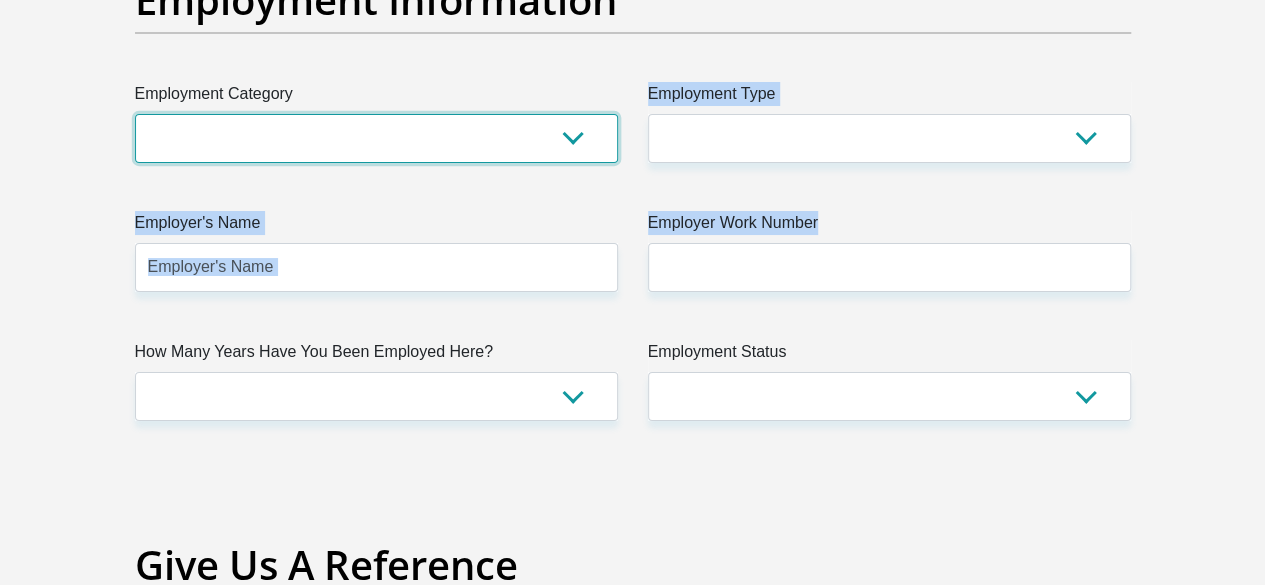 click on "AGRICULTURE
ALCOHOL & TOBACCO
CONSTRUCTION MATERIALS
METALLURGY
EQUIPMENT FOR RENEWABLE ENERGY
SPECIALIZED CONTRACTORS
CAR
GAMING (INCL. INTERNET
OTHER WHOLESALE
UNLICENSED PHARMACEUTICALS
CURRENCY EXCHANGE HOUSES
OTHER FINANCIAL INSTITUTIONS & INSURANCE
REAL ESTATE AGENTS
OIL & GAS
OTHER MATERIALS (E.G. IRON ORE)
PRECIOUS STONES & PRECIOUS METALS
POLITICAL ORGANIZATIONS
RELIGIOUS ORGANIZATIONS(NOT SECTS)
ACTI. HAVING BUSINESS DEAL WITH PUBLIC ADMINISTRATION
LAUNDROMATS" at bounding box center (376, 138) 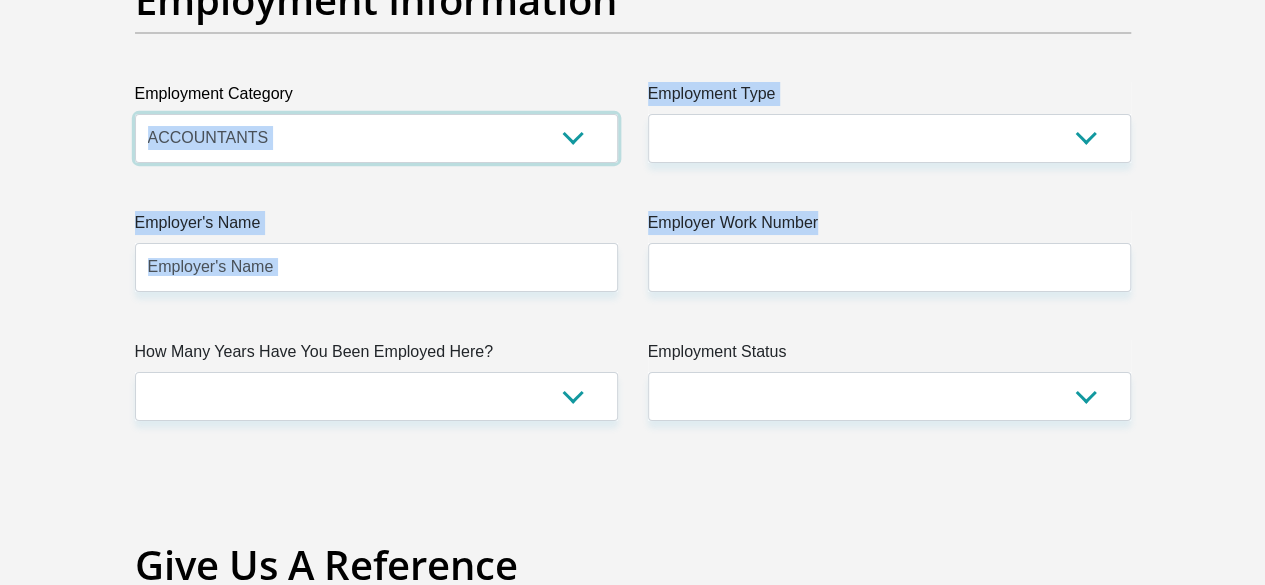 click on "AGRICULTURE
ALCOHOL & TOBACCO
CONSTRUCTION MATERIALS
METALLURGY
EQUIPMENT FOR RENEWABLE ENERGY
SPECIALIZED CONTRACTORS
CAR
GAMING (INCL. INTERNET
OTHER WHOLESALE
UNLICENSED PHARMACEUTICALS
CURRENCY EXCHANGE HOUSES
OTHER FINANCIAL INSTITUTIONS & INSURANCE
REAL ESTATE AGENTS
OIL & GAS
OTHER MATERIALS (E.G. IRON ORE)
PRECIOUS STONES & PRECIOUS METALS
POLITICAL ORGANIZATIONS
RELIGIOUS ORGANIZATIONS(NOT SECTS)
ACTI. HAVING BUSINESS DEAL WITH PUBLIC ADMINISTRATION
LAUNDROMATS" at bounding box center [376, 138] 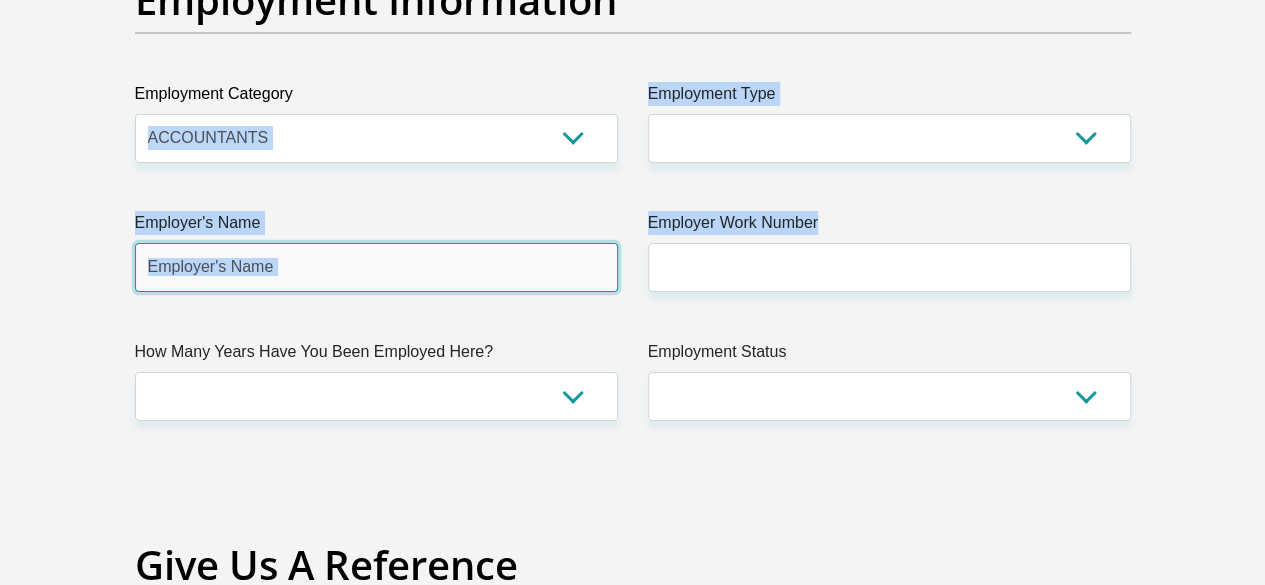click on "Employer's Name" at bounding box center (376, 267) 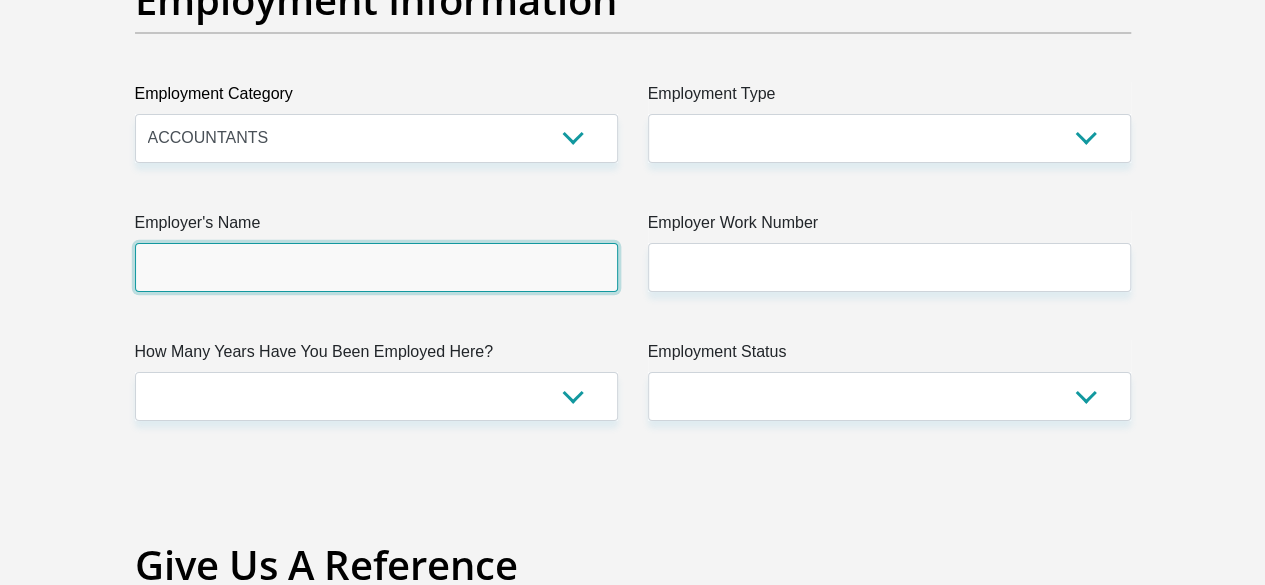 type on "Oldmutual" 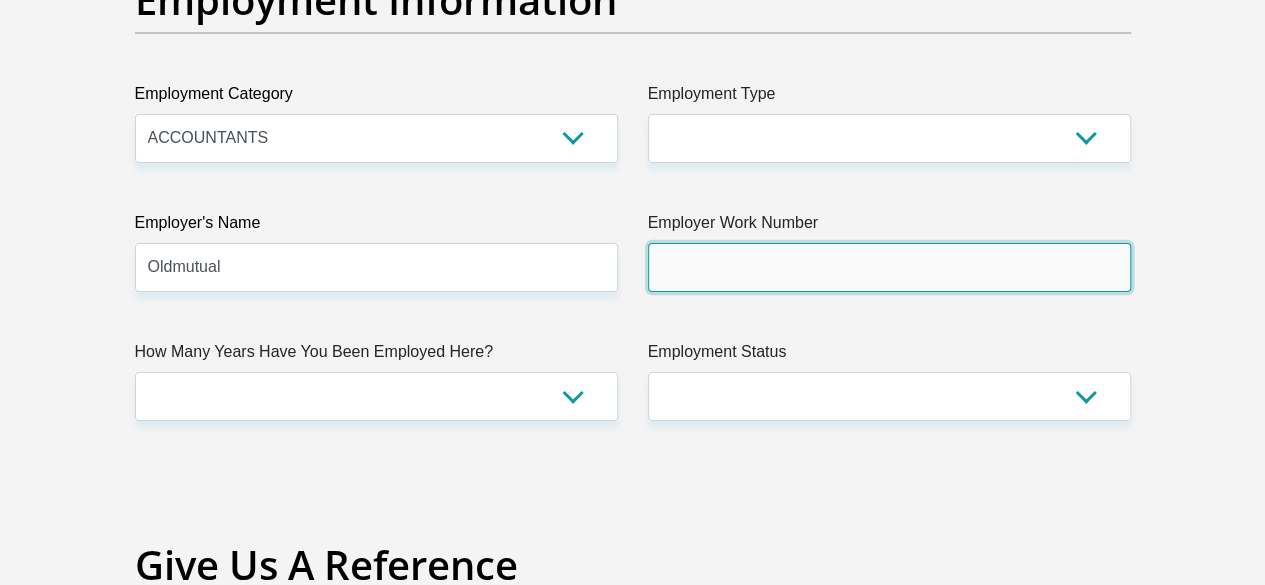 click on "Employer Work Number" at bounding box center [889, 267] 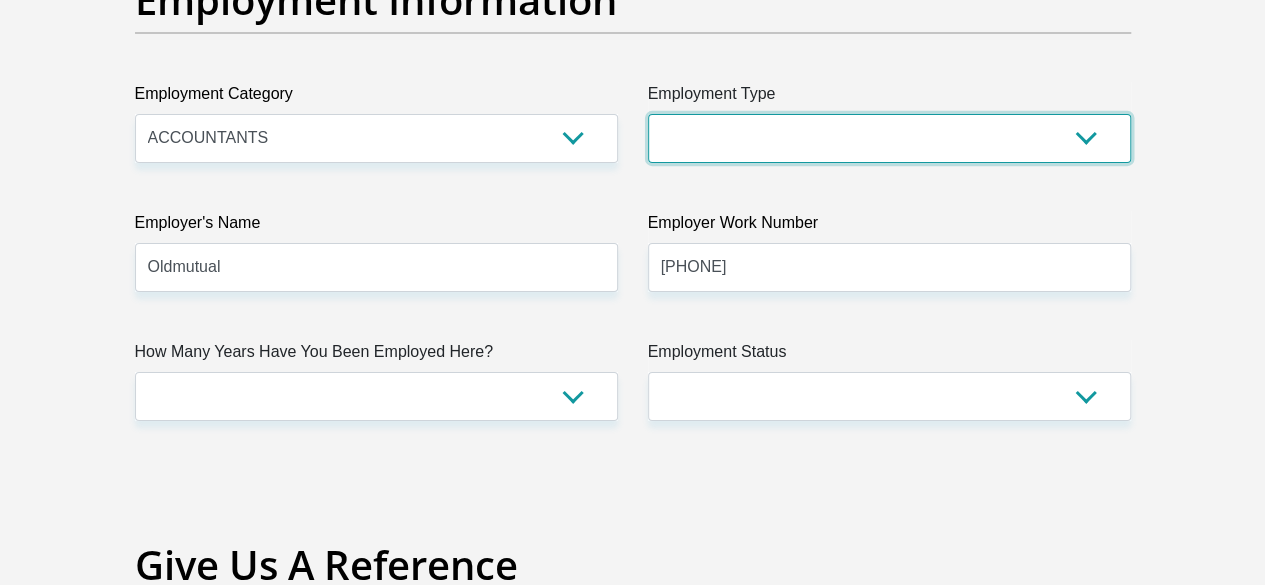 click on "College/Lecturer
Craft Seller
Creative
Driver
Executive
Farmer
Forces - Non Commissioned
Forces - Officer
Hawker
Housewife
Labourer
Licenced Professional
Manager
Miner
Non Licenced Professional
Office Staff/Clerk
Outside Worker
Pensioner
Permanent Teacher
Production/Manufacturing
Sales
Self-Employed
Semi-Professional Worker
Service Industry  Social Worker  Student" at bounding box center (889, 138) 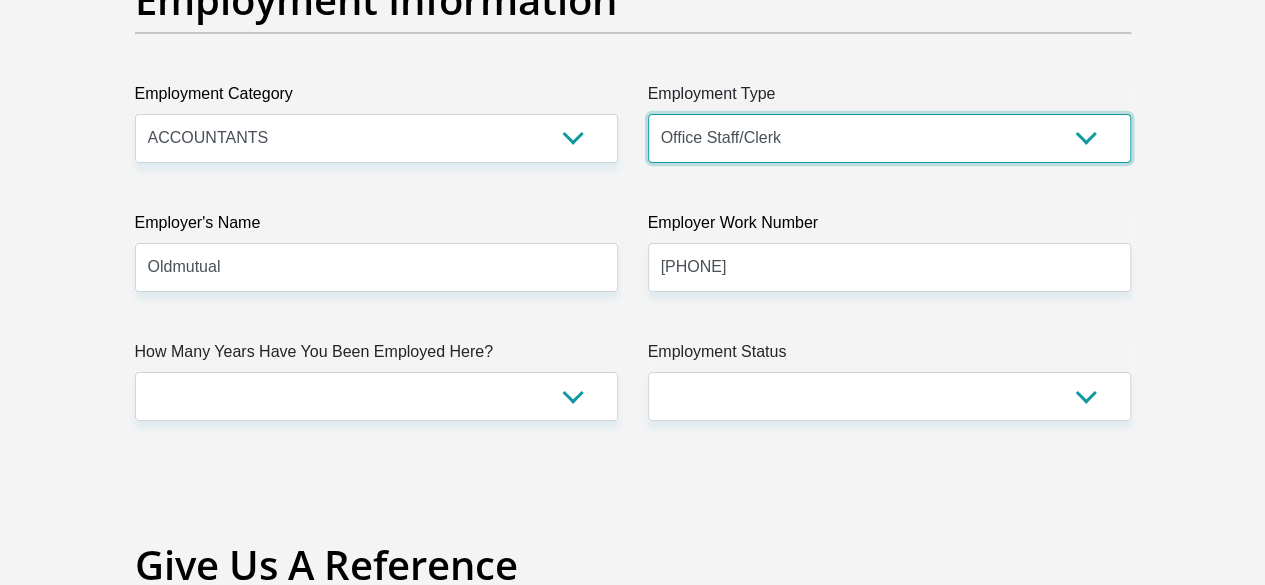 click on "College/Lecturer
Craft Seller
Creative
Driver
Executive
Farmer
Forces - Non Commissioned
Forces - Officer
Hawker
Housewife
Labourer
Licenced Professional
Manager
Miner
Non Licenced Professional
Office Staff/Clerk
Outside Worker
Pensioner
Permanent Teacher
Production/Manufacturing
Sales
Self-Employed
Semi-Professional Worker
Service Industry  Social Worker  Student" at bounding box center [889, 138] 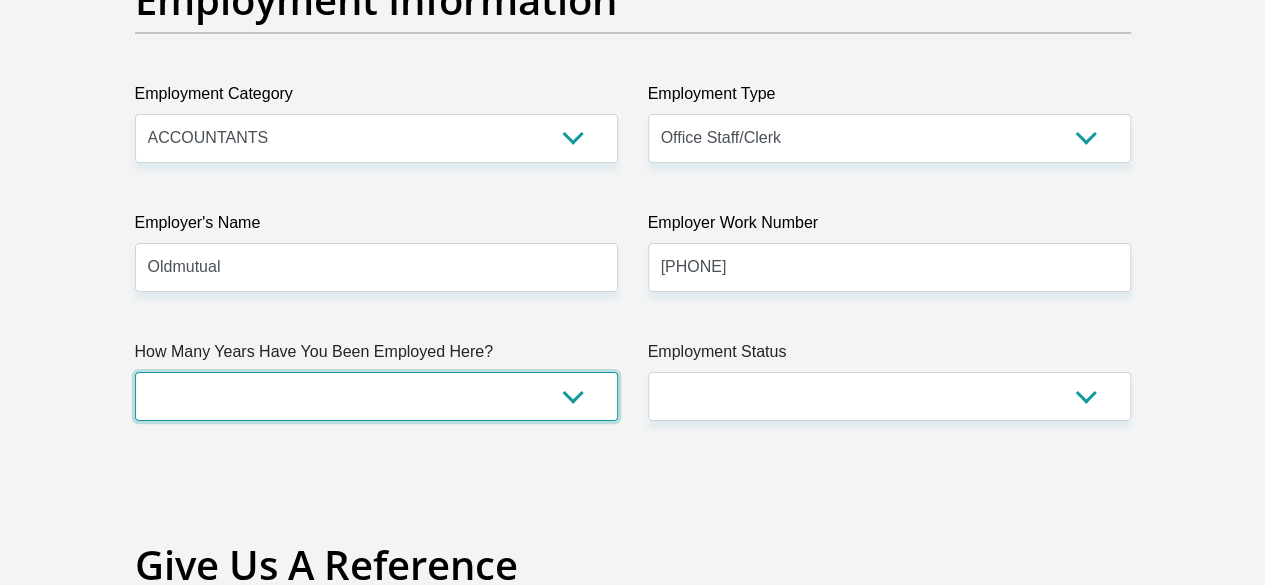 click on "less than 1 year
1-3 years
3-5 years
5+ years" at bounding box center [376, 396] 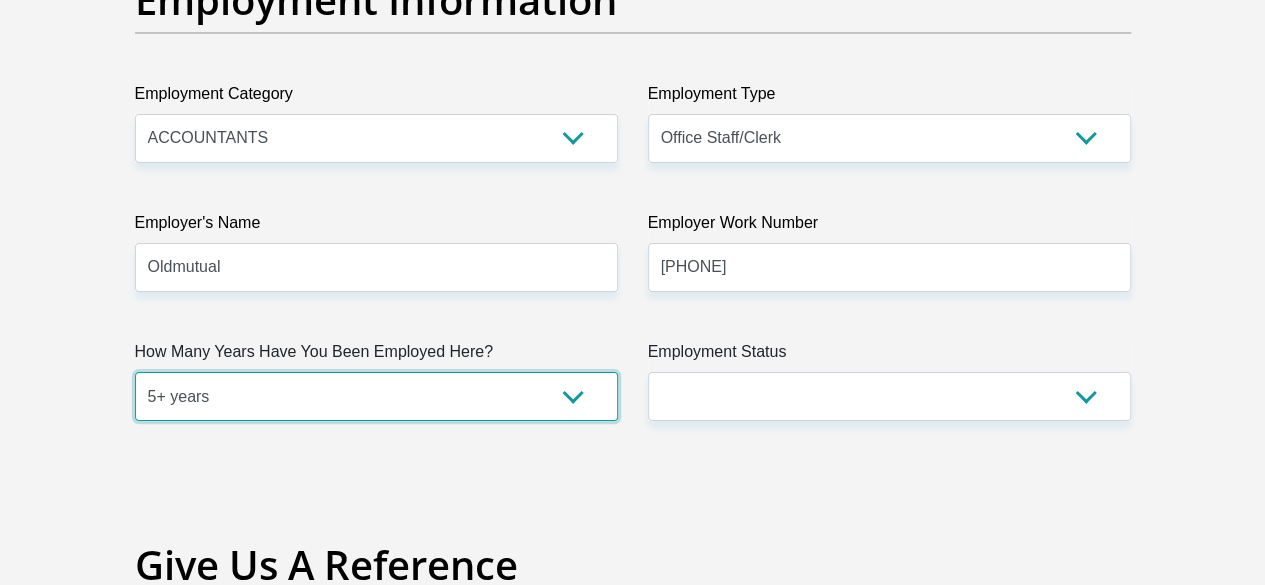 click on "less than 1 year
1-3 years
3-5 years
5+ years" at bounding box center [376, 396] 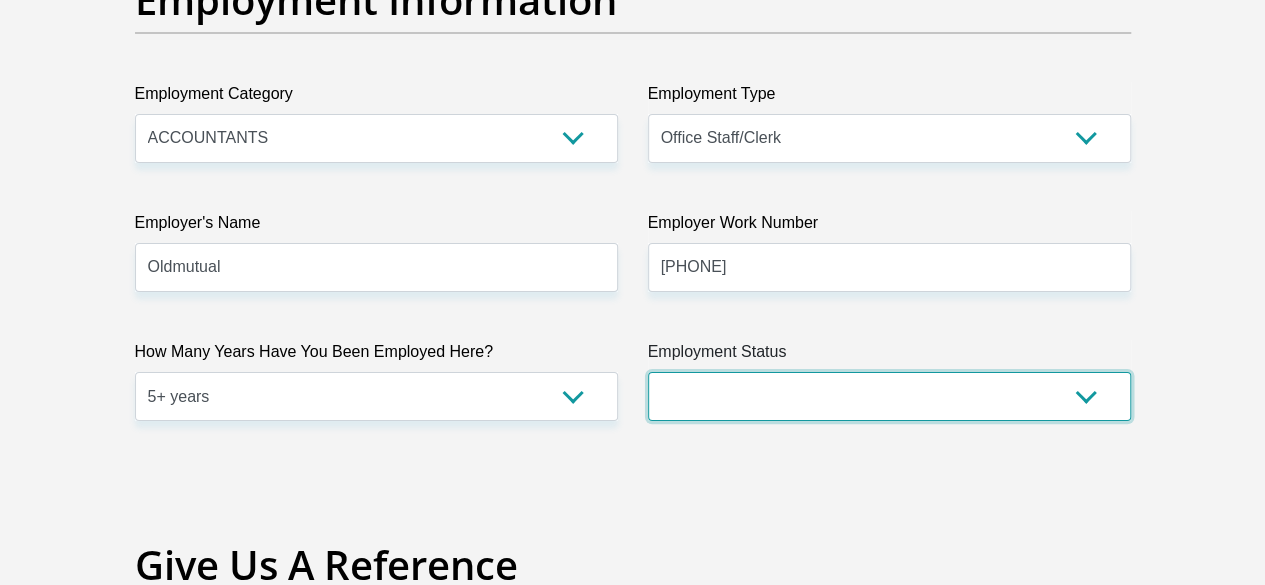 click on "Permanent/Full-time
Part-time/Casual
Contract Worker
Self-Employed
Housewife
Retired
Student
Medically Boarded
Disability
Unemployed" at bounding box center [889, 396] 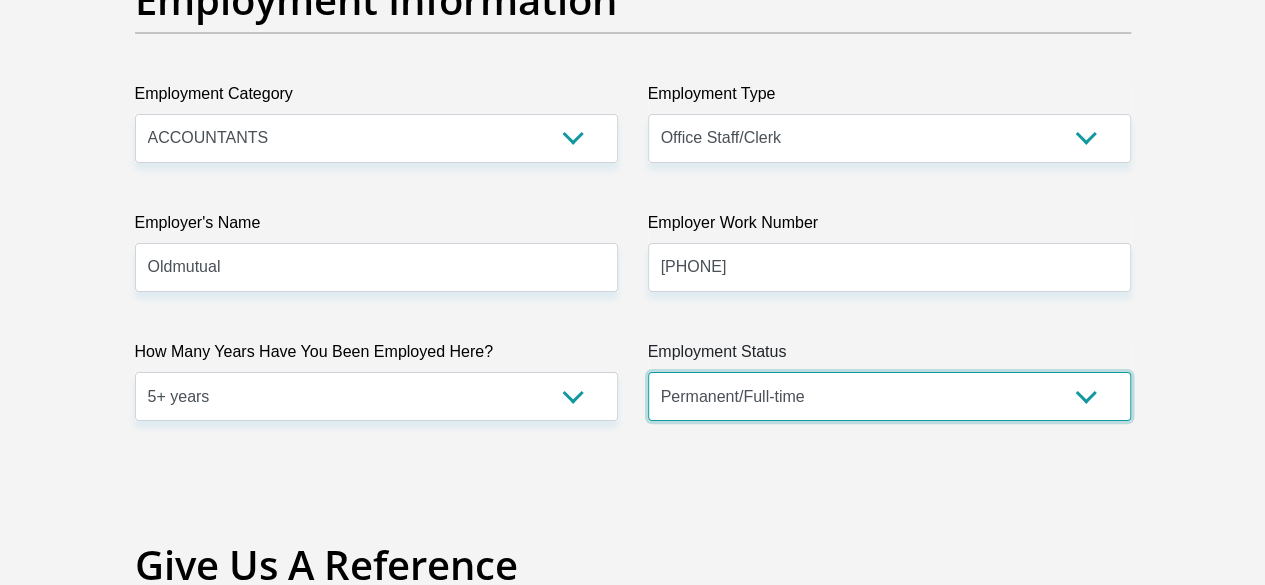 click on "Permanent/Full-time
Part-time/Casual
Contract Worker
Self-Employed
Housewife
Retired
Student
Medically Boarded
Disability
Unemployed" at bounding box center (889, 396) 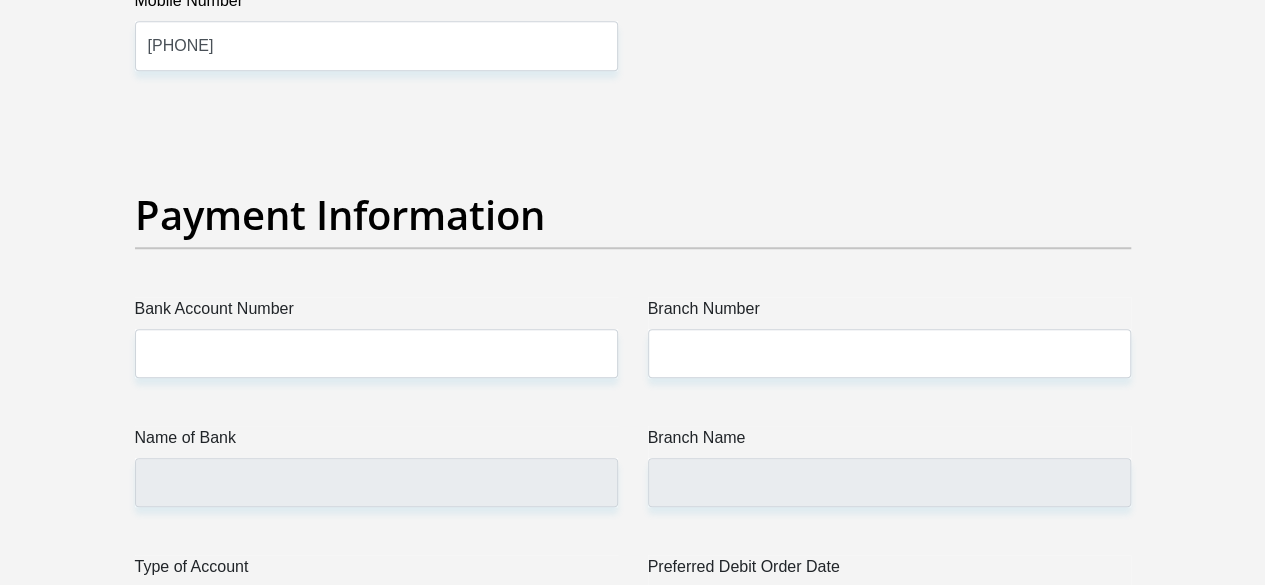 scroll, scrollTop: 4525, scrollLeft: 0, axis: vertical 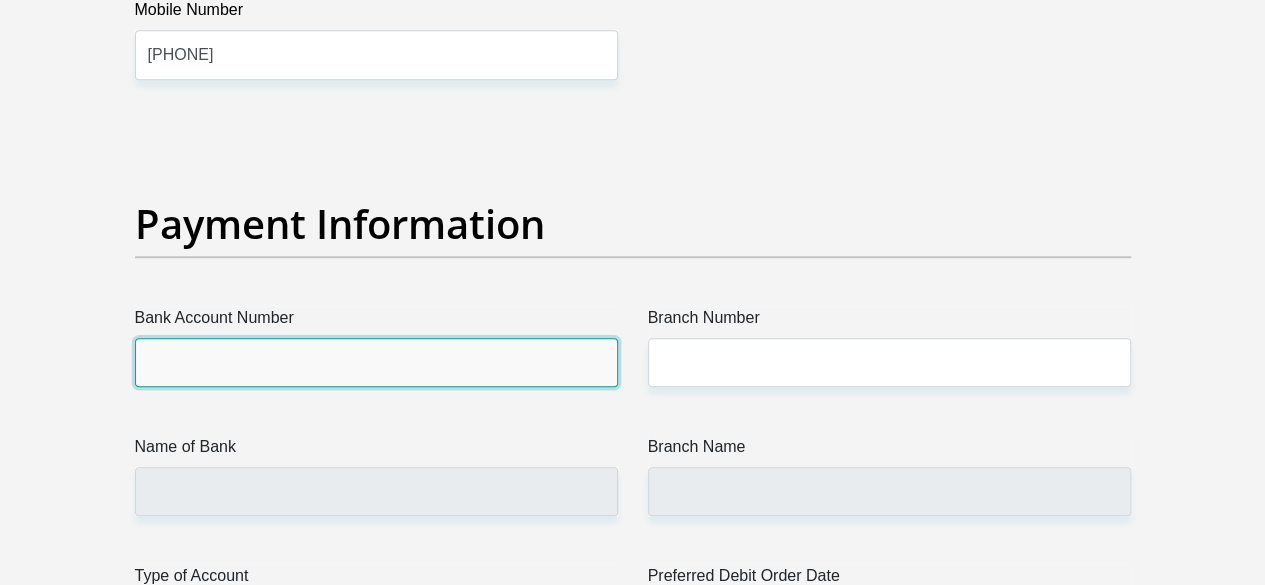 click on "Bank Account Number" at bounding box center (376, 362) 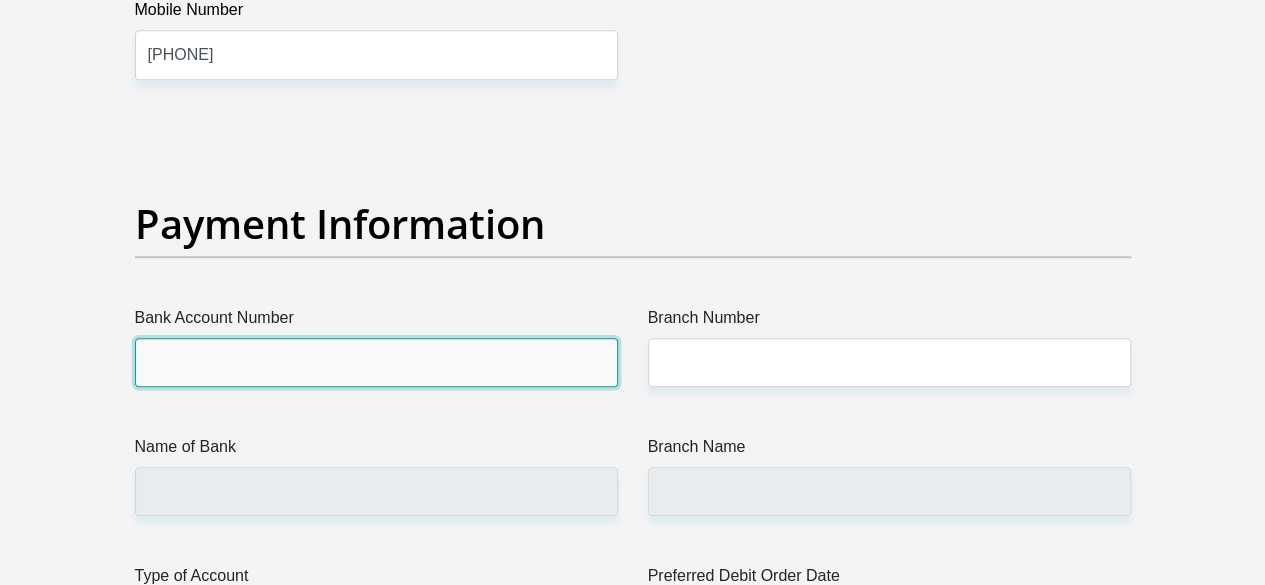 type on "1203315813" 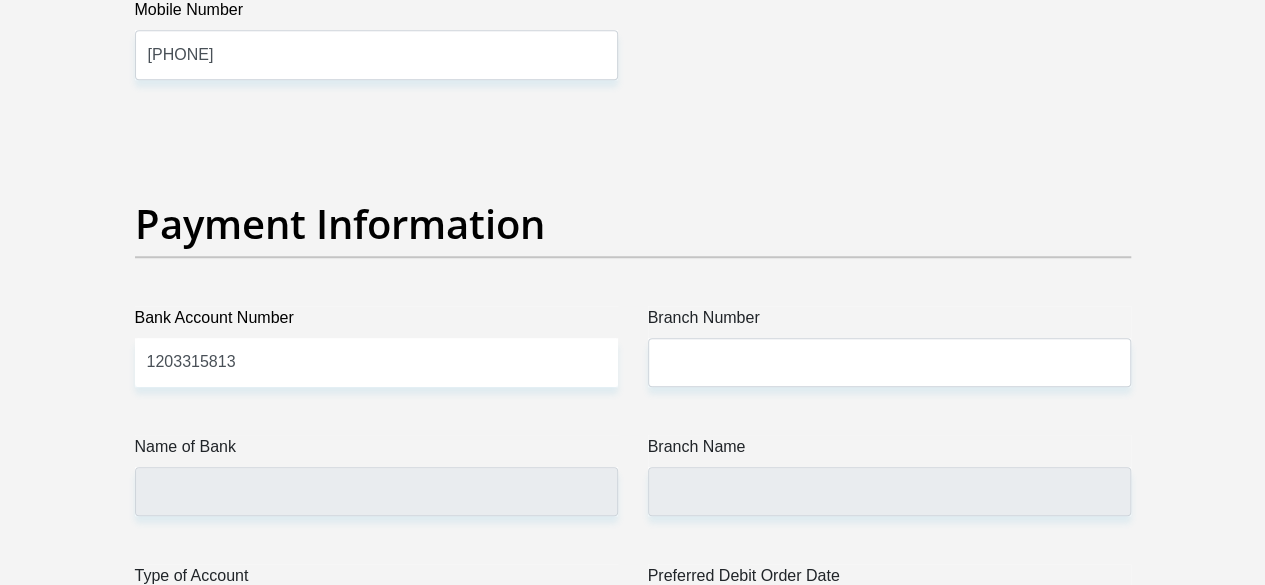 click on "Title
Mr
Ms
Mrs
Dr
Other
First Name
Simnikiwe
Surname
Somhaya
ID Number
9202240668080
Please input valid ID number
Race
Black
Coloured
Indian
White
Other
Contact Number
0781502511
Please input valid contact number
Nationality
South Africa
Afghanistan
Aland Islands  Albania  Angola" at bounding box center [633, -884] 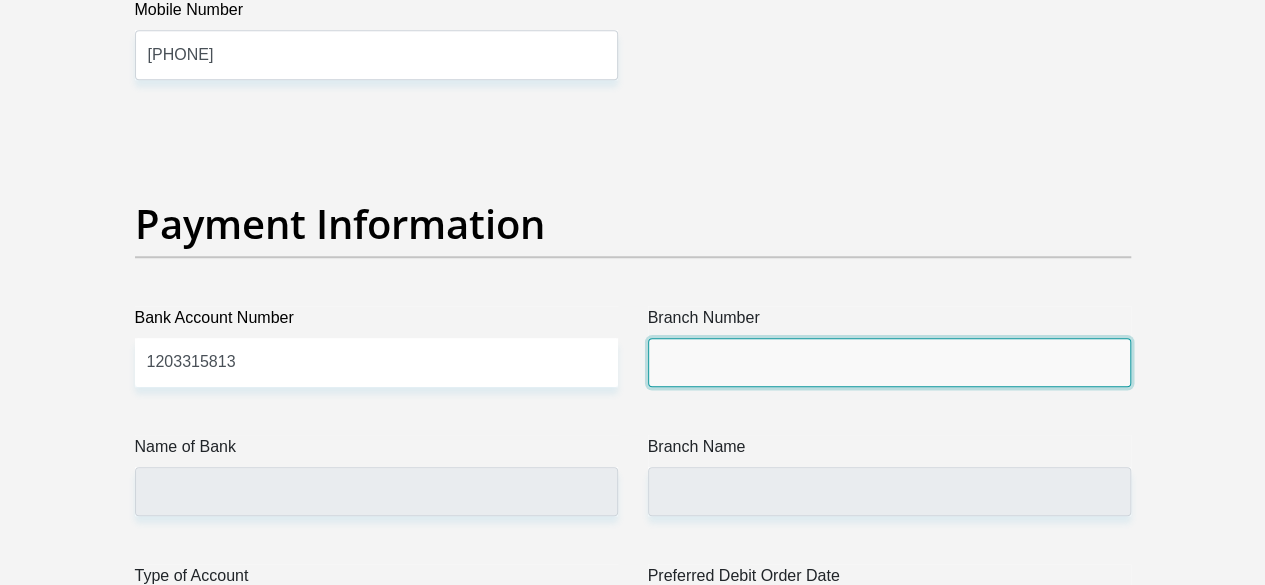 click on "Branch Number" at bounding box center [889, 362] 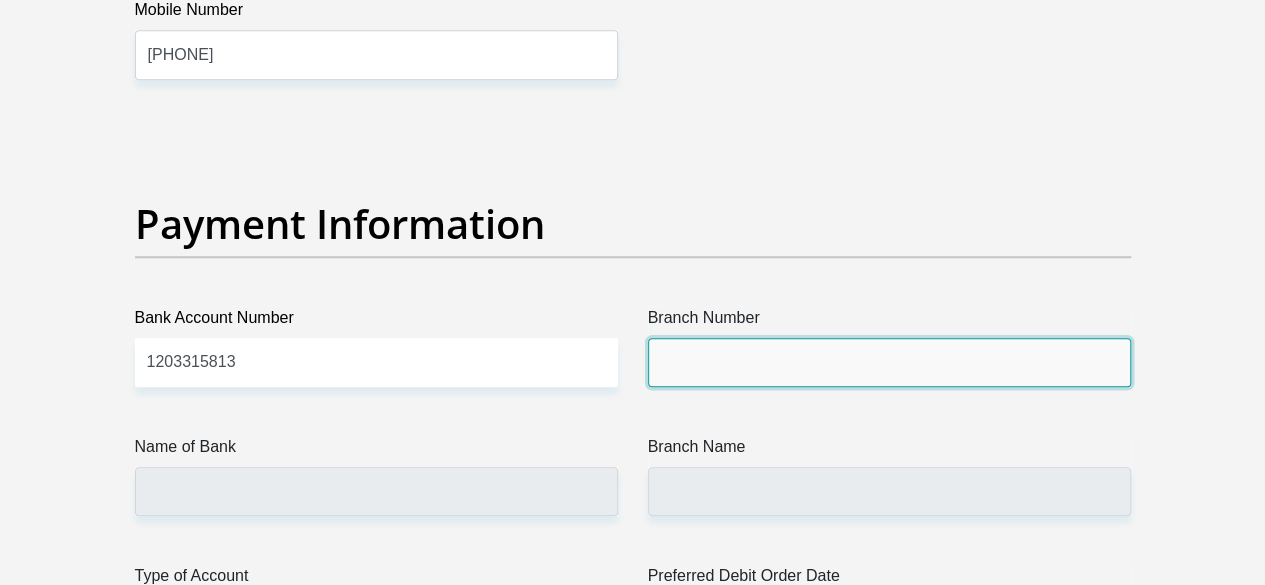 type on "198765" 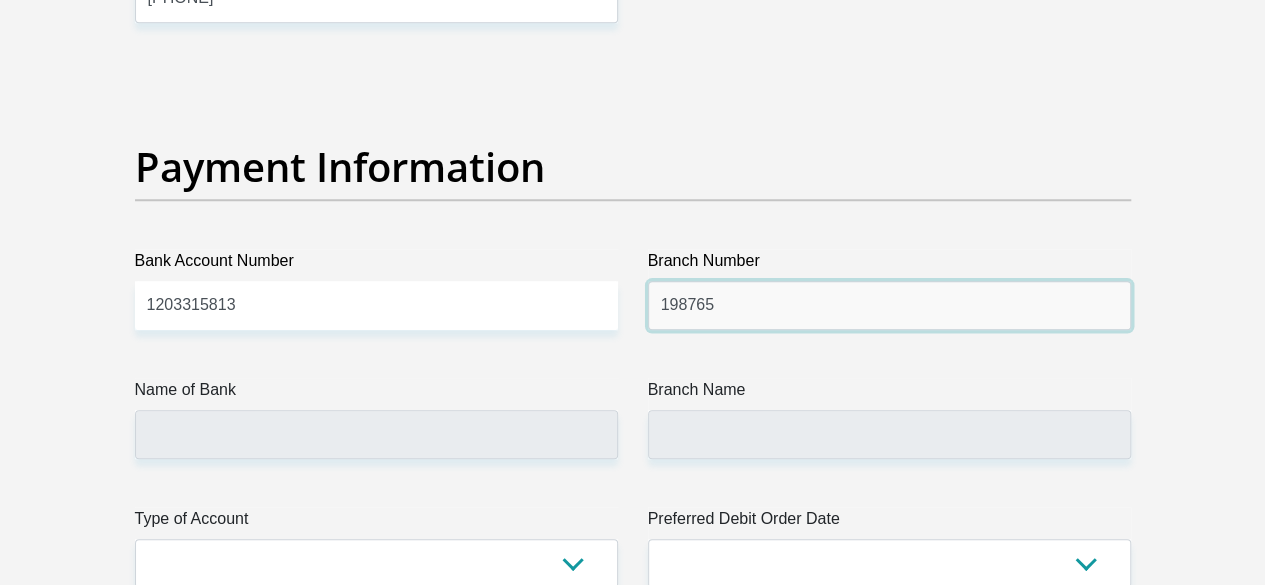 scroll, scrollTop: 4564, scrollLeft: 0, axis: vertical 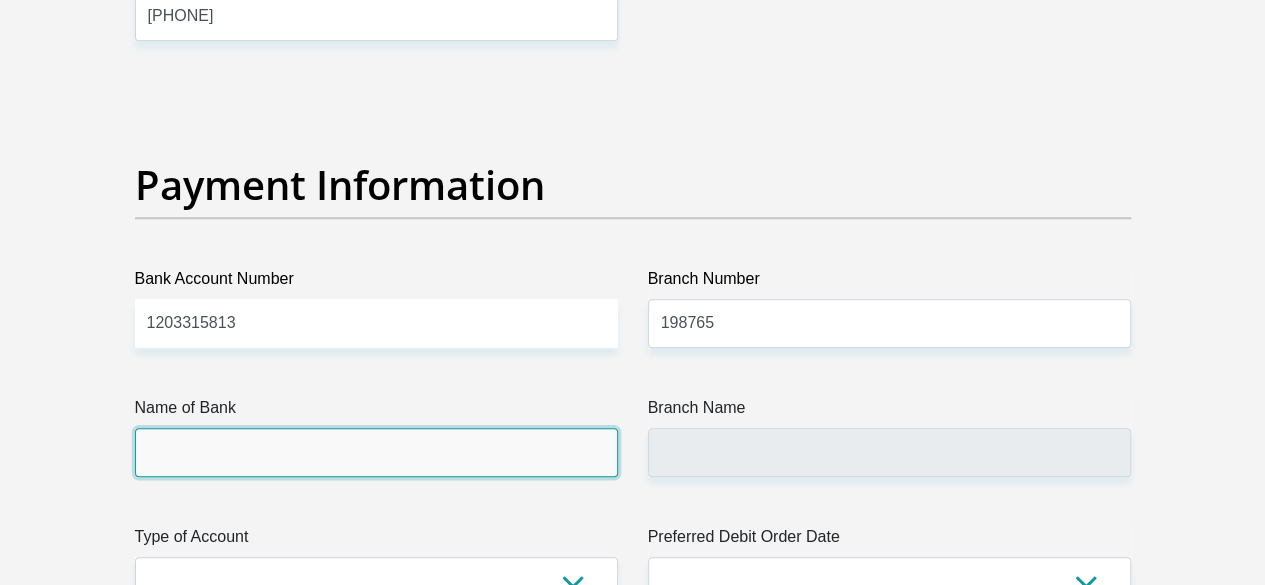click on "Name of Bank" at bounding box center (376, 452) 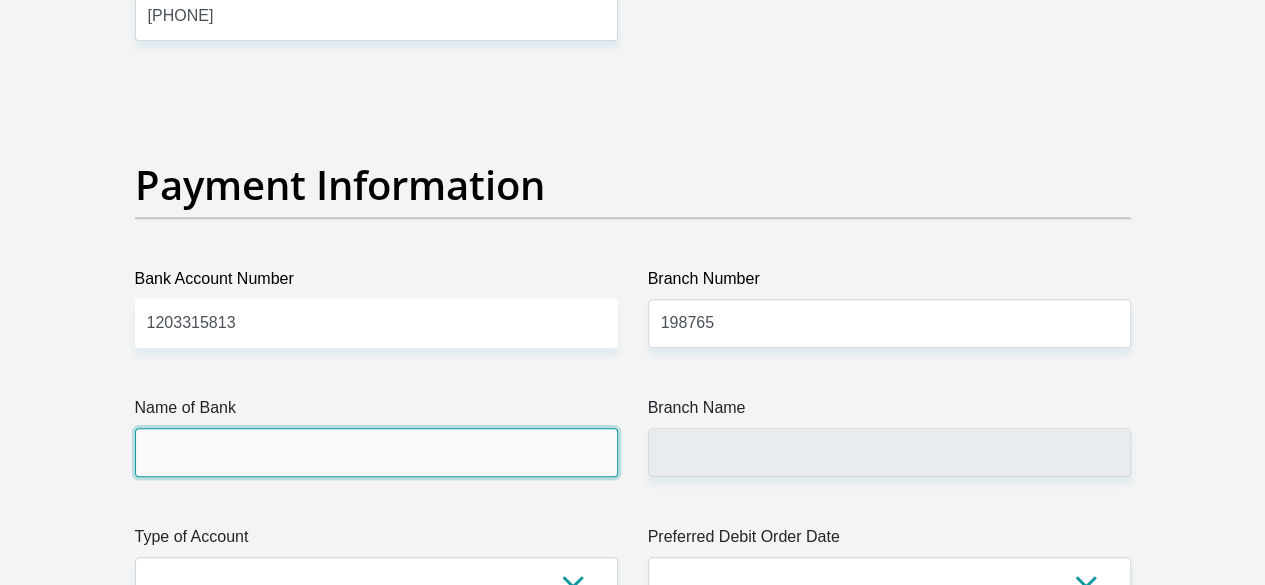 type on "NEDBANK SOUTH AFRICA" 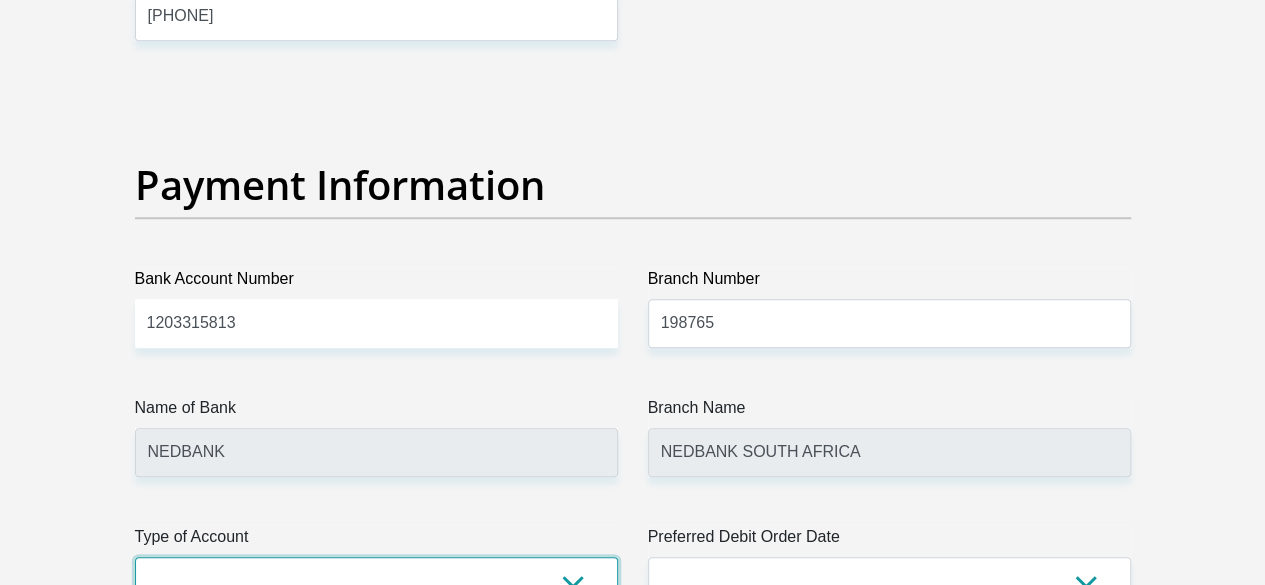 click on "Cheque
Savings" at bounding box center [376, 581] 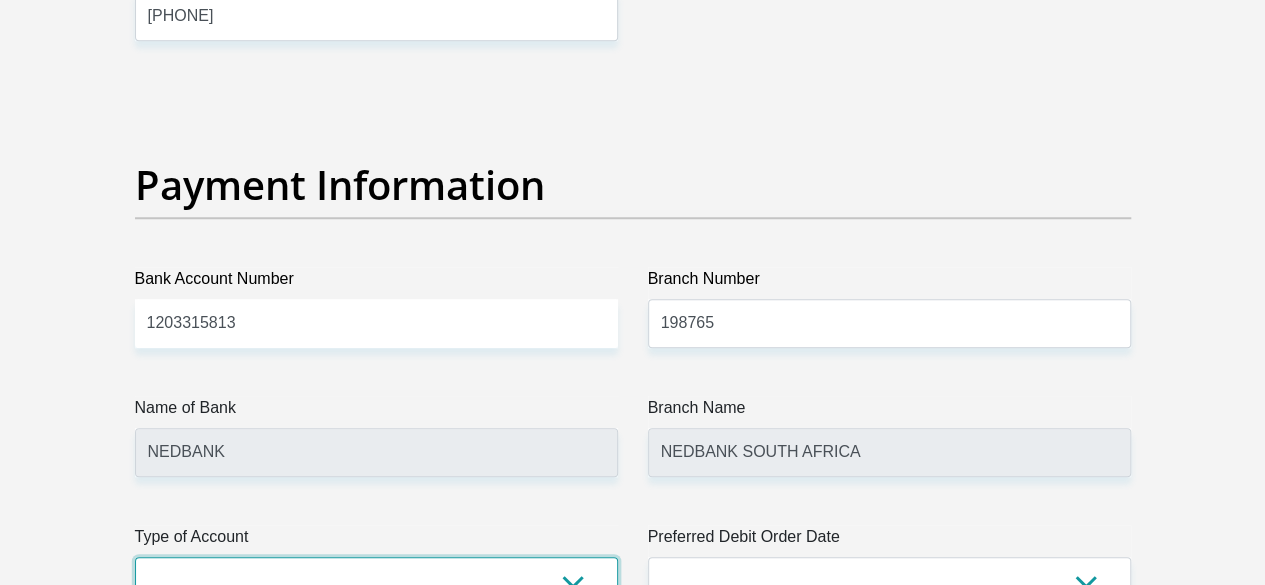 select on "CUR" 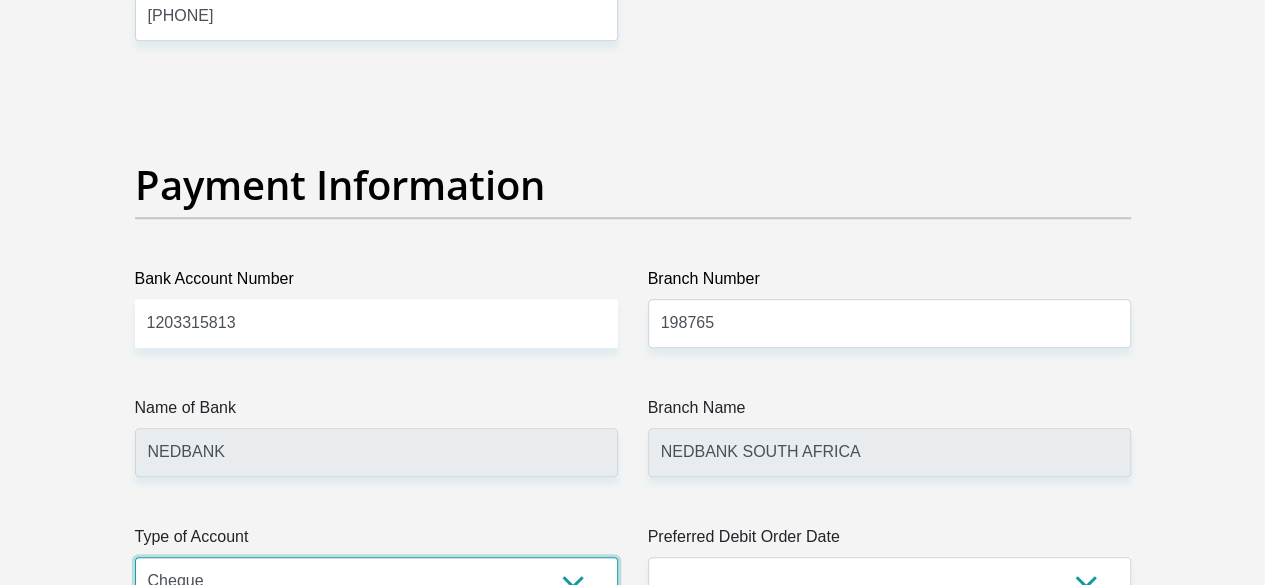 click on "Cheque
Savings" at bounding box center [376, 581] 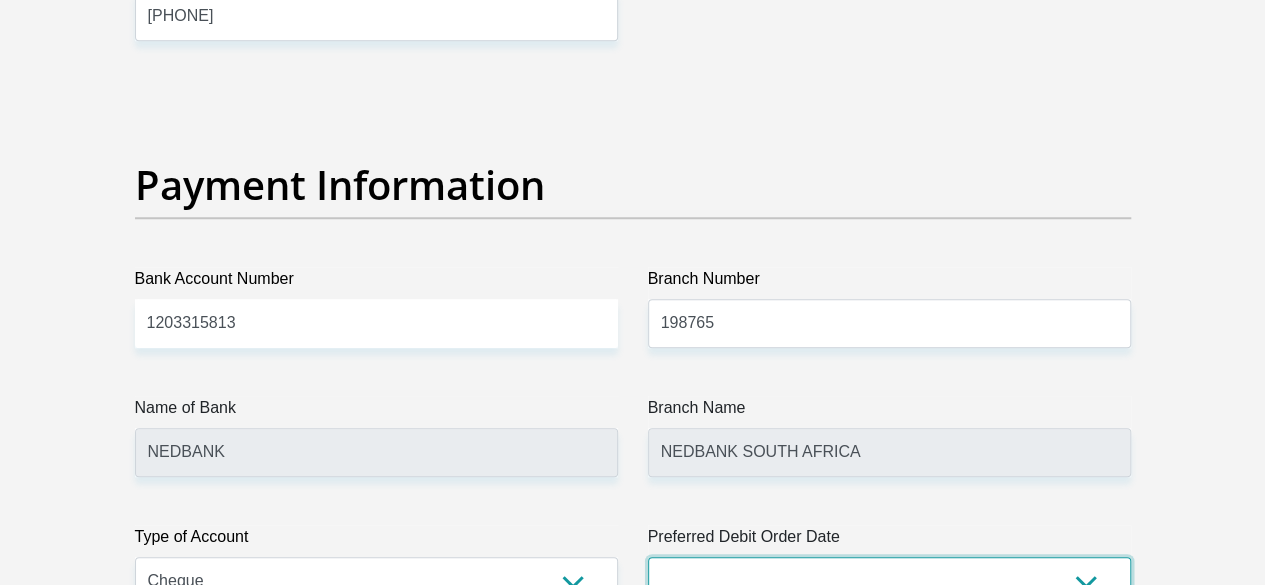 click on "1st
2nd
3rd
4th
5th
7th
18th
19th
20th
21st
22nd
23rd
24th
25th
26th
27th
28th
29th
30th" at bounding box center (889, 581) 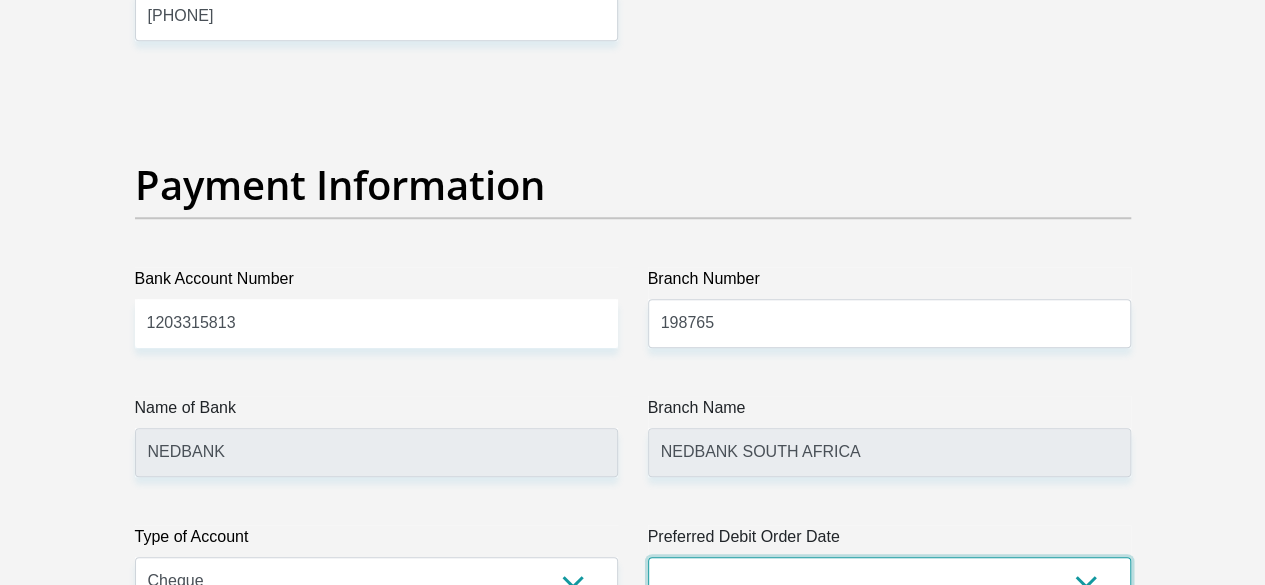 select on "25" 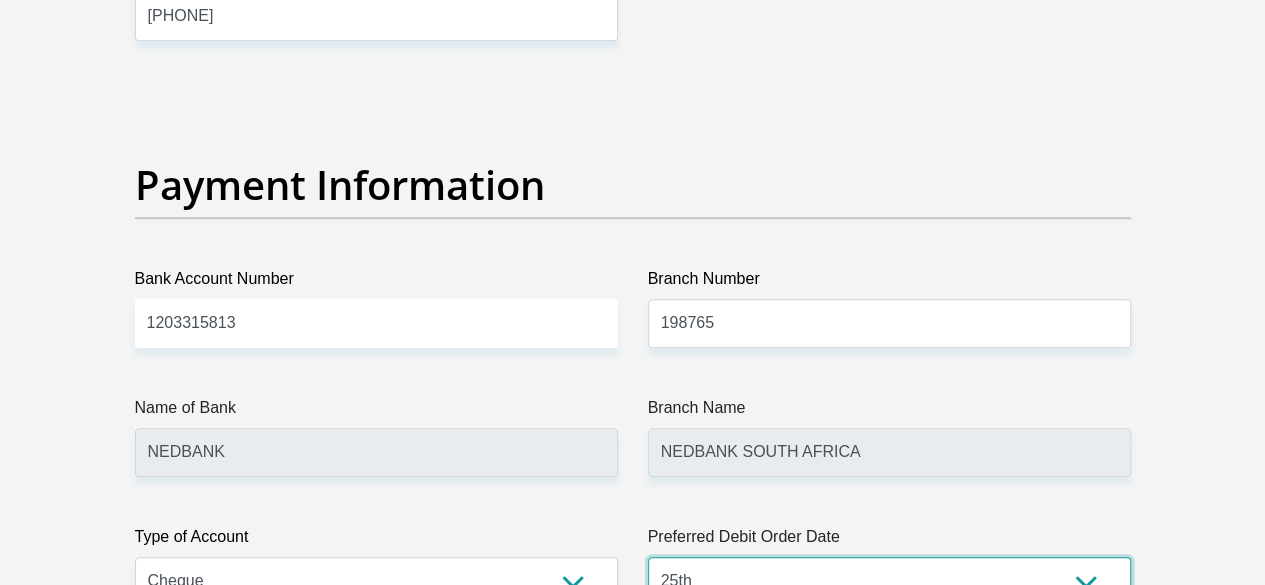 click on "1st
2nd
3rd
4th
5th
7th
18th
19th
20th
21st
22nd
23rd
24th
25th
26th
27th
28th
29th
30th" at bounding box center (889, 581) 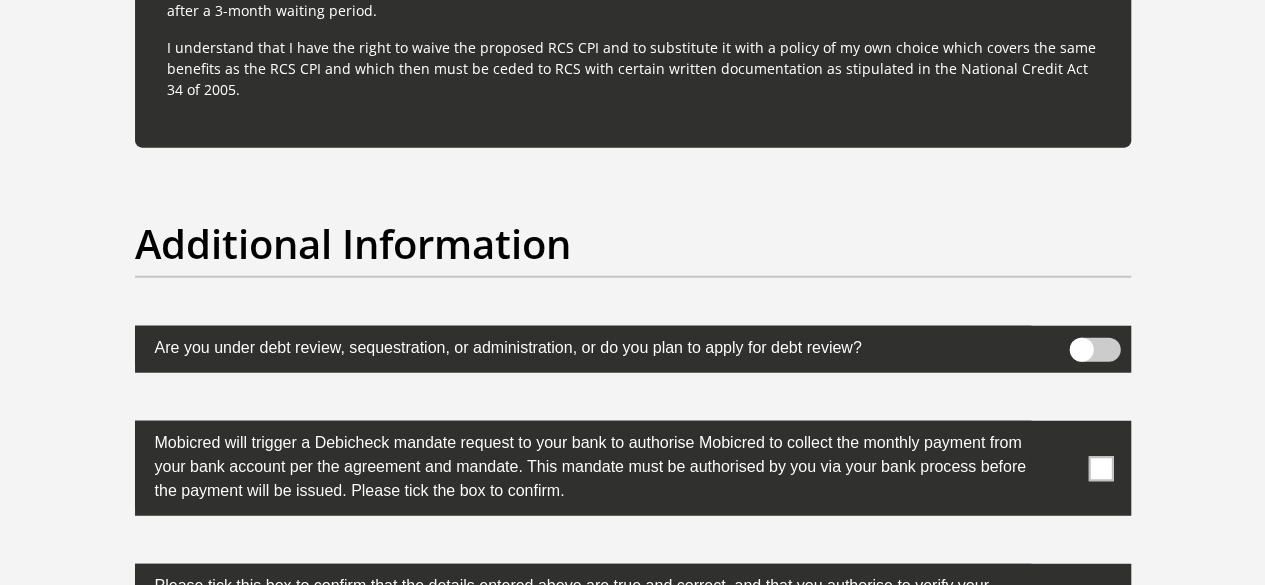 scroll, scrollTop: 6212, scrollLeft: 0, axis: vertical 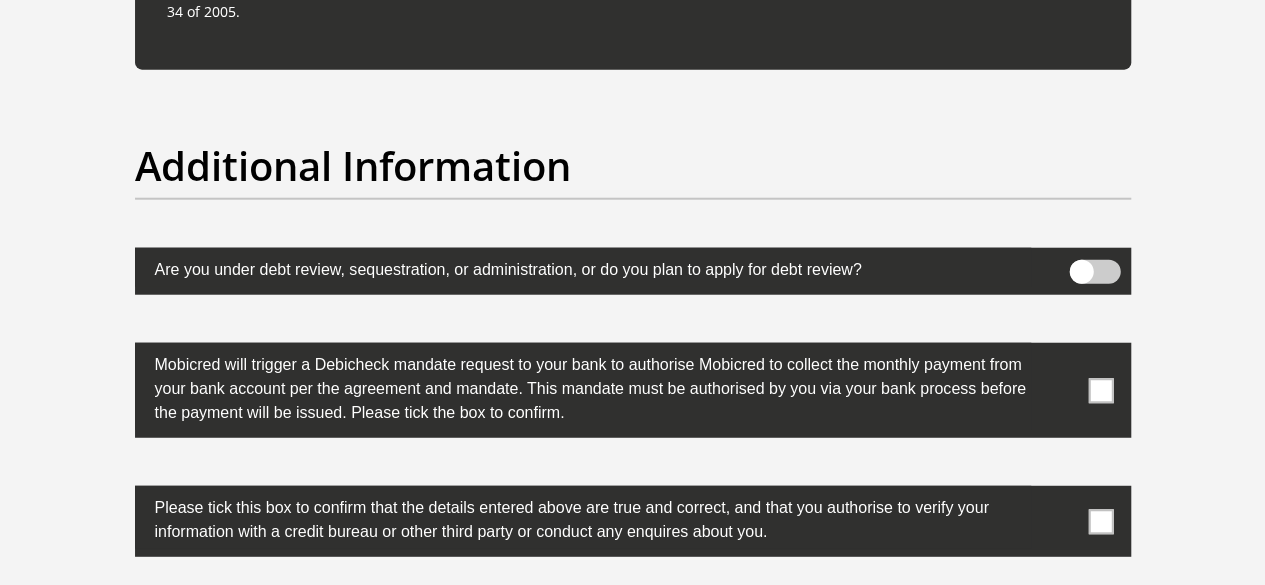 click at bounding box center (1100, 390) 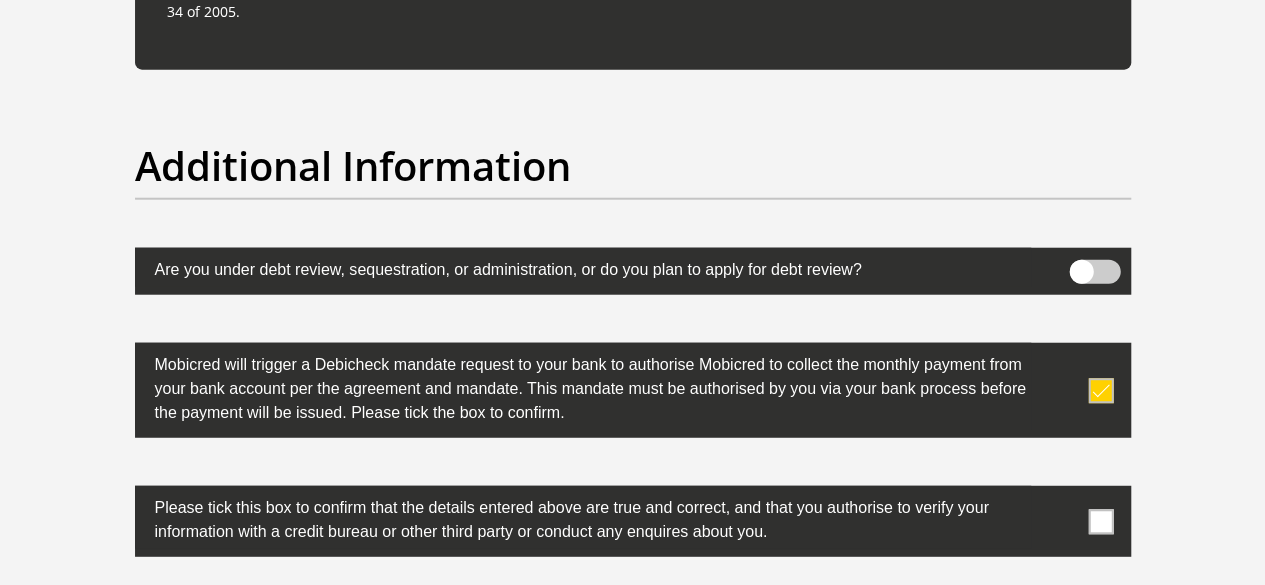 click at bounding box center [1100, 521] 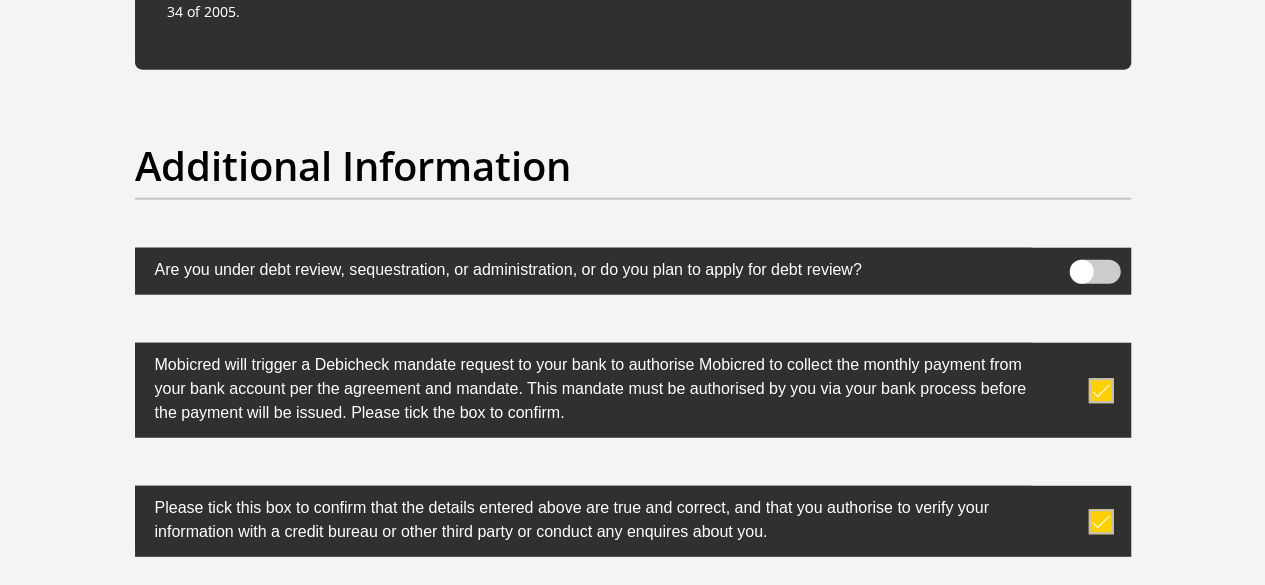 scroll, scrollTop: 6583, scrollLeft: 0, axis: vertical 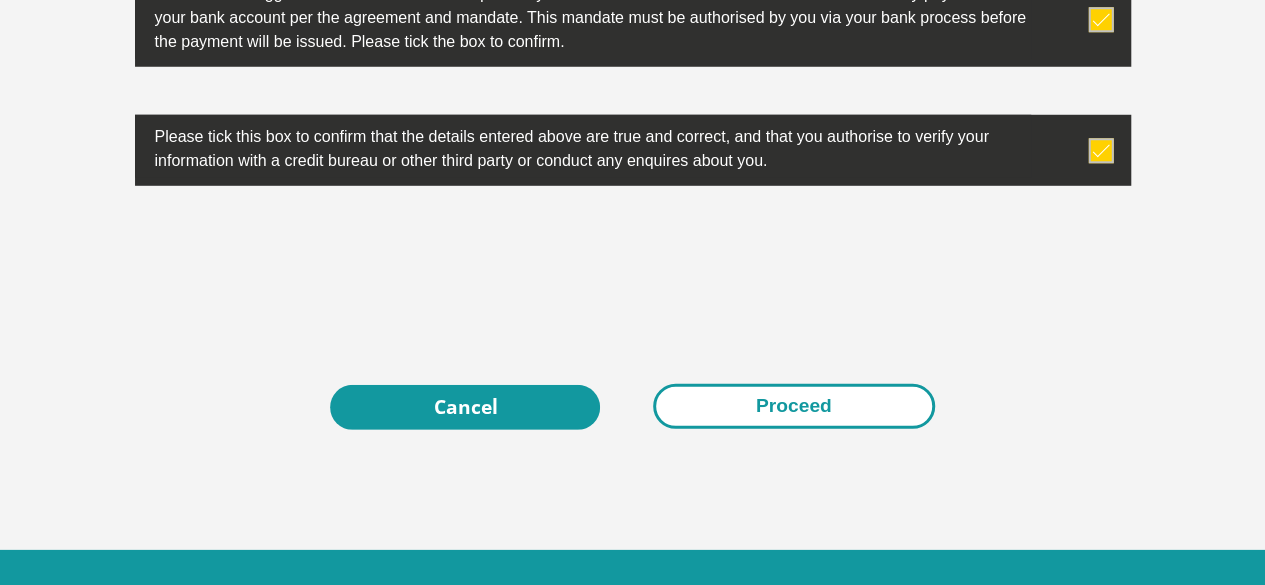 click on "Proceed" at bounding box center [794, 406] 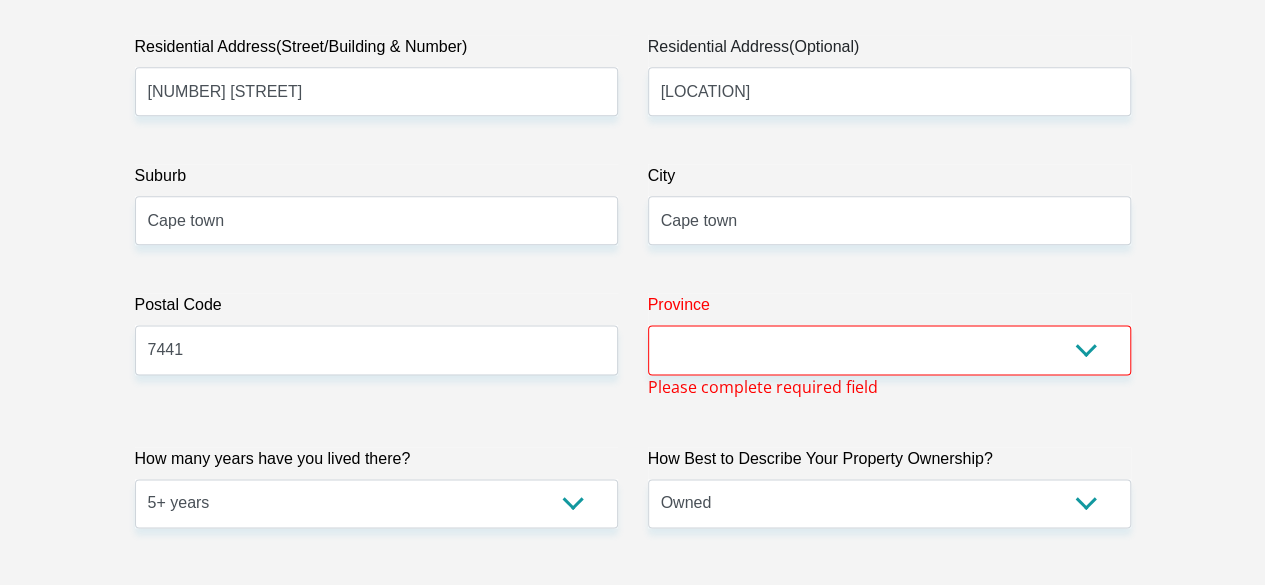 scroll, scrollTop: 1176, scrollLeft: 0, axis: vertical 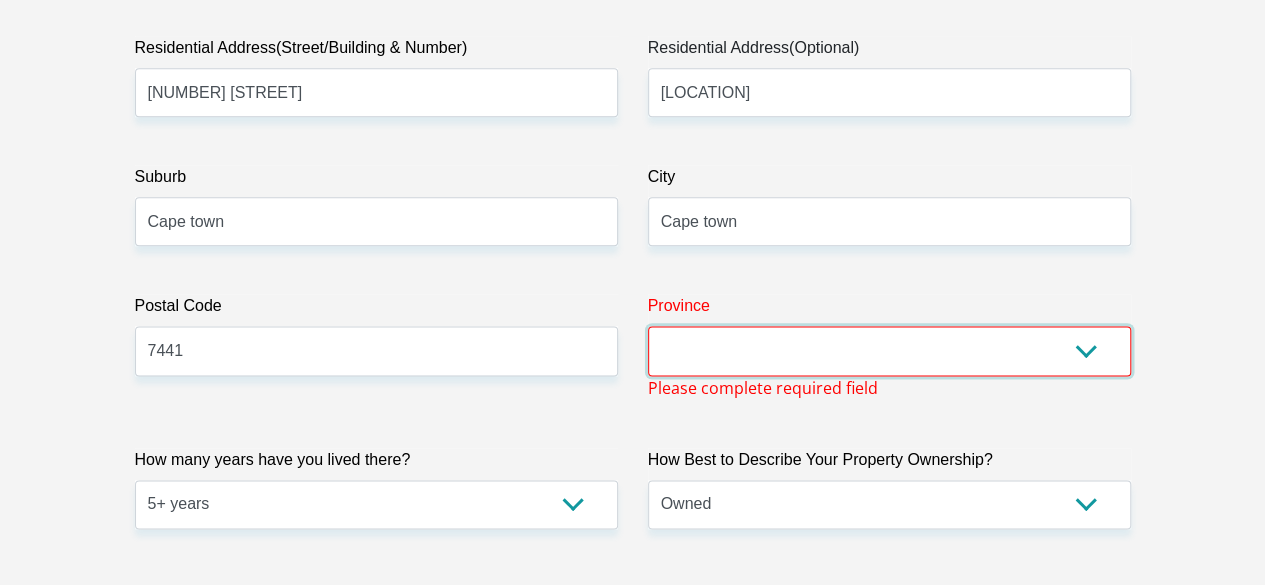 click on "Eastern Cape
Free State
Gauteng
KwaZulu-Natal
Limpopo
Mpumalanga
Northern Cape
North West
Western Cape" at bounding box center (889, 350) 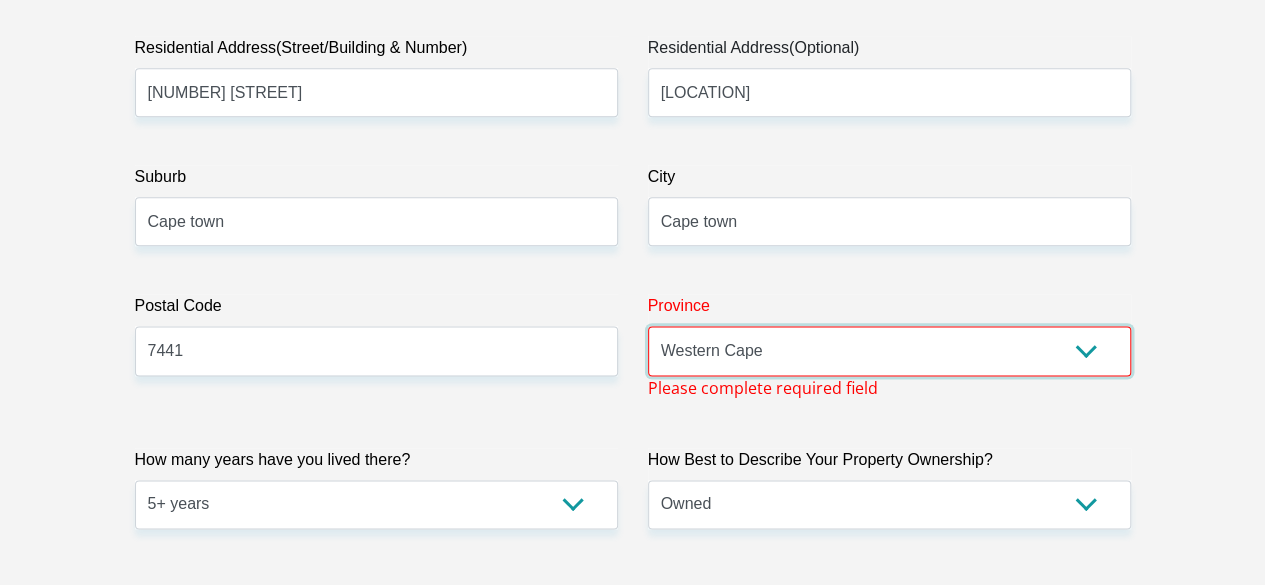 click on "Eastern Cape
Free State
Gauteng
KwaZulu-Natal
Limpopo
Mpumalanga
Northern Cape
North West
Western Cape" at bounding box center [889, 350] 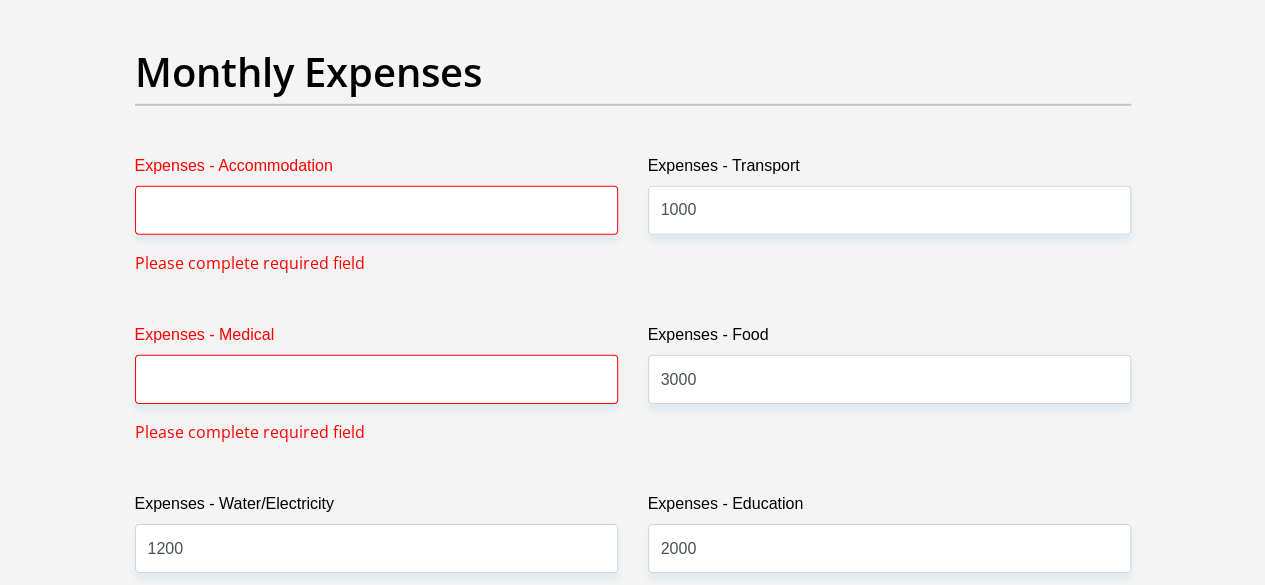 scroll, scrollTop: 2941, scrollLeft: 0, axis: vertical 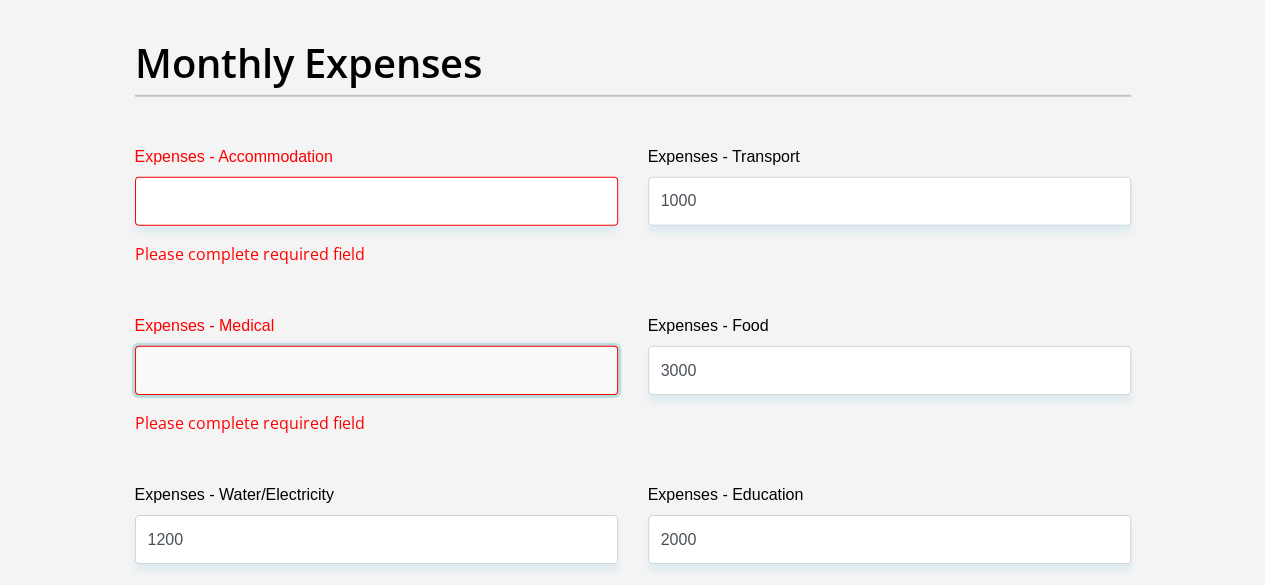 click on "Expenses - Medical" at bounding box center [376, 370] 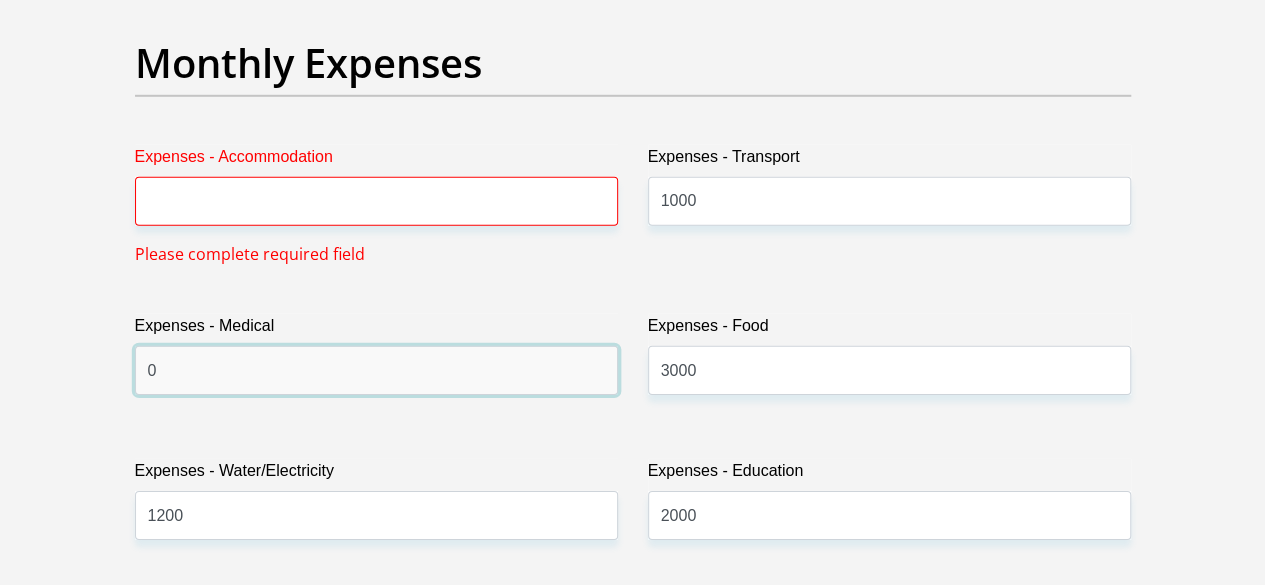 type on "0" 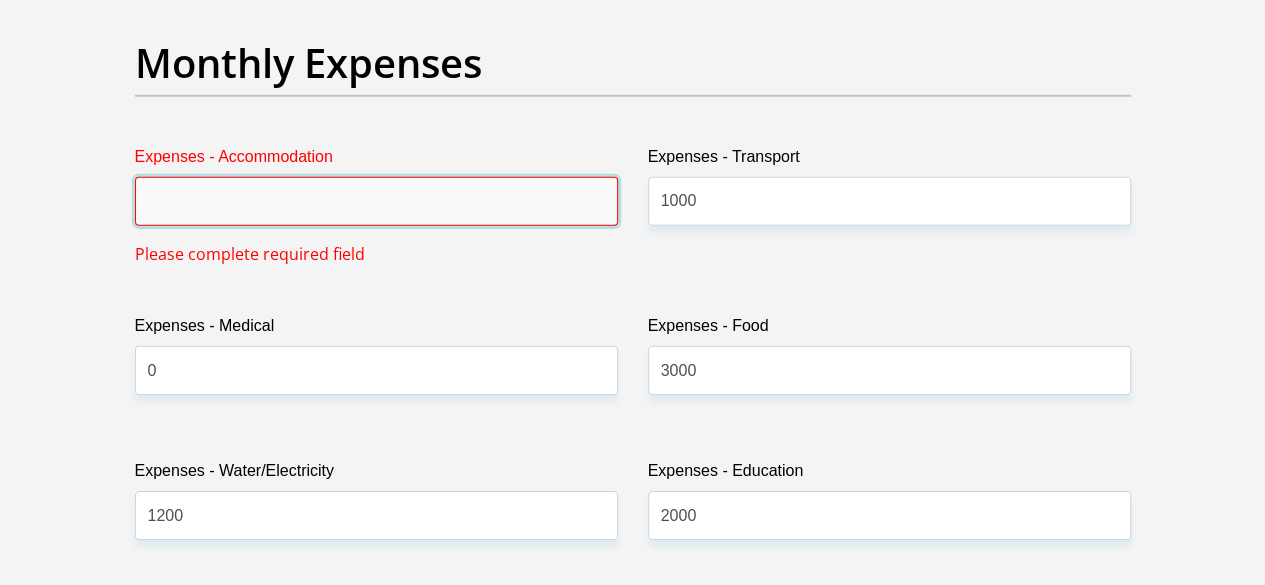 click on "Expenses - Accommodation" at bounding box center [376, 201] 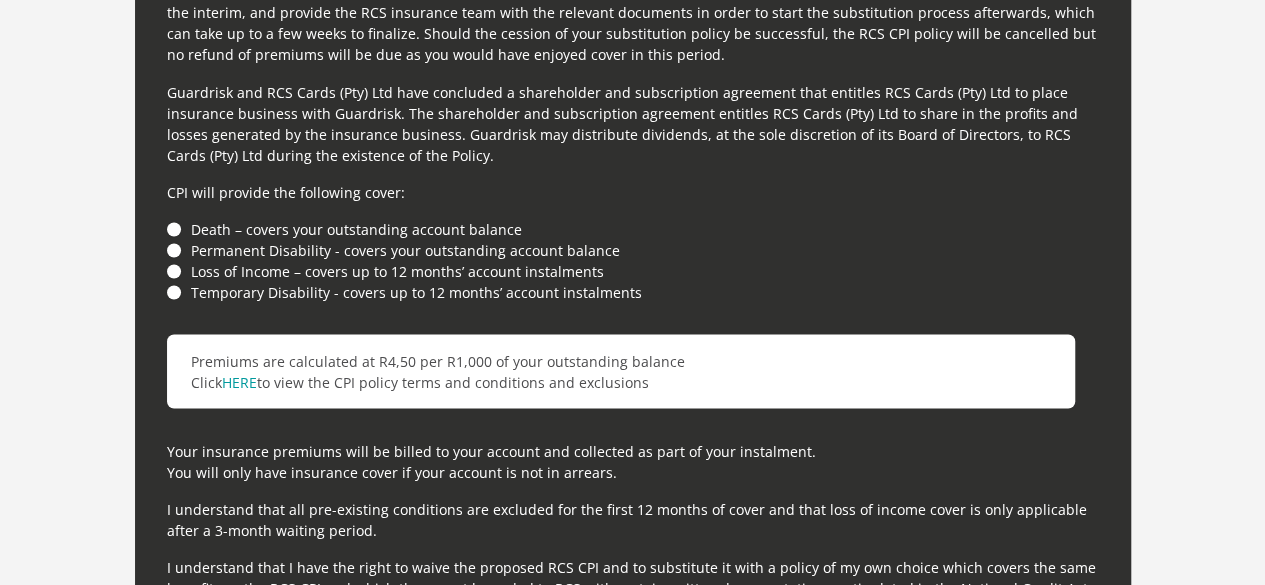 scroll, scrollTop: 6583, scrollLeft: 0, axis: vertical 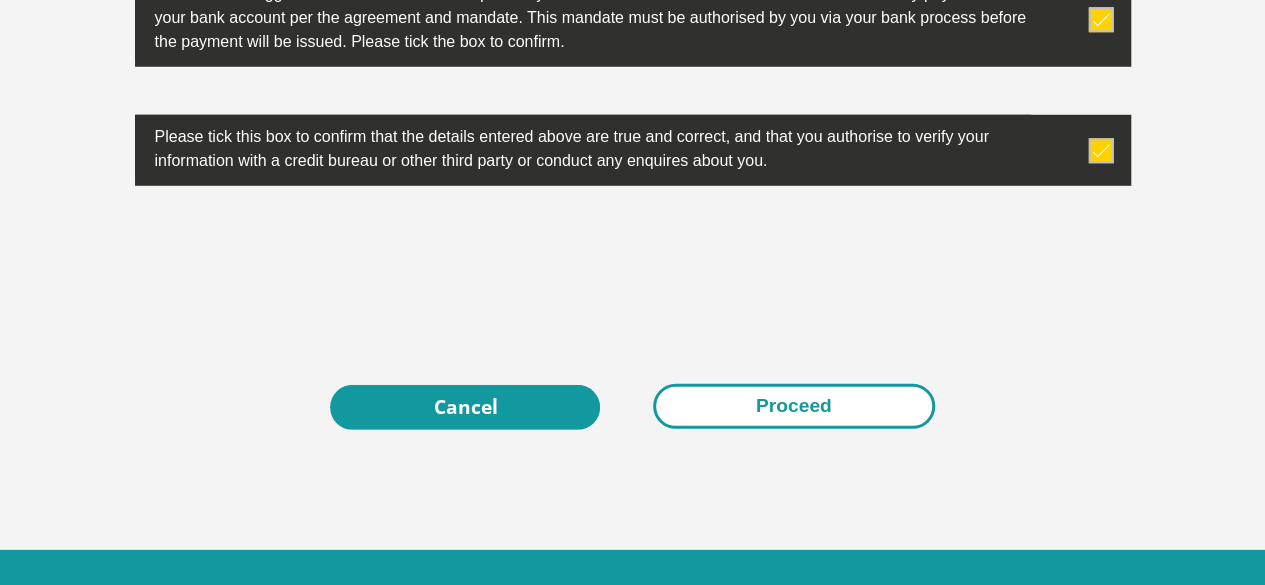 type on "0" 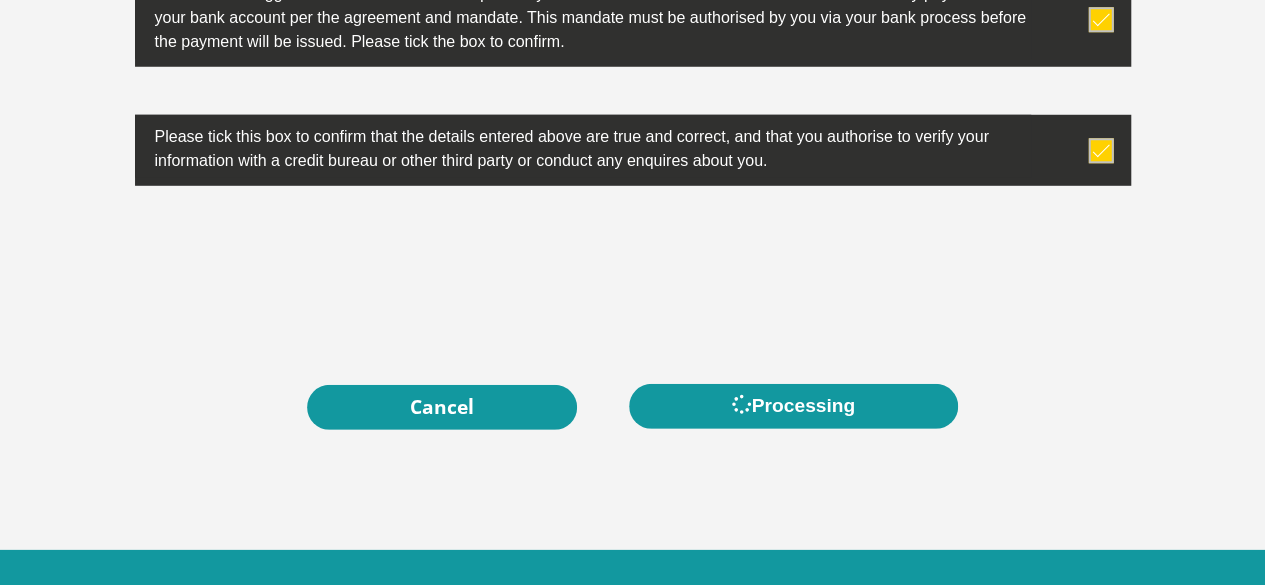 scroll, scrollTop: 0, scrollLeft: 0, axis: both 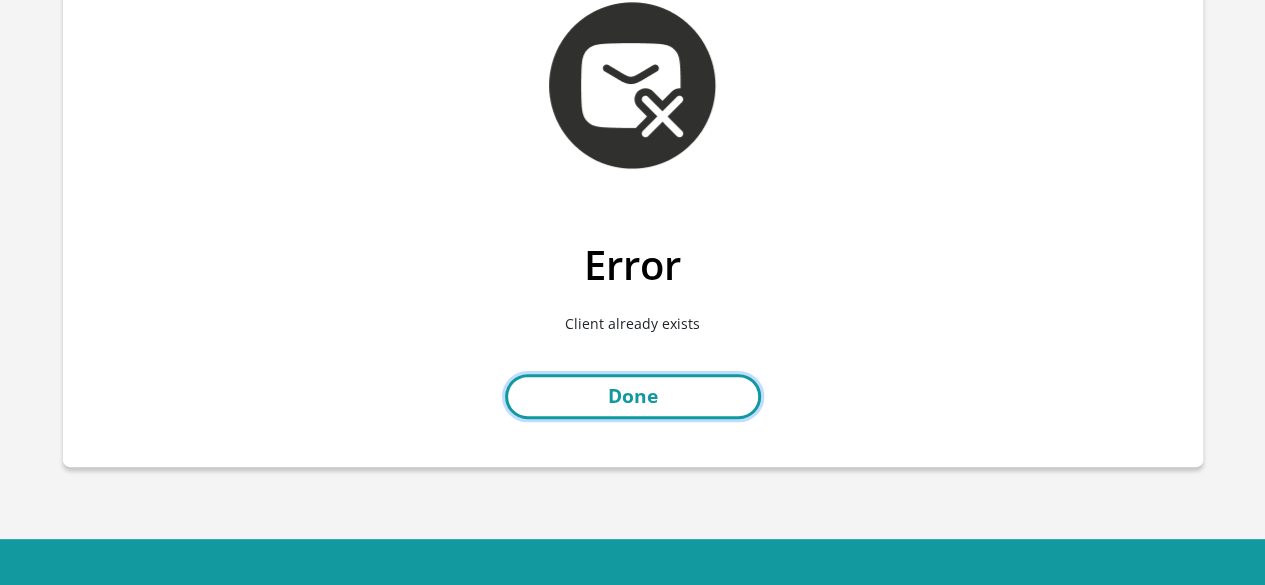 click on "Done" at bounding box center [633, 396] 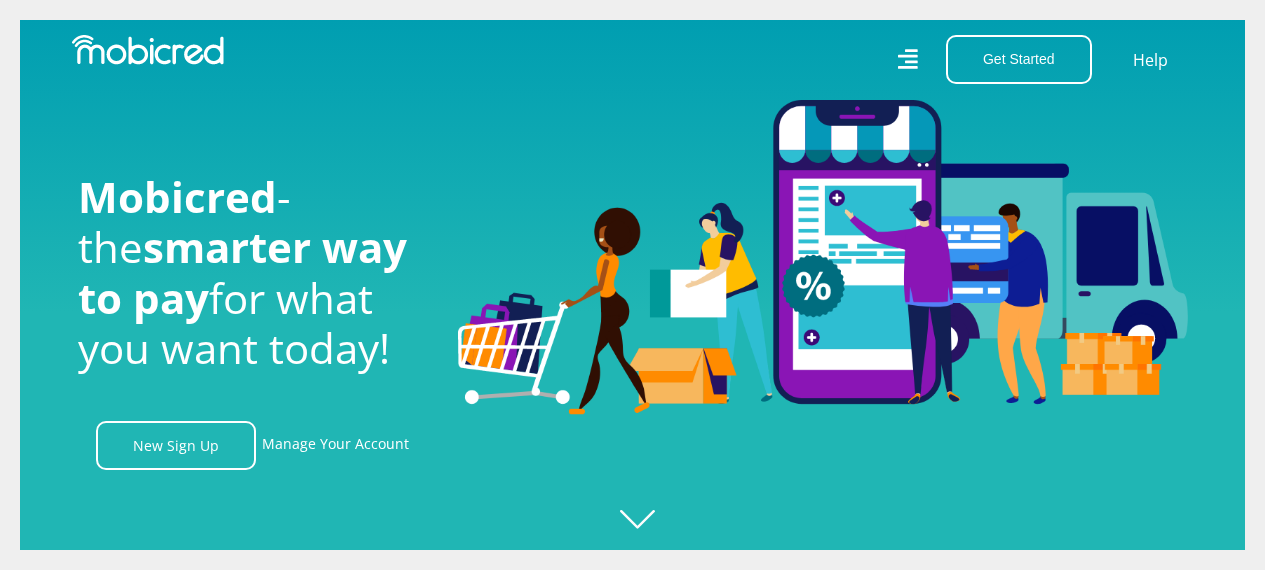 scroll, scrollTop: 0, scrollLeft: 0, axis: both 